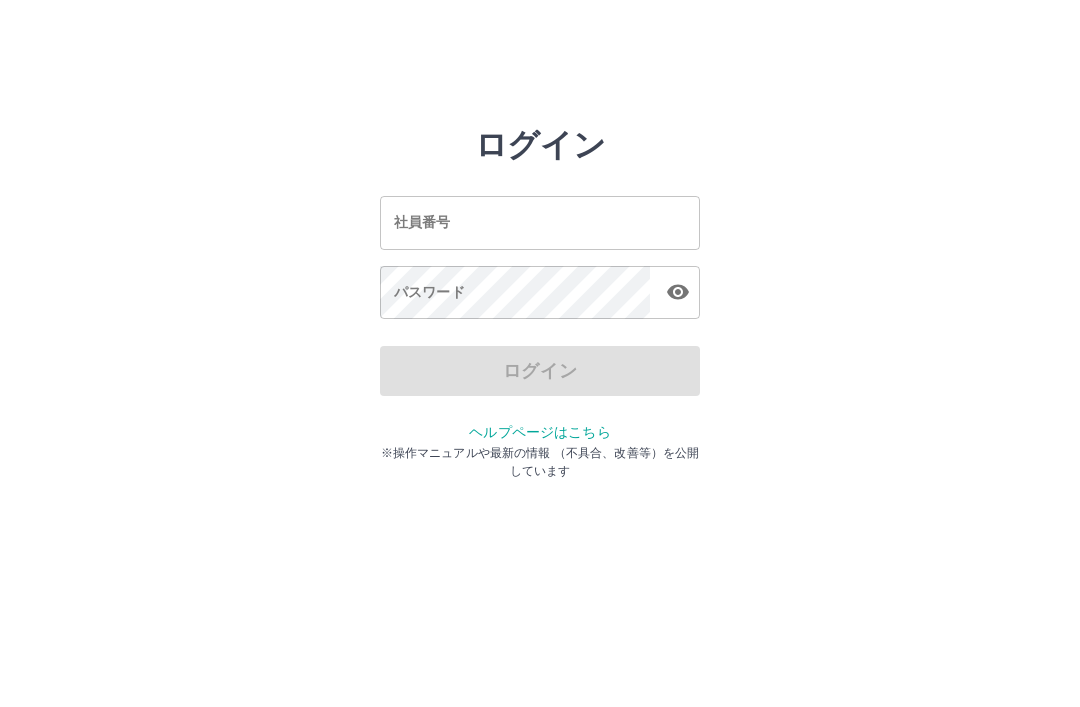 scroll, scrollTop: 0, scrollLeft: 0, axis: both 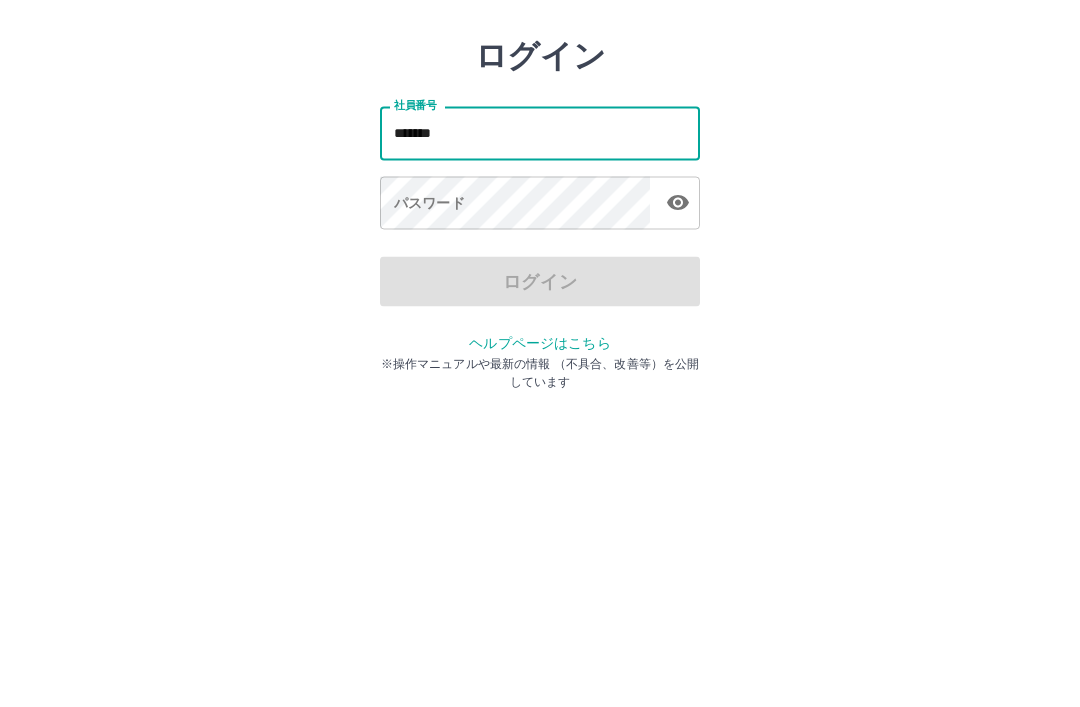 type on "*******" 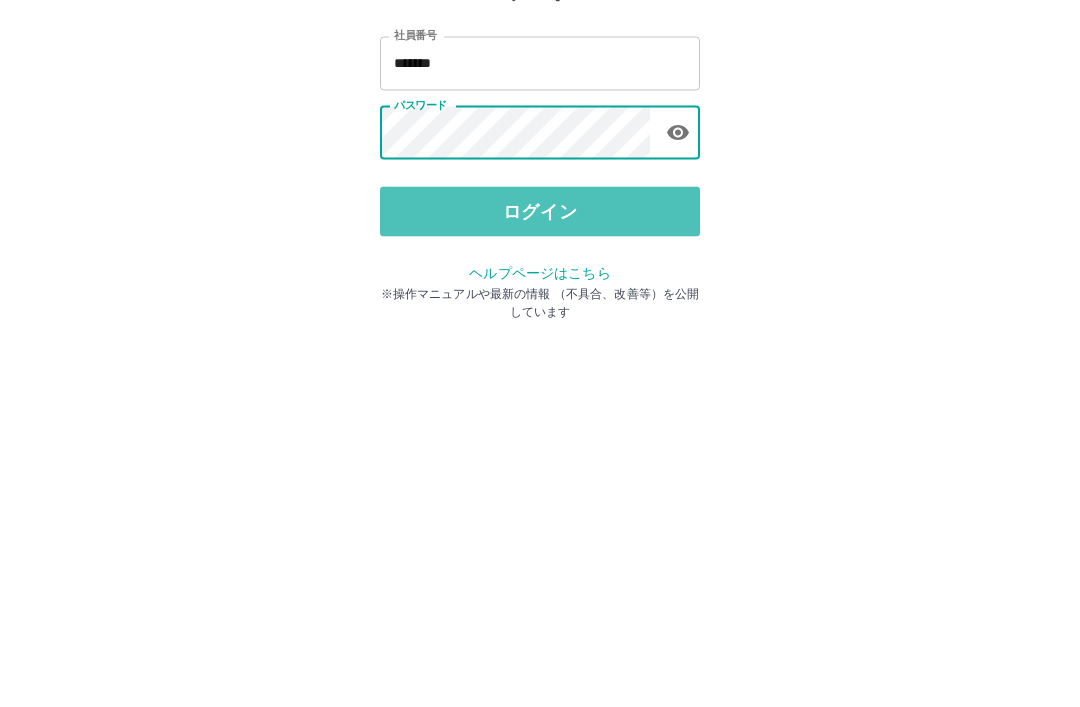 click on "ログイン" at bounding box center (540, 371) 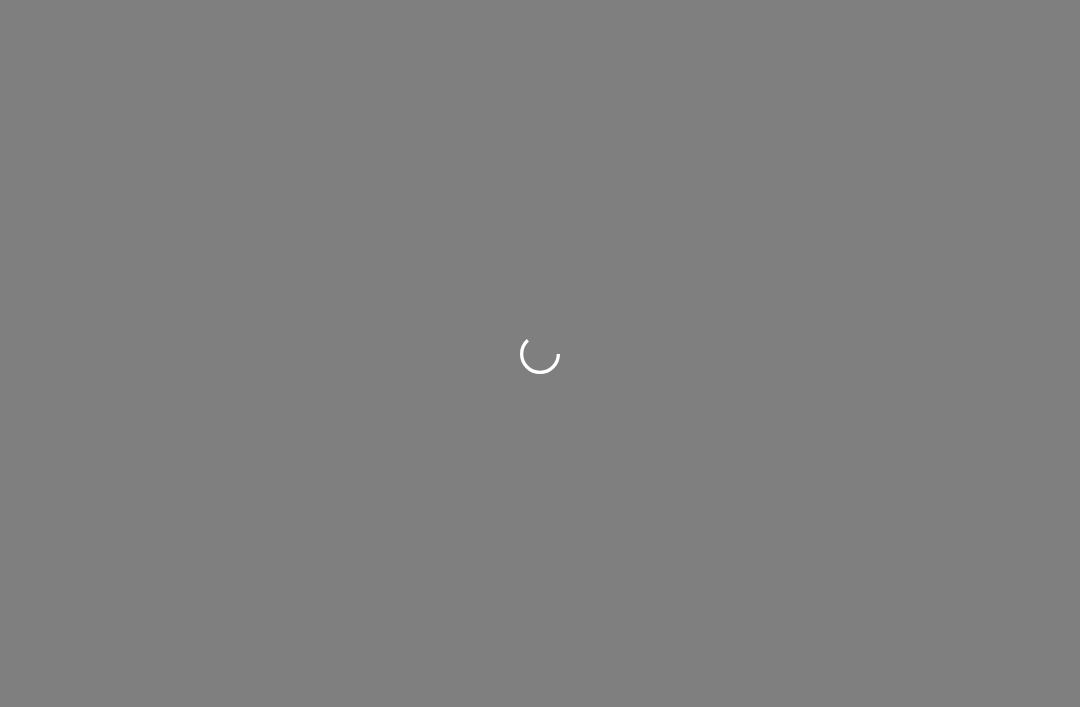 scroll, scrollTop: 0, scrollLeft: 0, axis: both 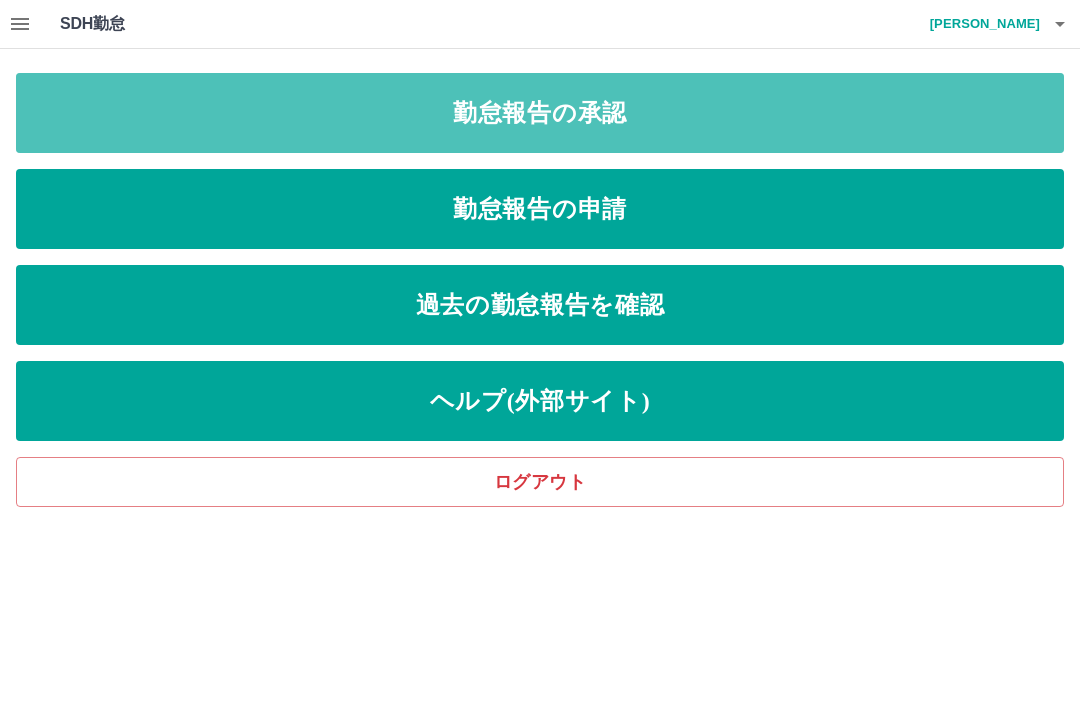 click on "勤怠報告の承認" at bounding box center [540, 113] 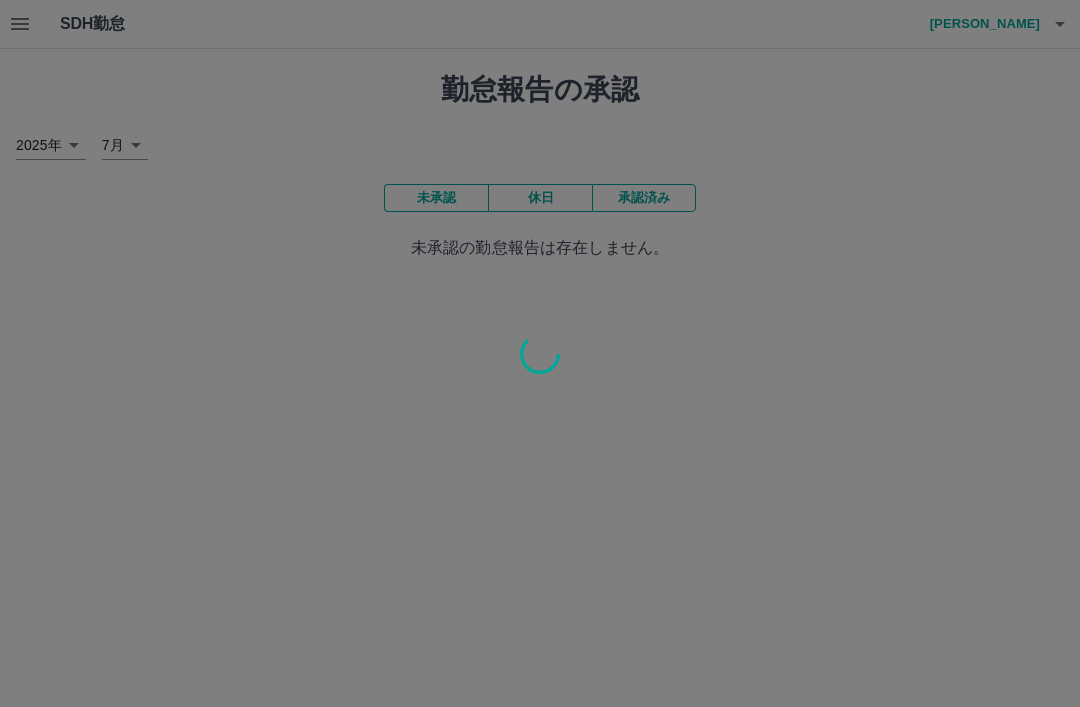 click at bounding box center (540, 353) 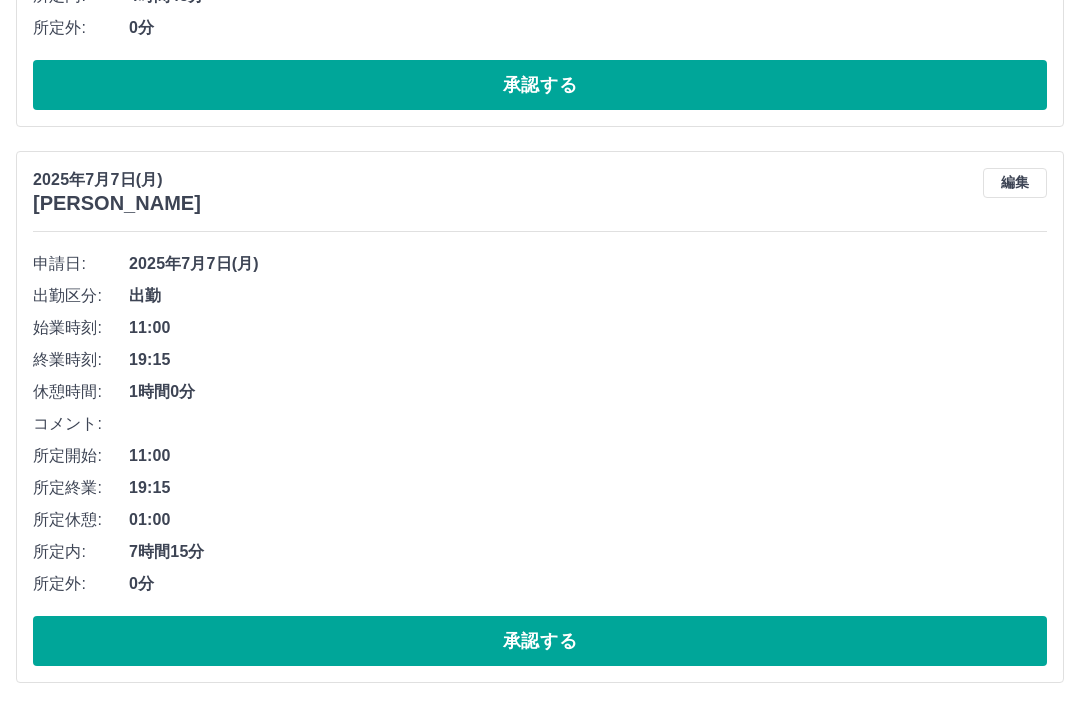 scroll, scrollTop: 9026, scrollLeft: 0, axis: vertical 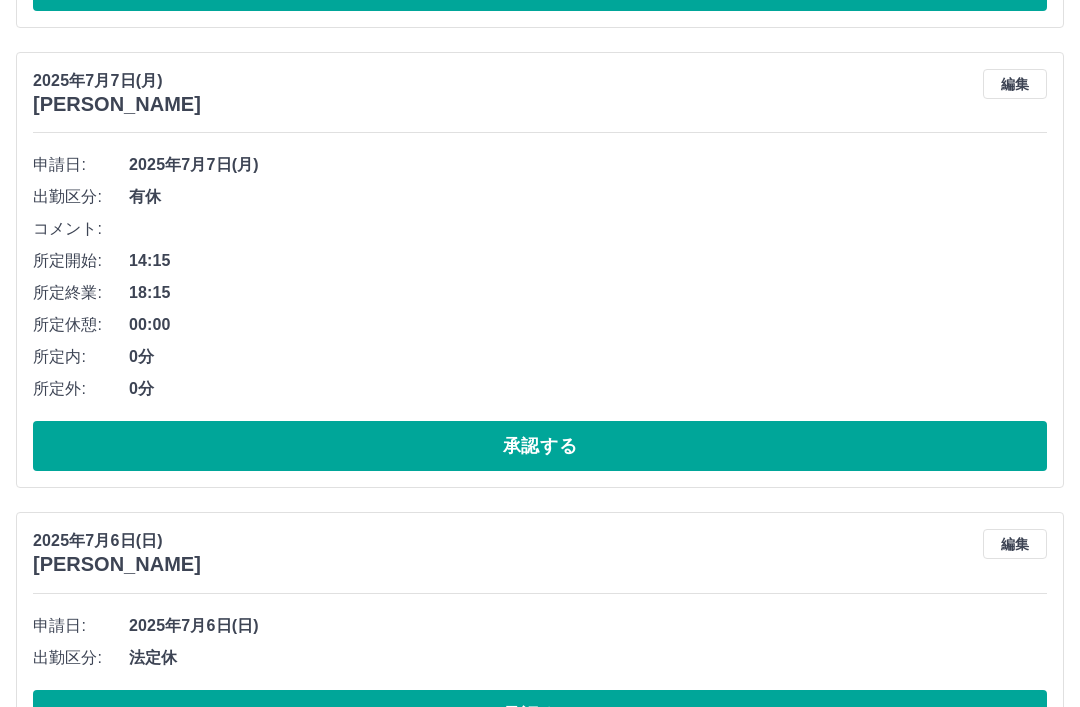 click on "承認する" at bounding box center [540, 715] 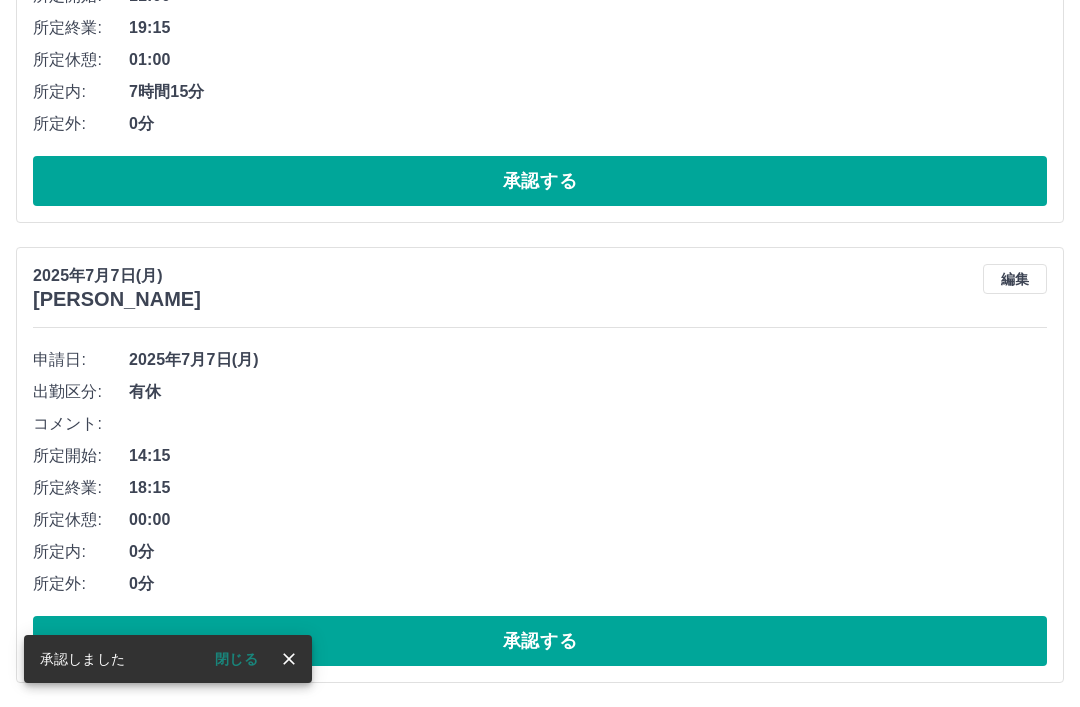 scroll, scrollTop: 8758, scrollLeft: 0, axis: vertical 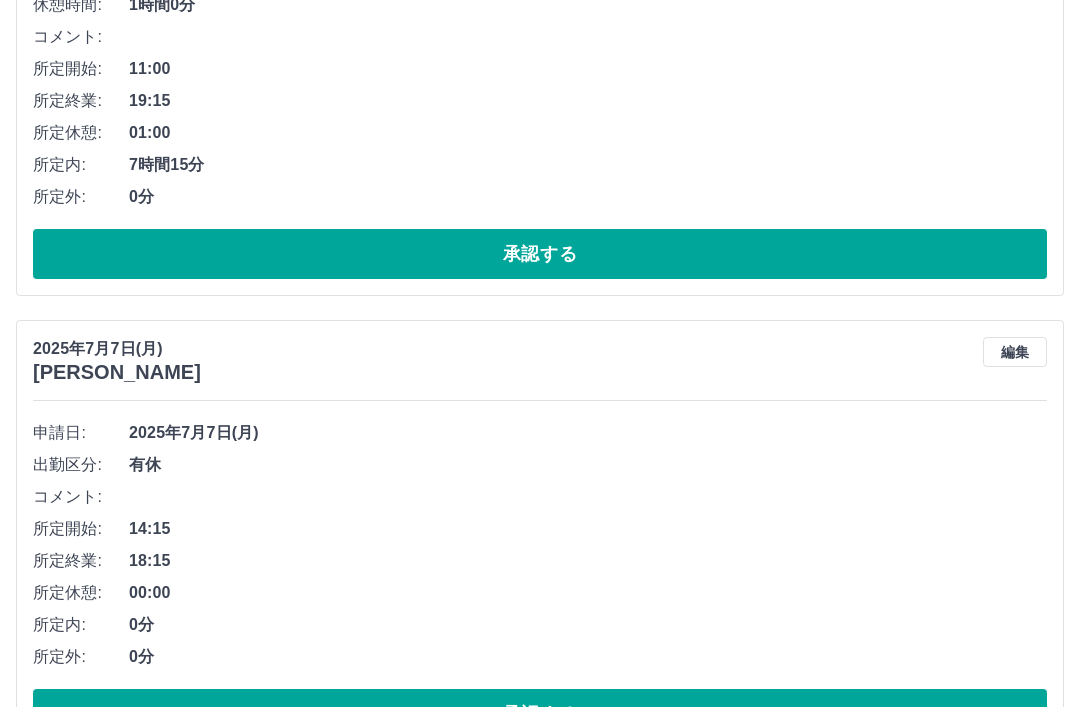 click on "承認する" at bounding box center [540, 714] 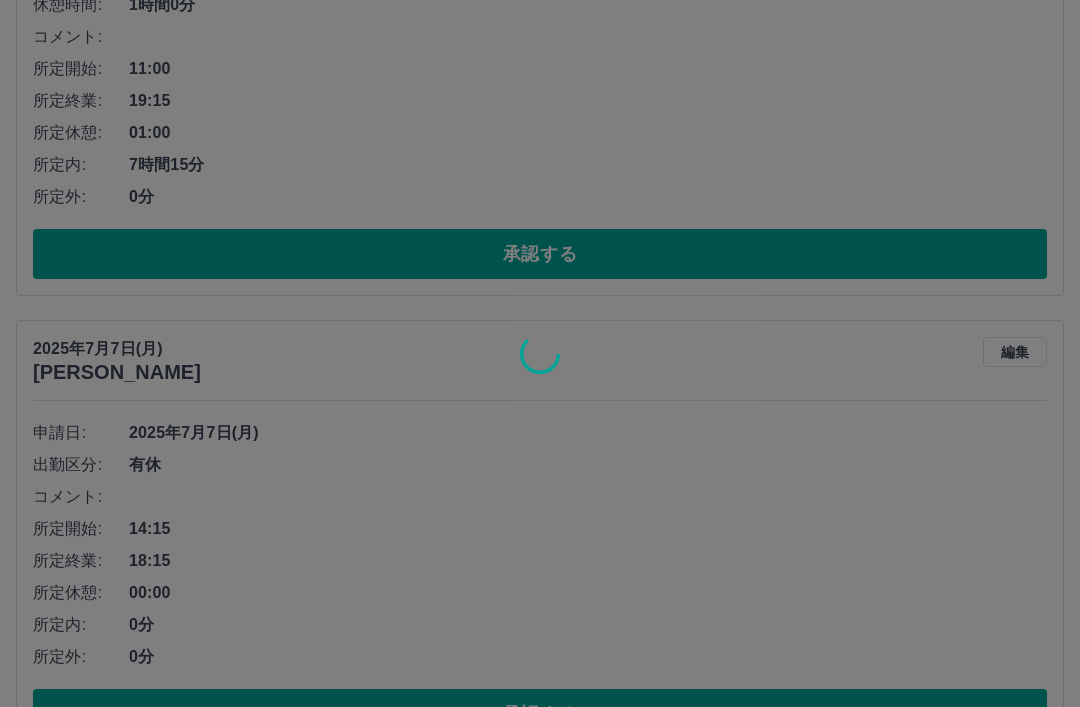 scroll, scrollTop: 8298, scrollLeft: 0, axis: vertical 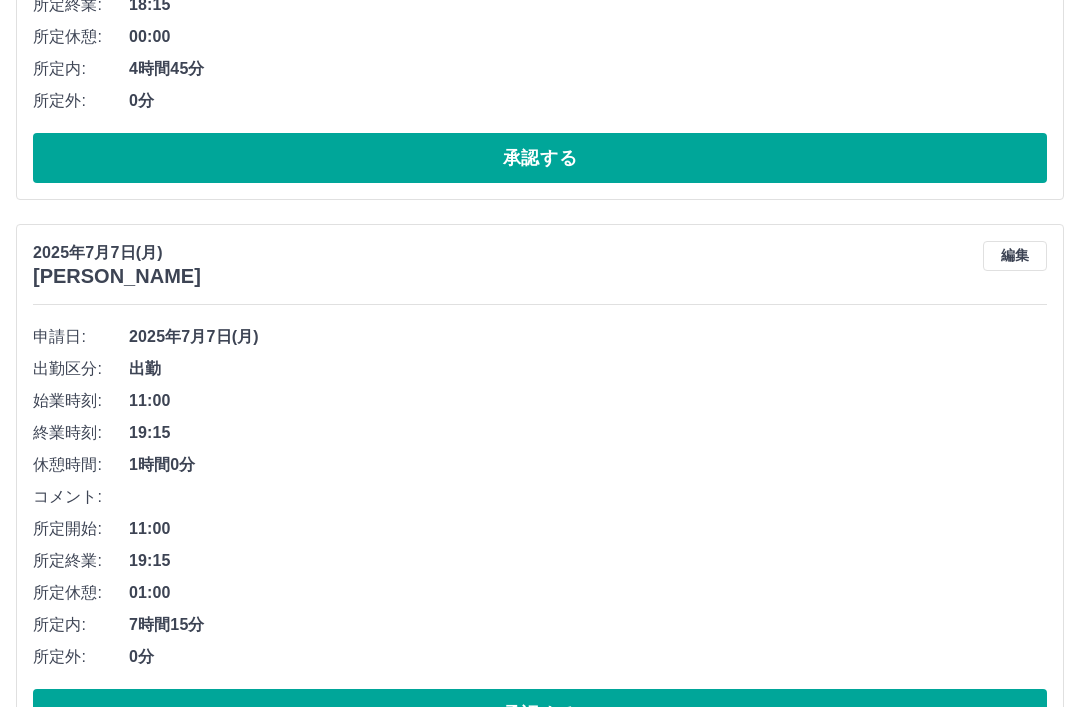 click on "編集" at bounding box center [1015, 256] 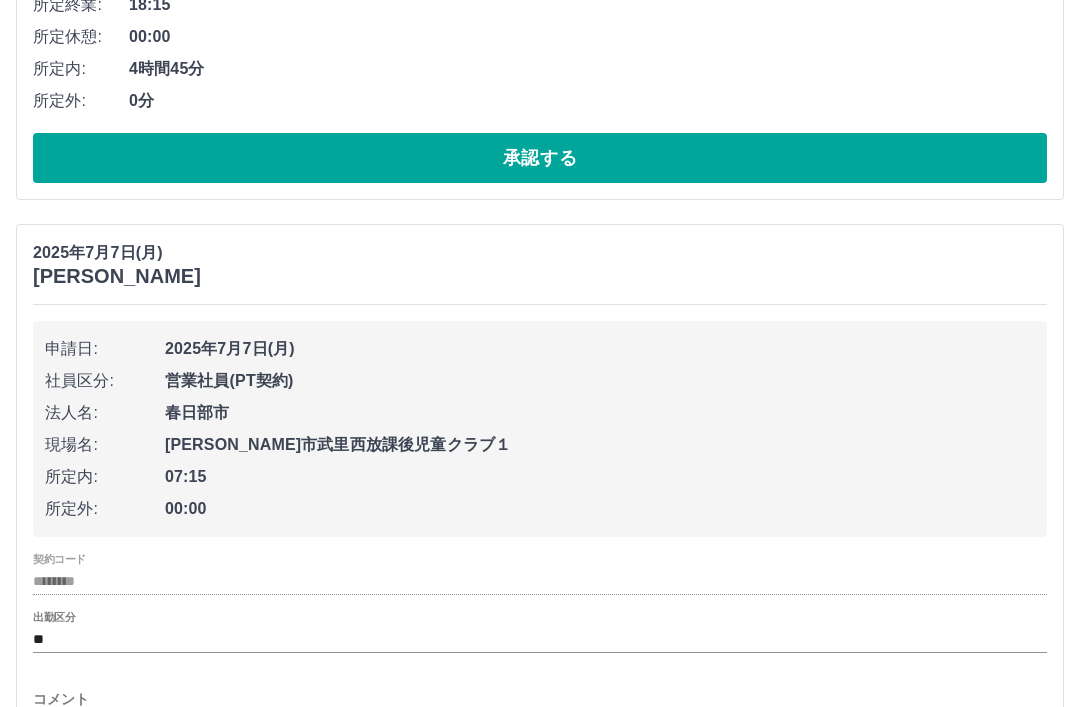 click on "コメント" at bounding box center [540, 699] 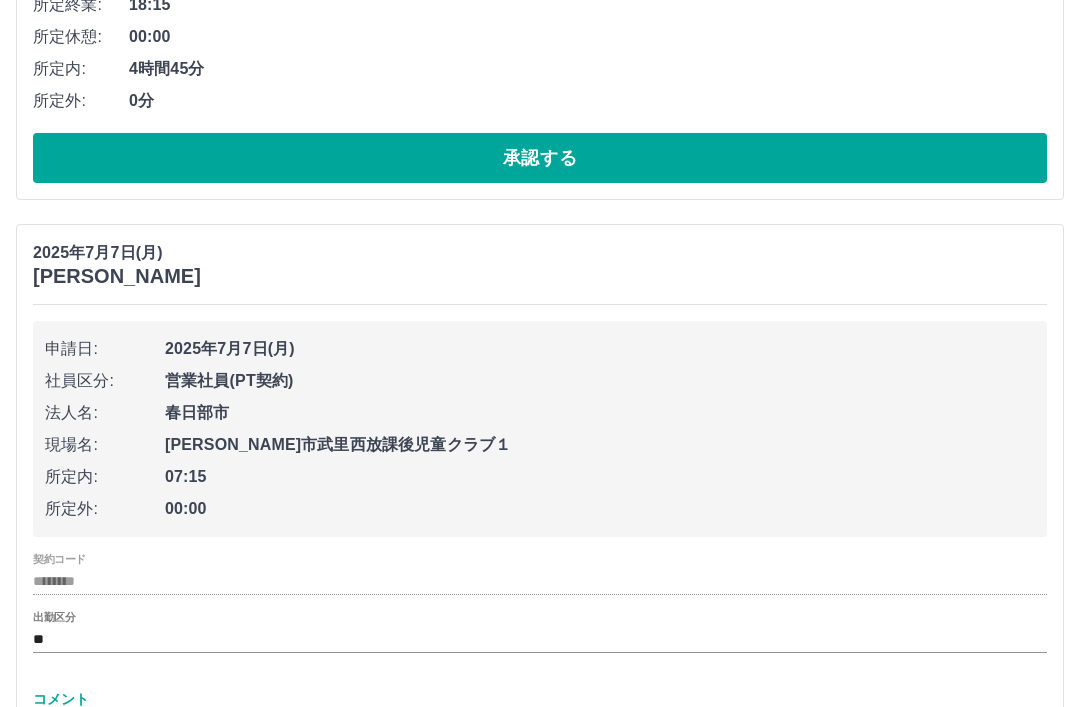 scroll, scrollTop: 8463, scrollLeft: 0, axis: vertical 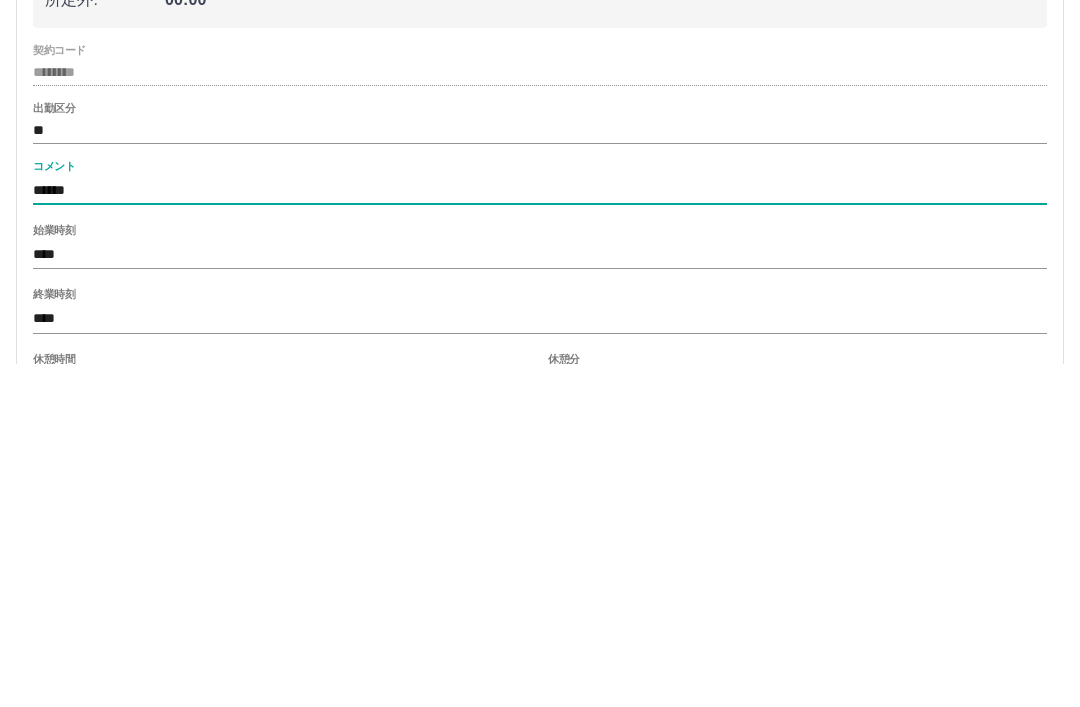 type on "****" 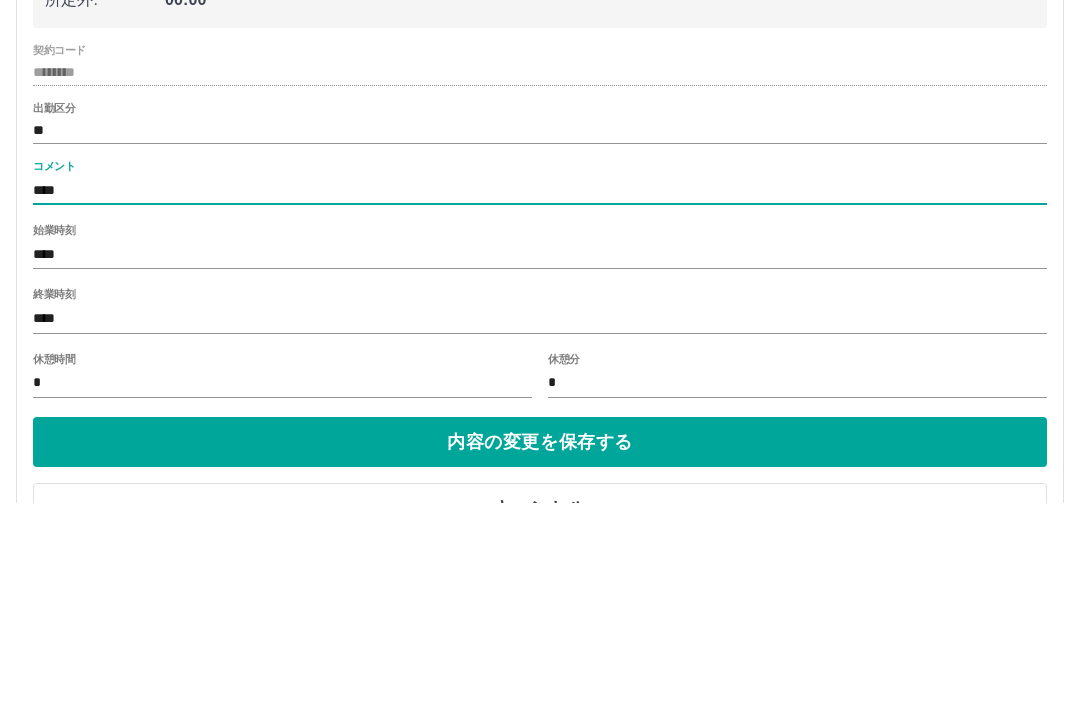 scroll, scrollTop: 8610, scrollLeft: 0, axis: vertical 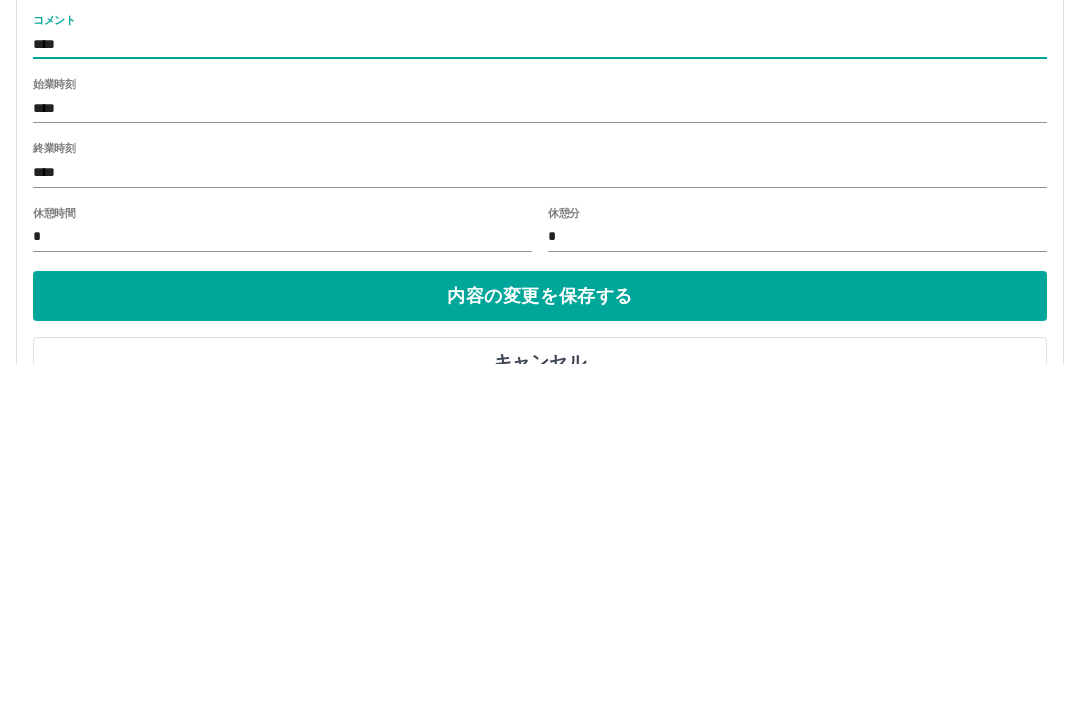 click on "内容の変更を保存する" at bounding box center (540, 639) 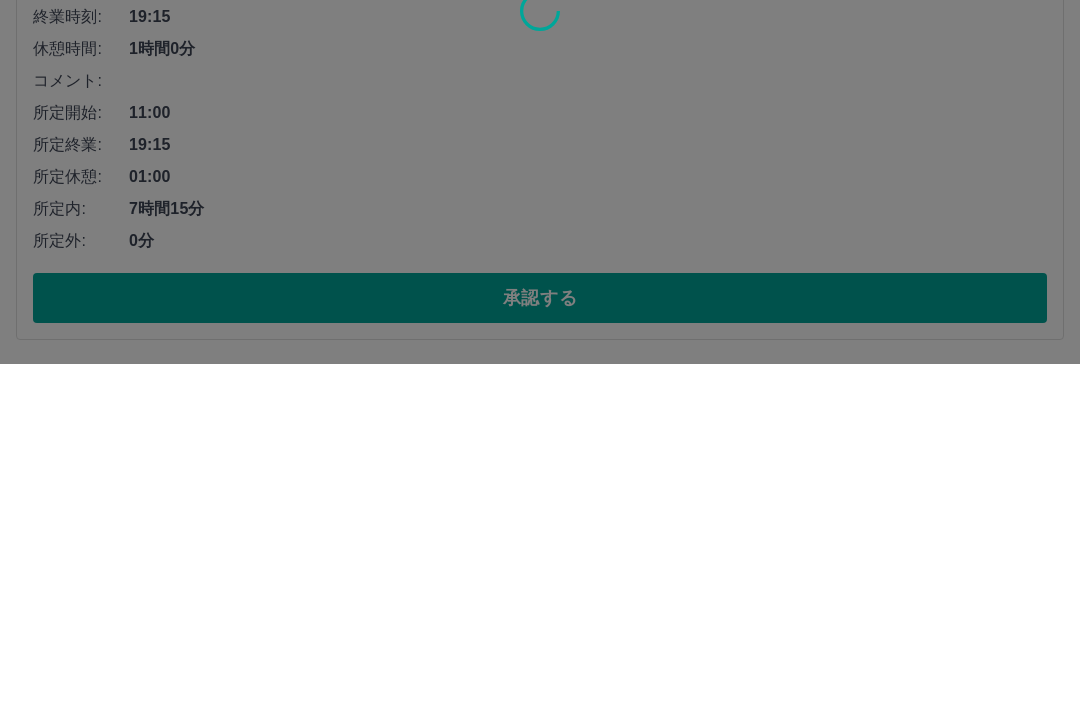 scroll, scrollTop: 8298, scrollLeft: 0, axis: vertical 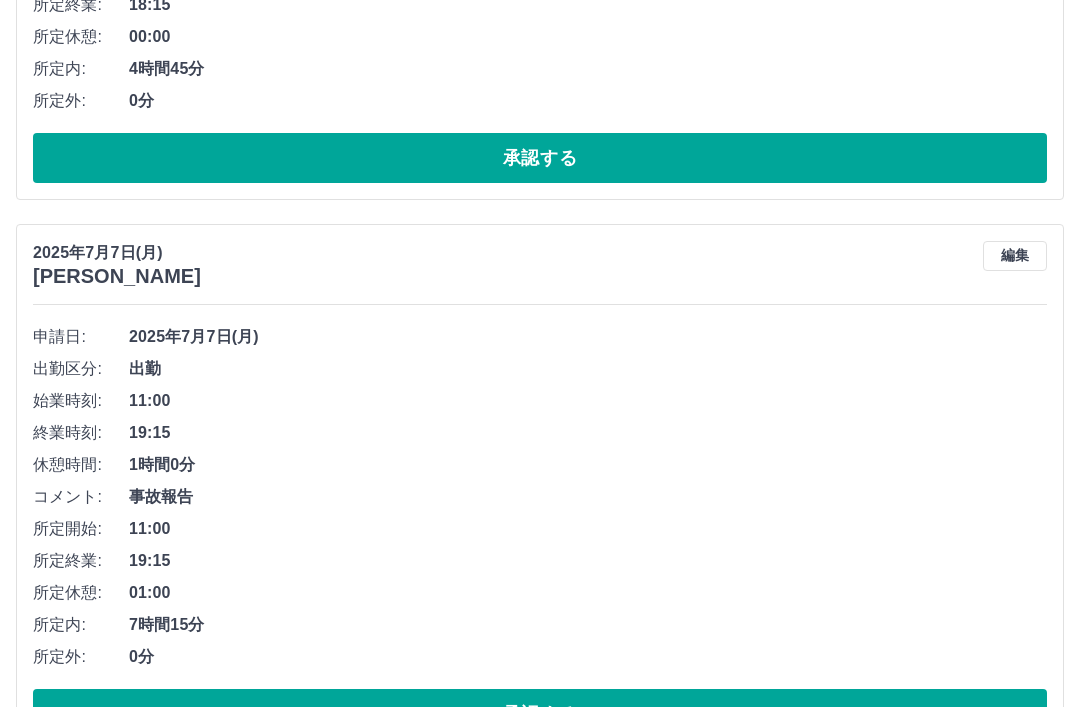 click on "承認する" at bounding box center (540, 714) 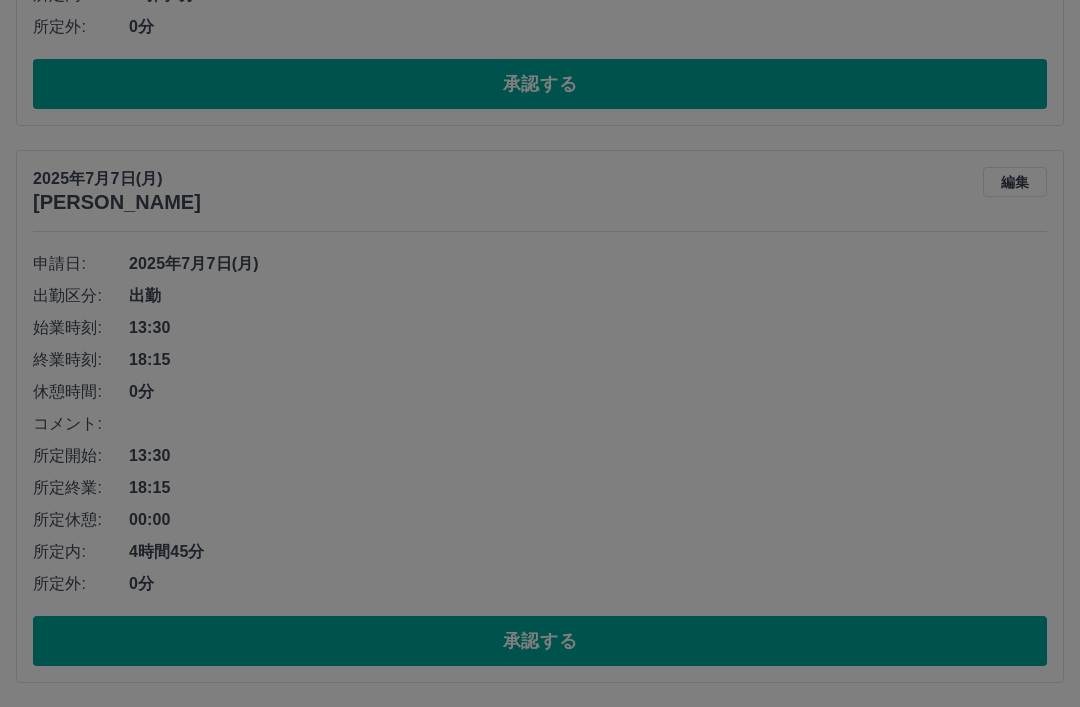 scroll, scrollTop: 7742, scrollLeft: 0, axis: vertical 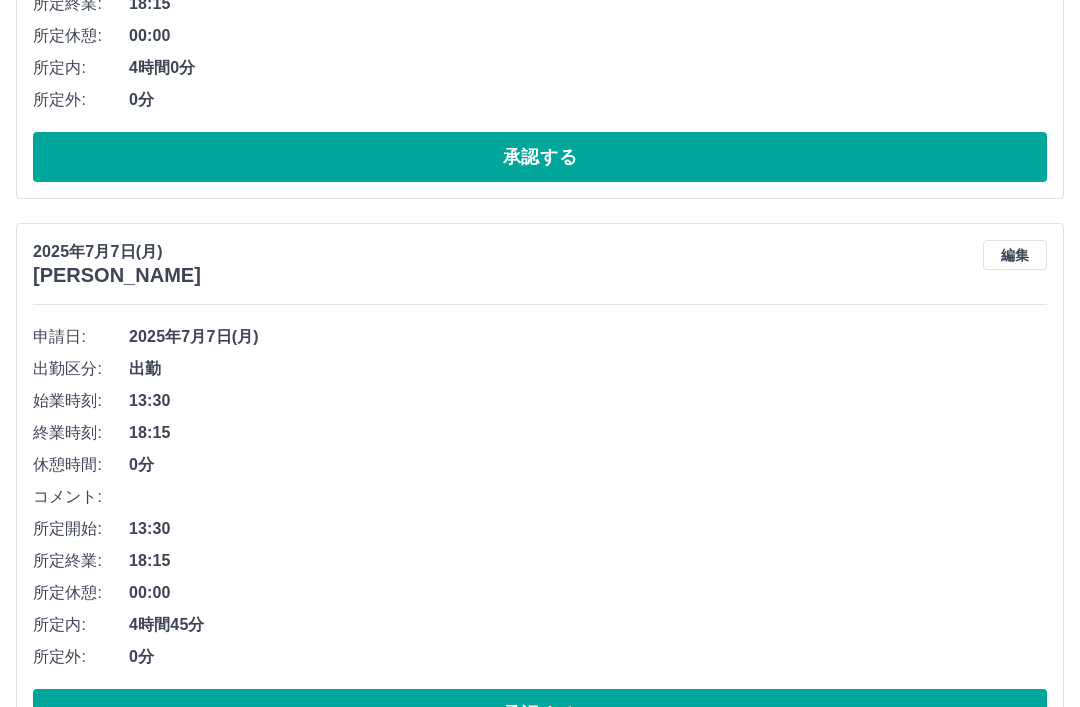 click on "承認する" at bounding box center [540, 714] 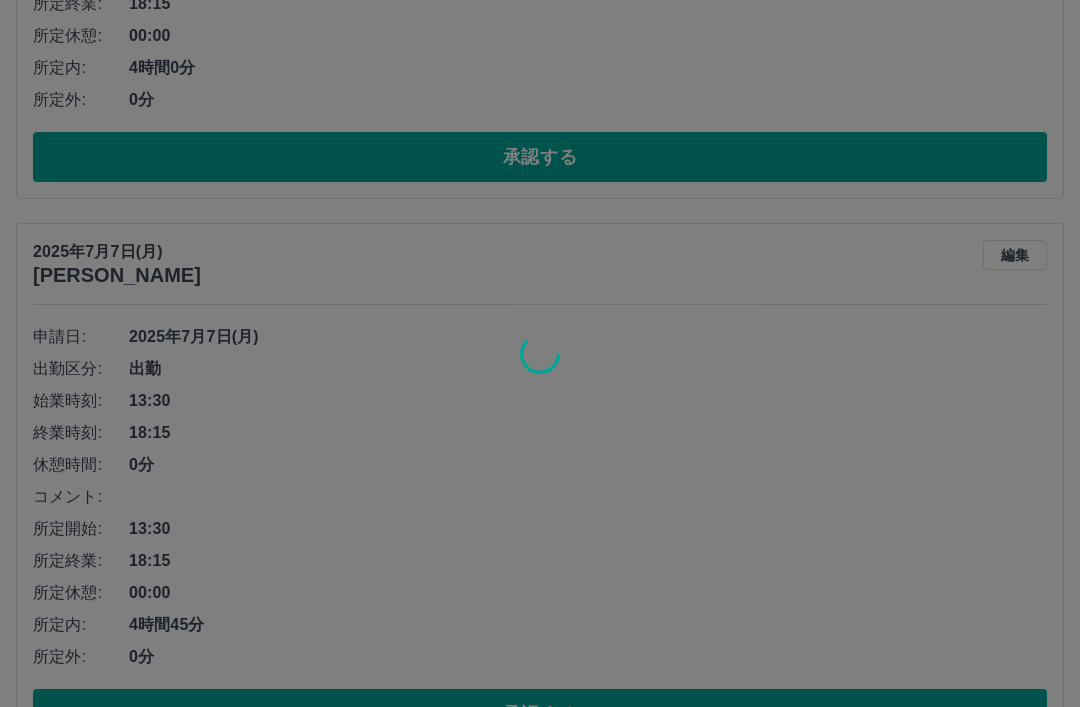scroll, scrollTop: 7186, scrollLeft: 0, axis: vertical 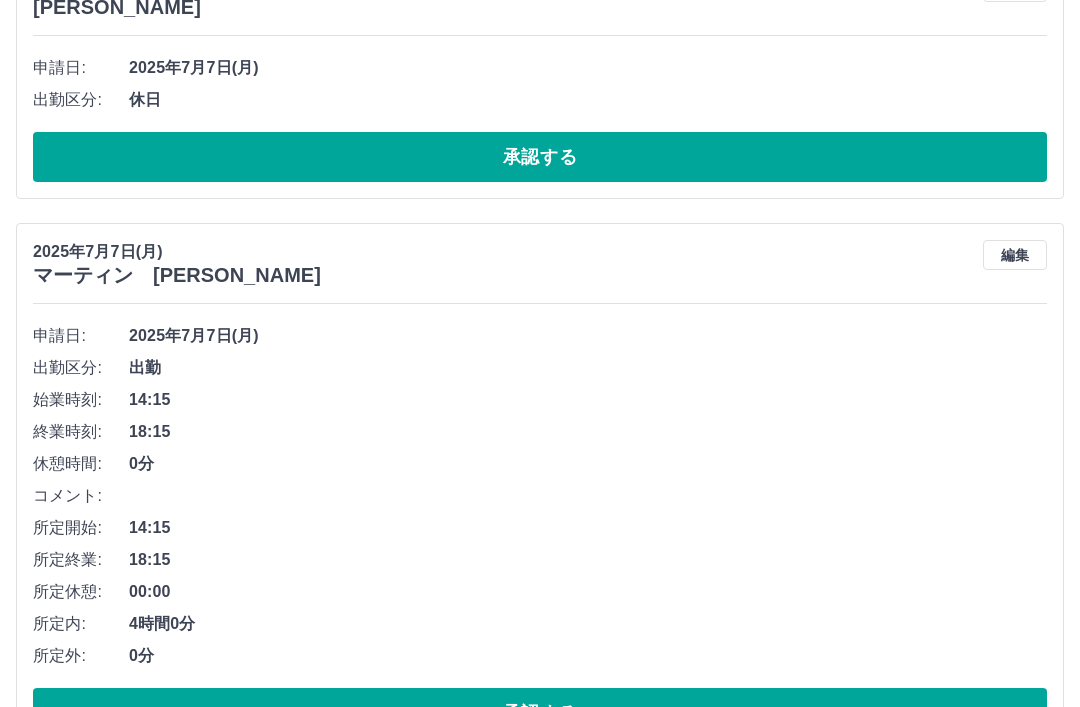 click on "承認する" at bounding box center [540, 713] 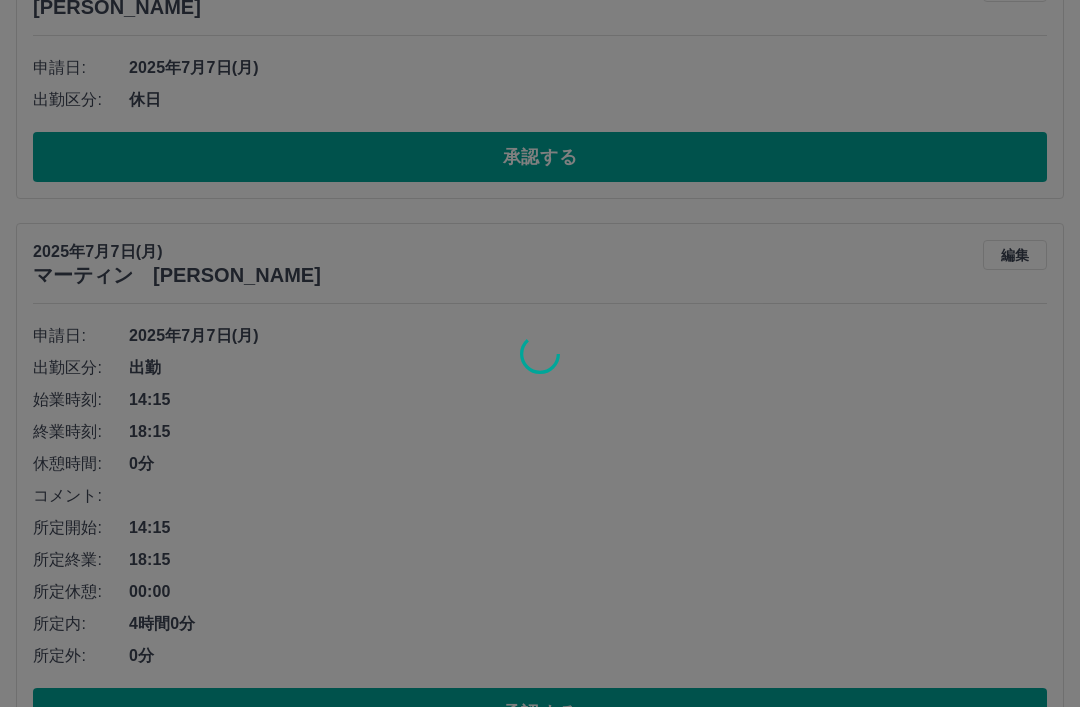 scroll, scrollTop: 6630, scrollLeft: 0, axis: vertical 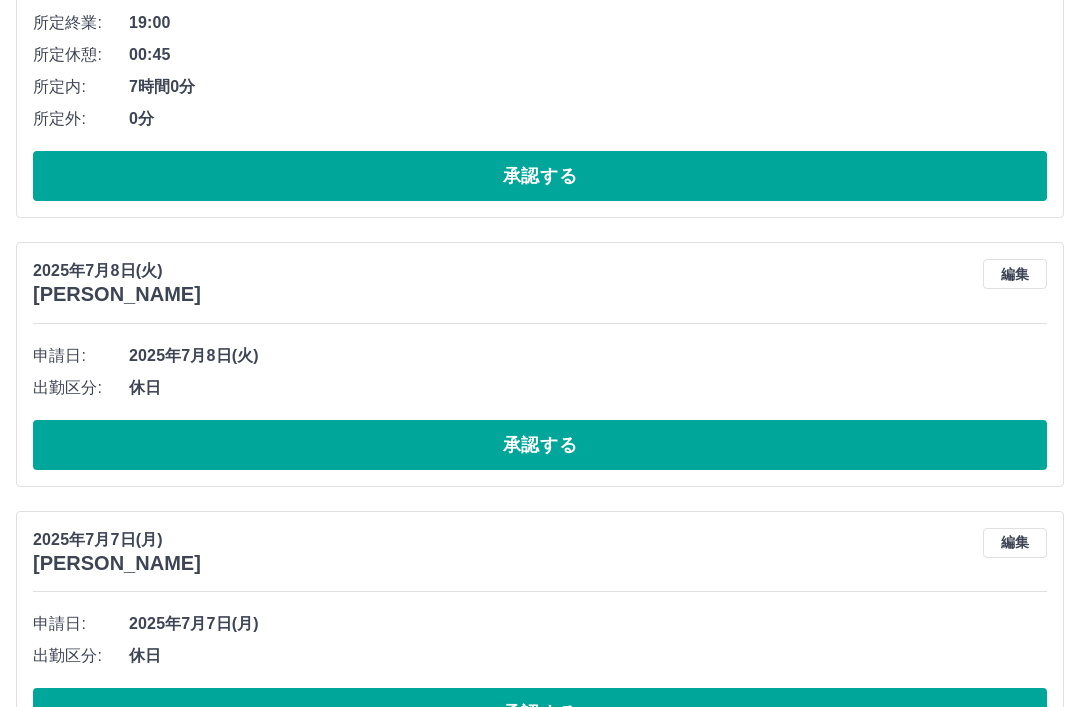 click on "承認する" at bounding box center (540, 713) 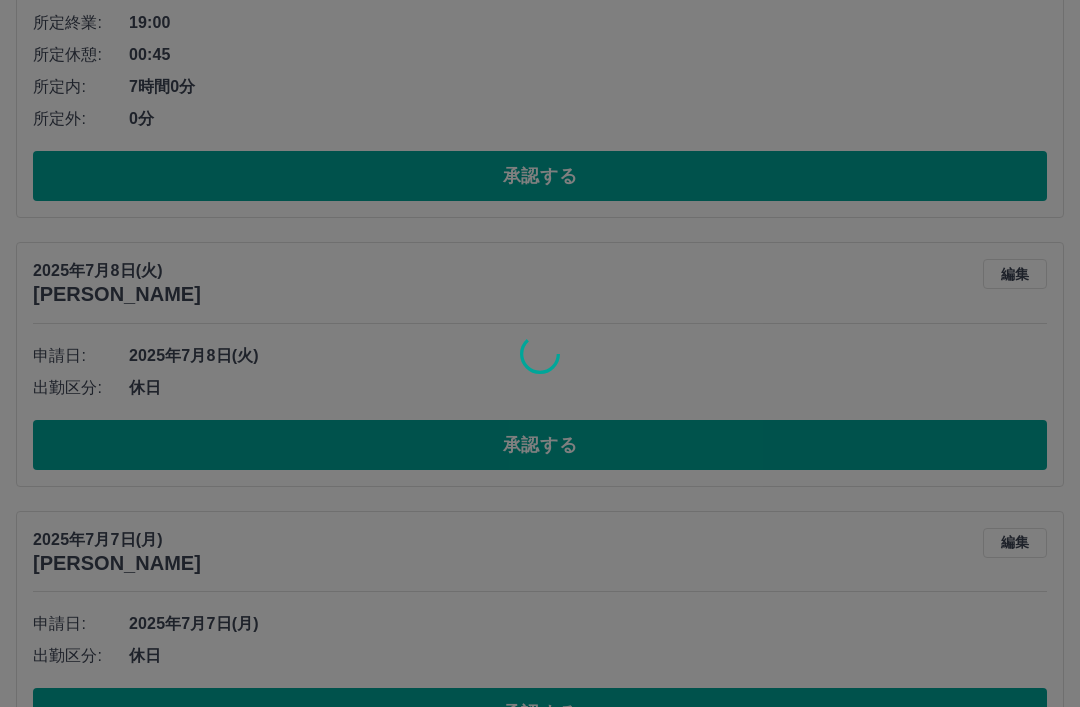 scroll, scrollTop: 6362, scrollLeft: 0, axis: vertical 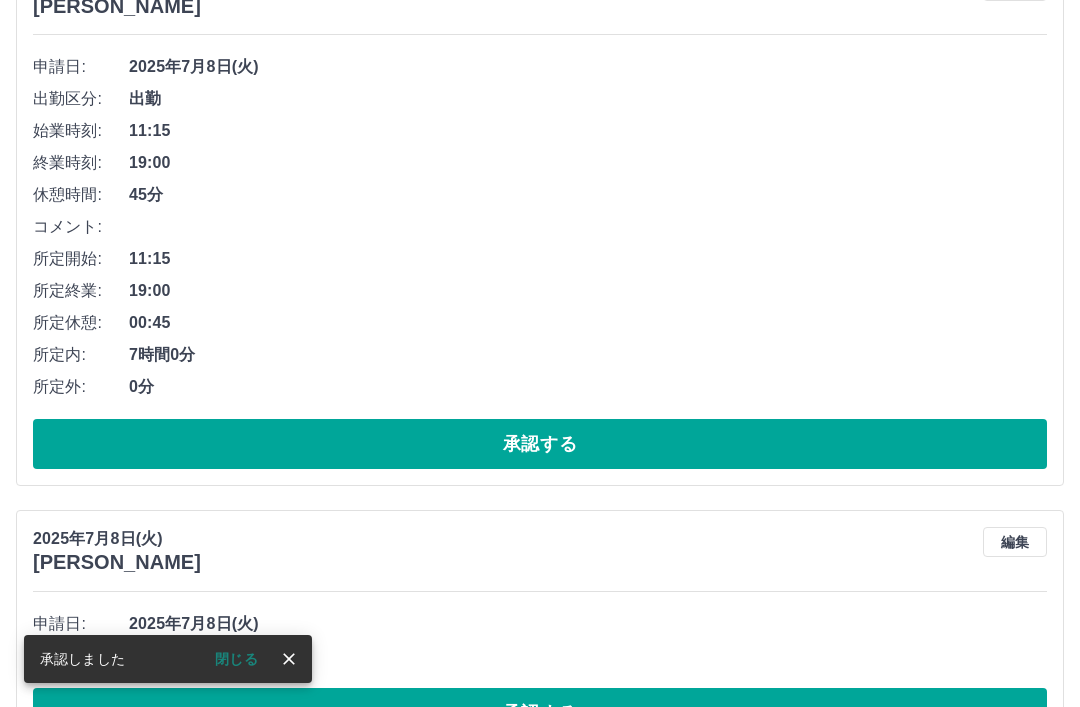 click on "承認する" at bounding box center (540, 713) 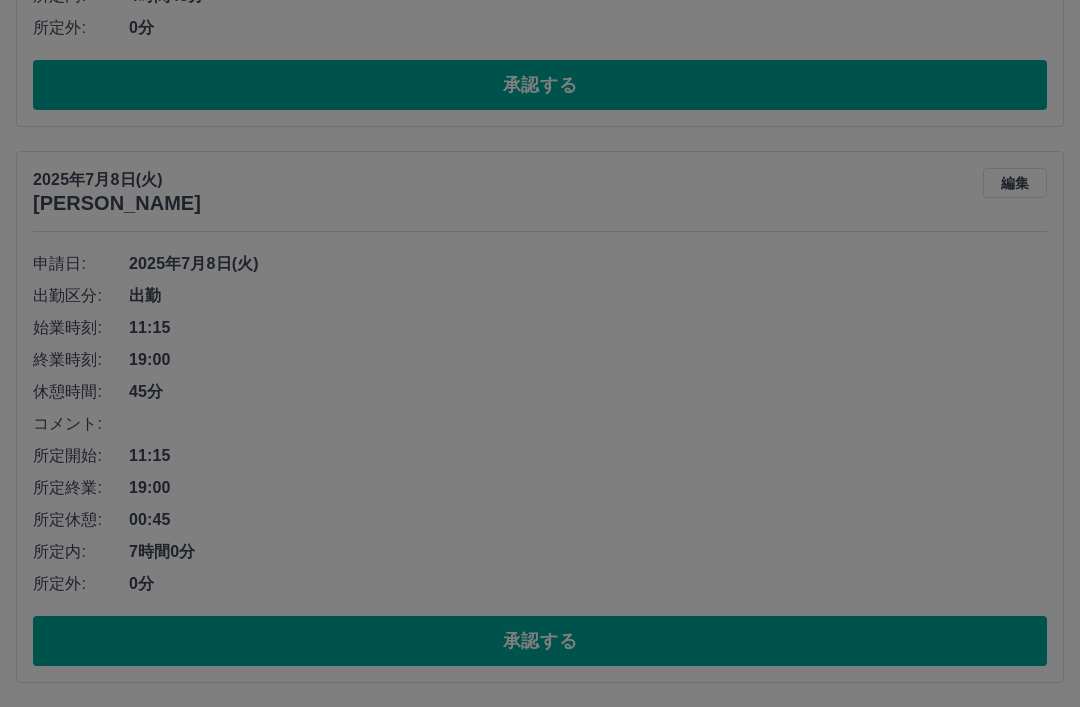 scroll, scrollTop: 6094, scrollLeft: 0, axis: vertical 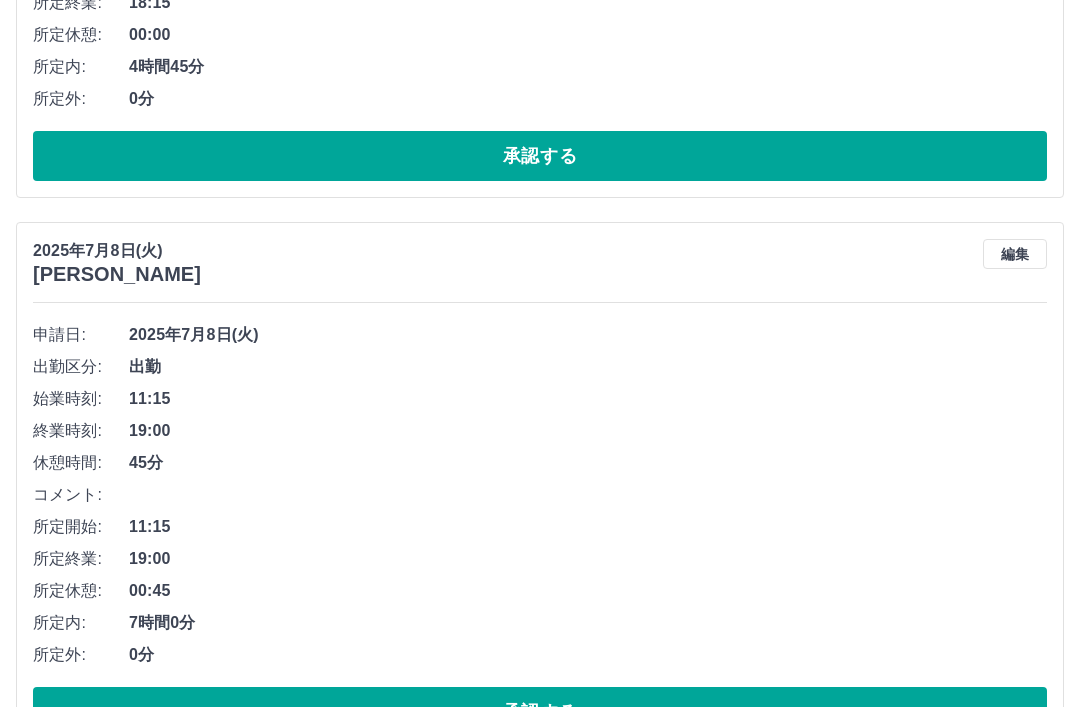 click on "承認する" at bounding box center (540, 712) 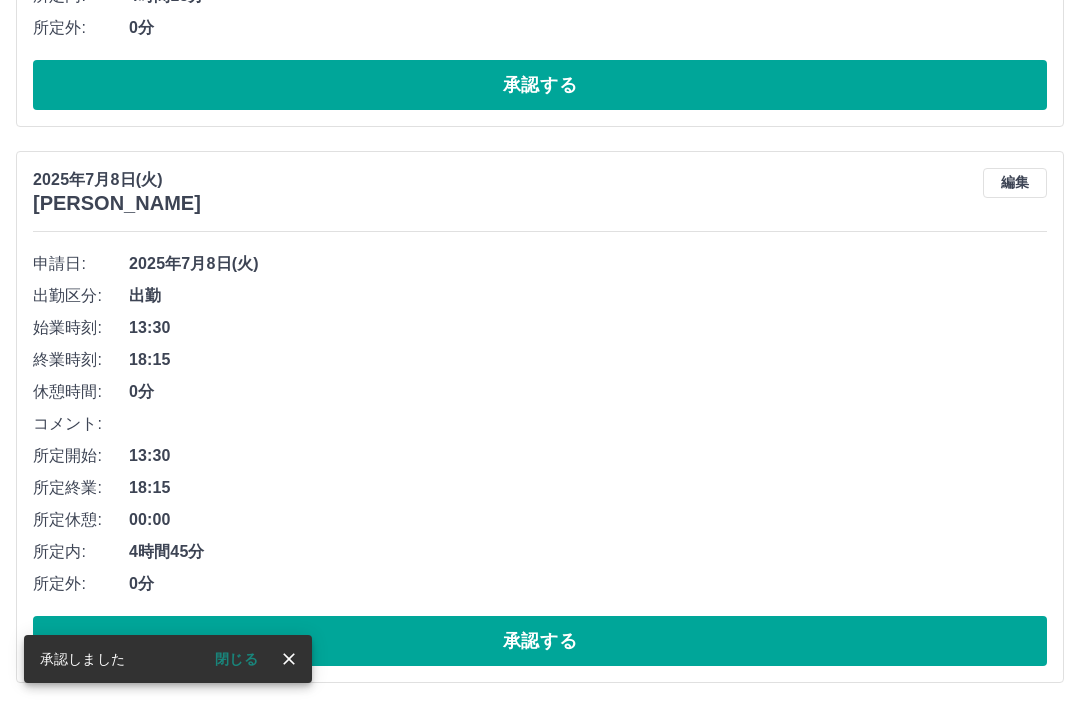 scroll, scrollTop: 5538, scrollLeft: 0, axis: vertical 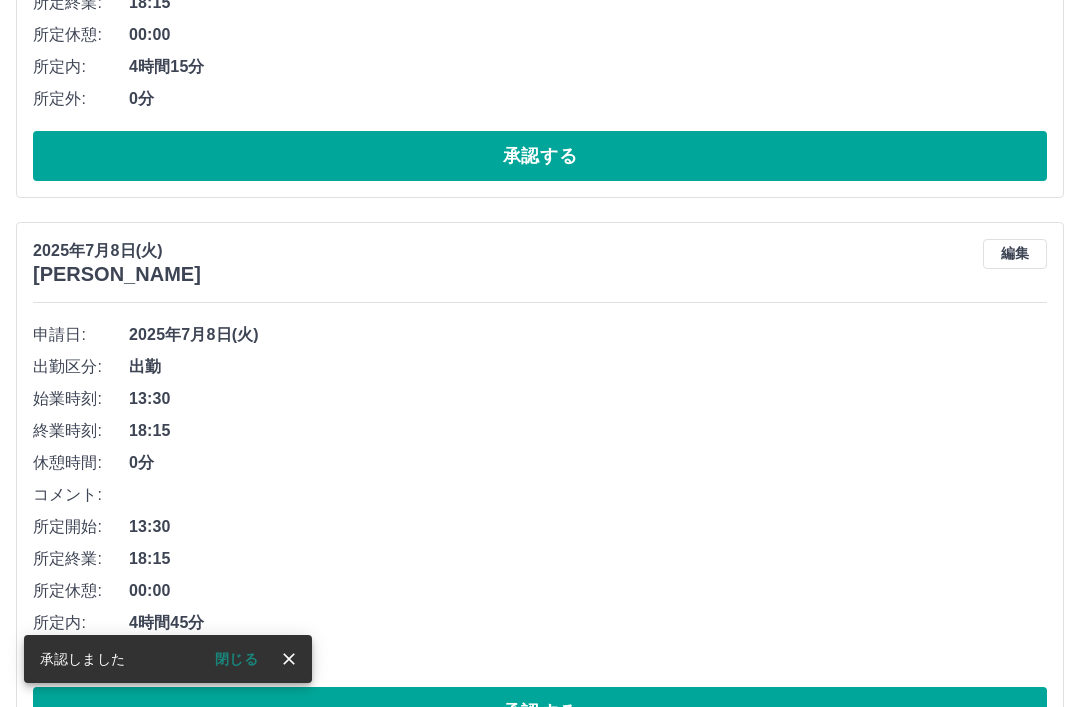 click on "承認する" at bounding box center (540, 712) 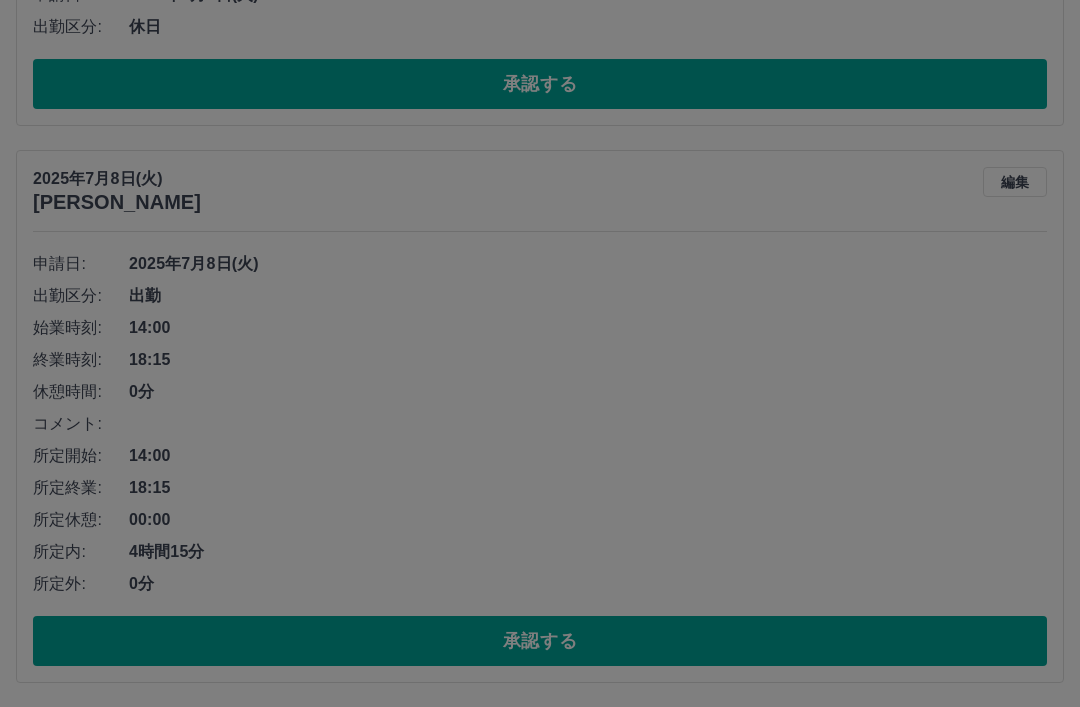 scroll, scrollTop: 4982, scrollLeft: 0, axis: vertical 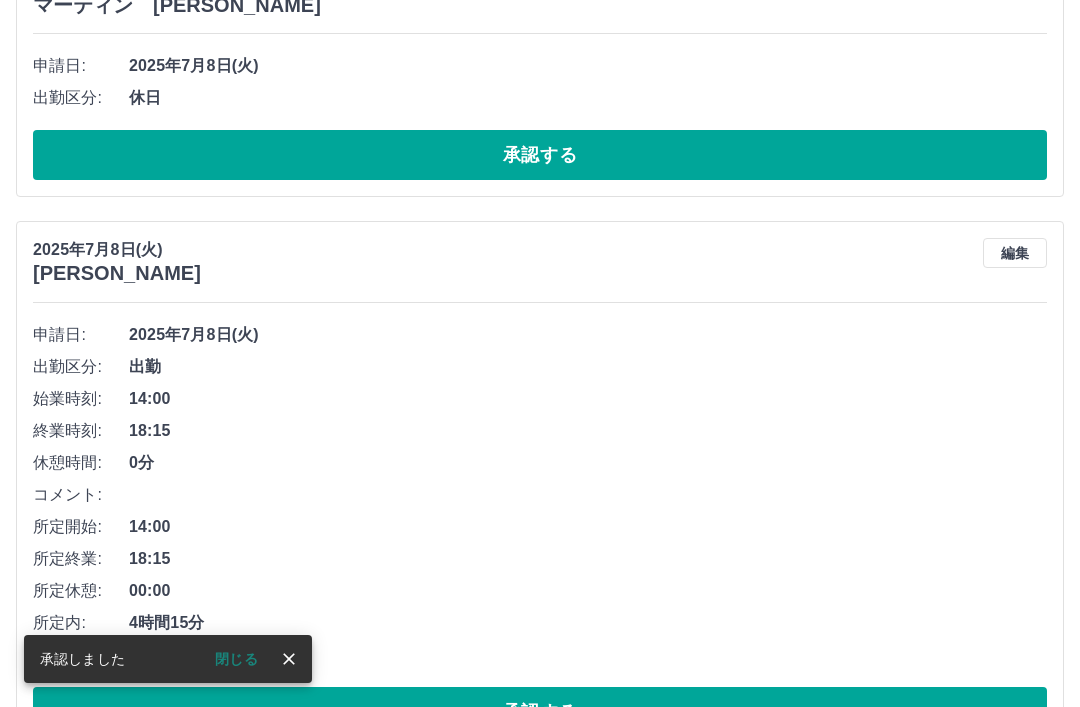 click on "承認する" at bounding box center [540, 712] 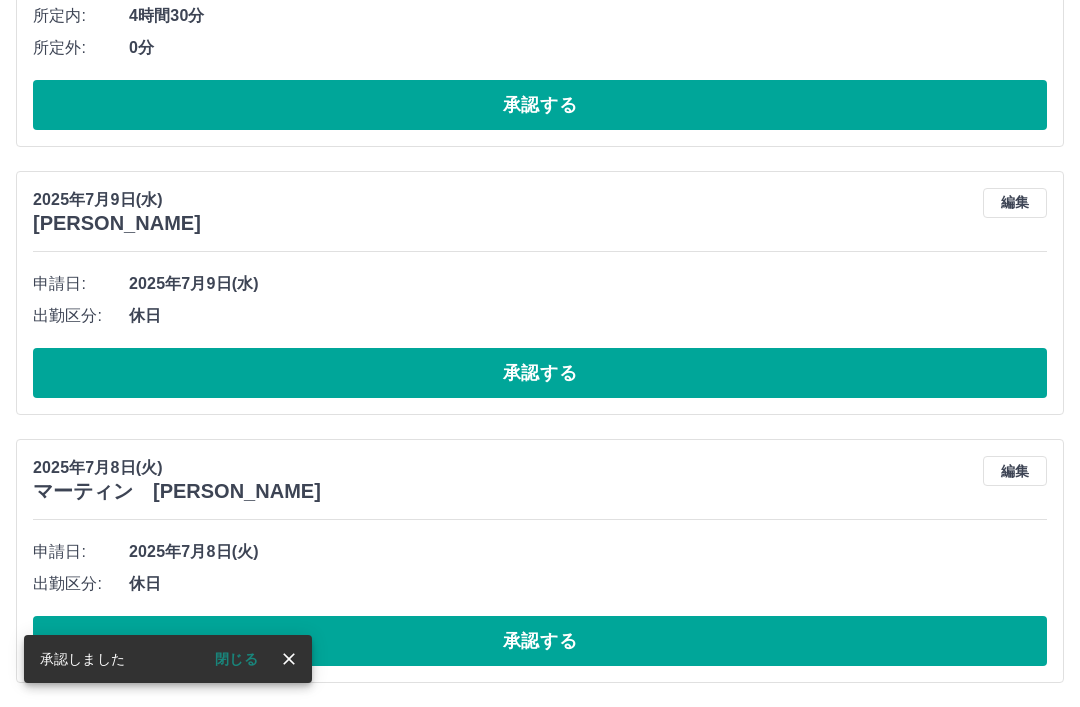 scroll, scrollTop: 4426, scrollLeft: 0, axis: vertical 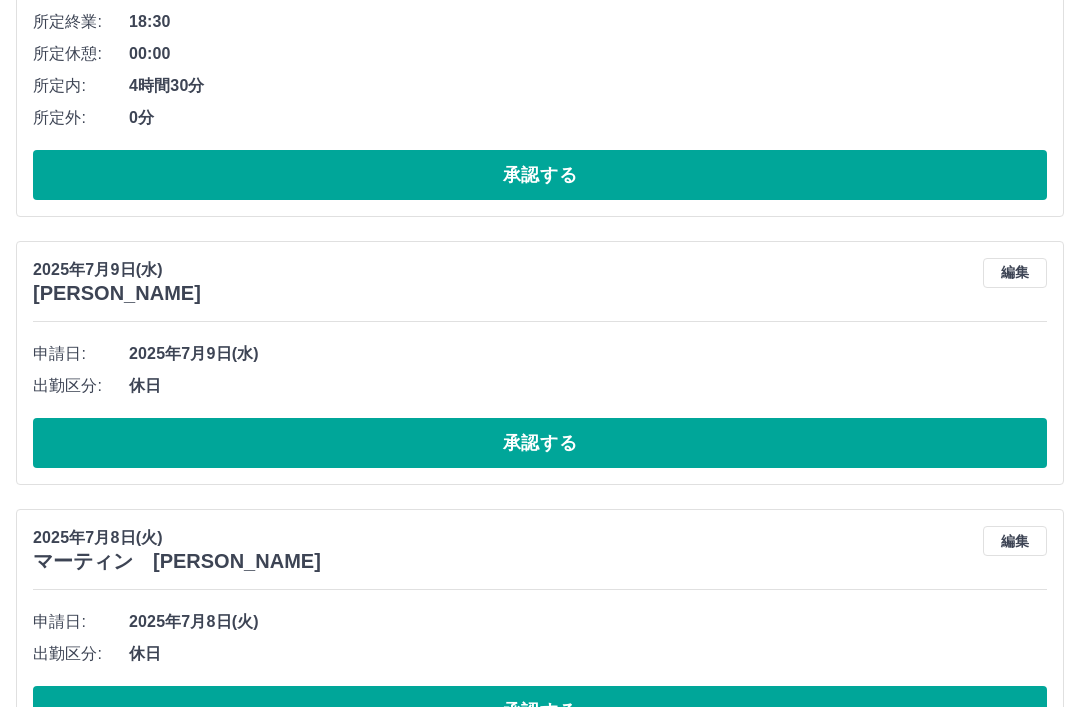 click on "承認する" at bounding box center [540, 711] 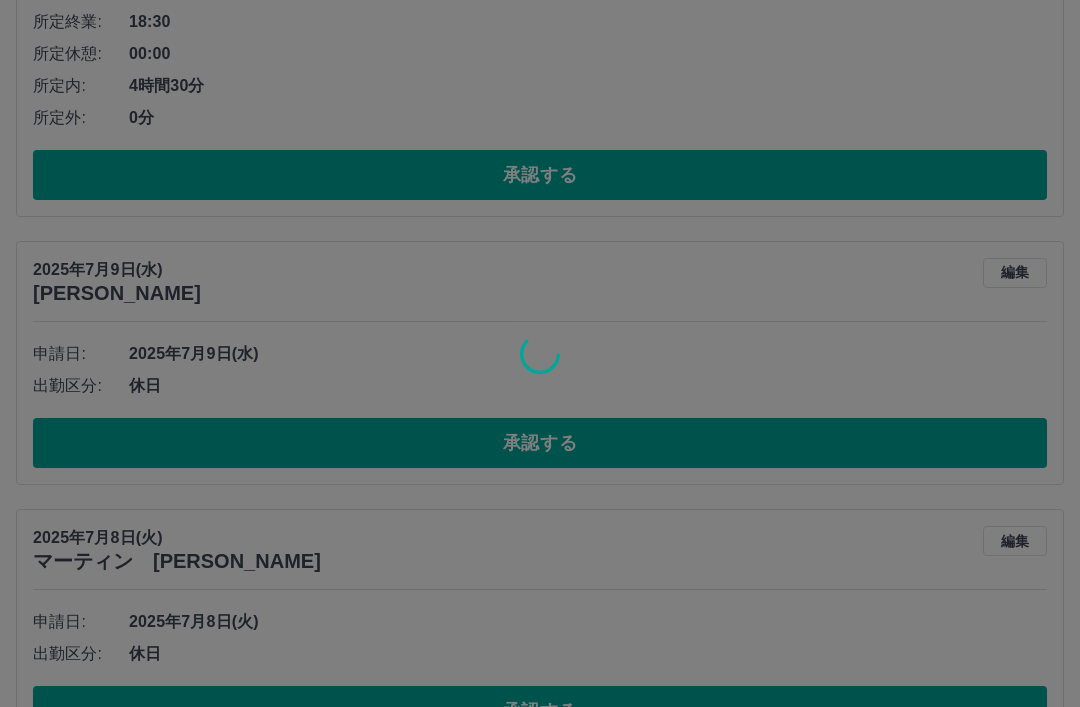 scroll, scrollTop: 4158, scrollLeft: 0, axis: vertical 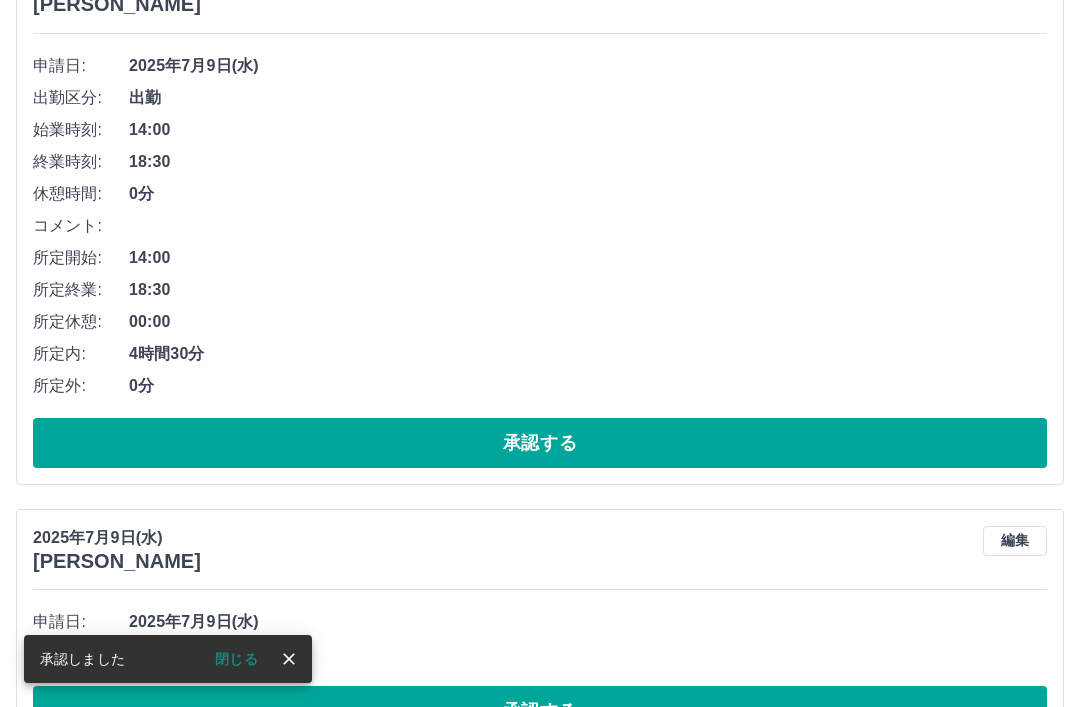 click on "承認する" at bounding box center (540, 711) 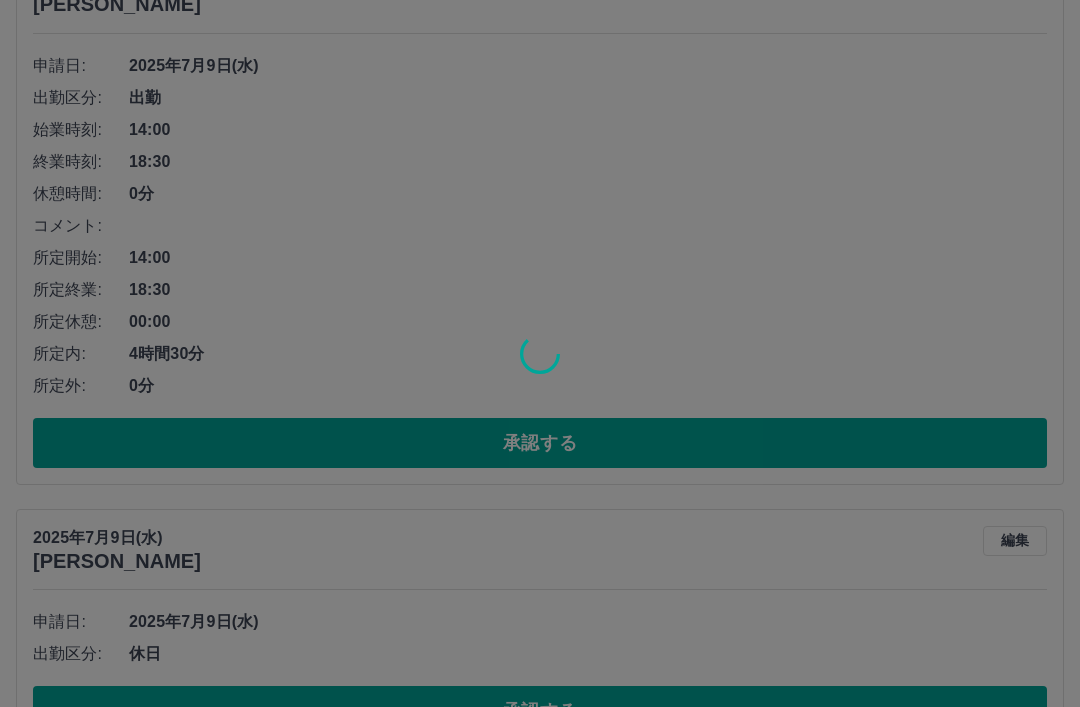 scroll, scrollTop: 3890, scrollLeft: 0, axis: vertical 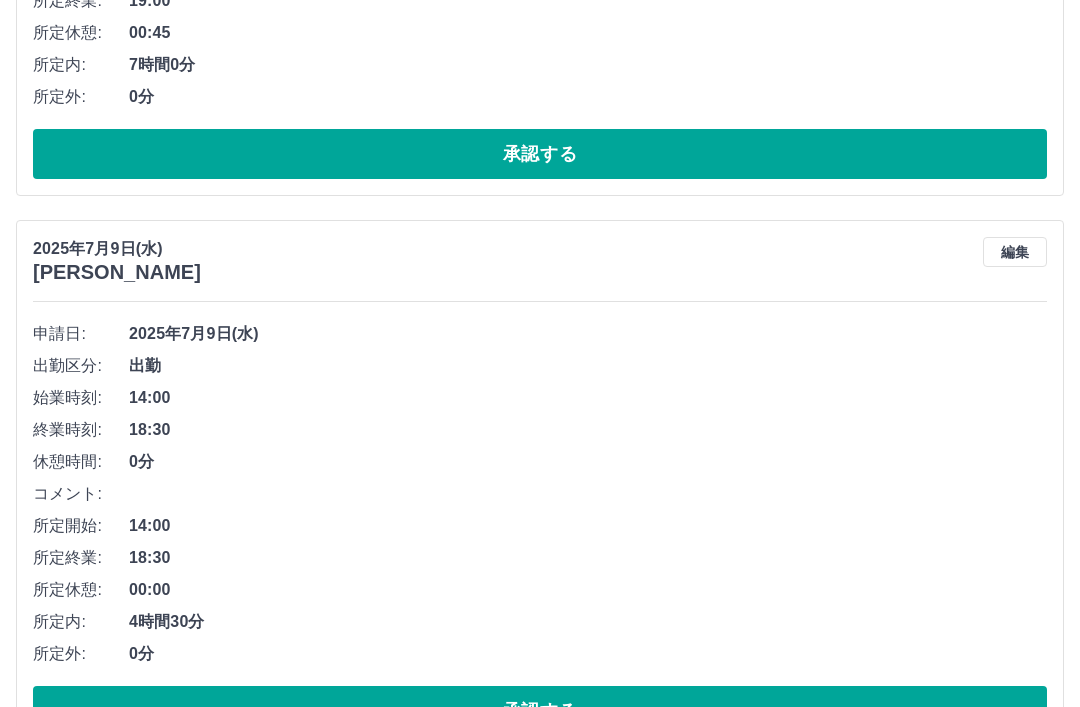 click on "承認する" at bounding box center [540, 711] 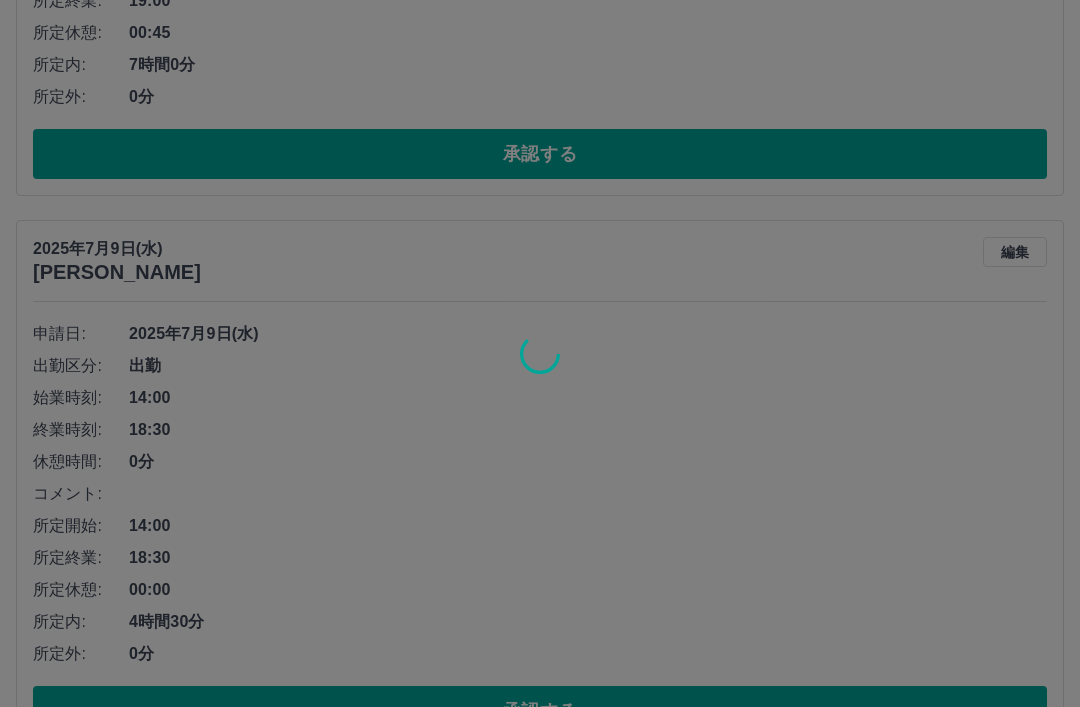 scroll, scrollTop: 3334, scrollLeft: 0, axis: vertical 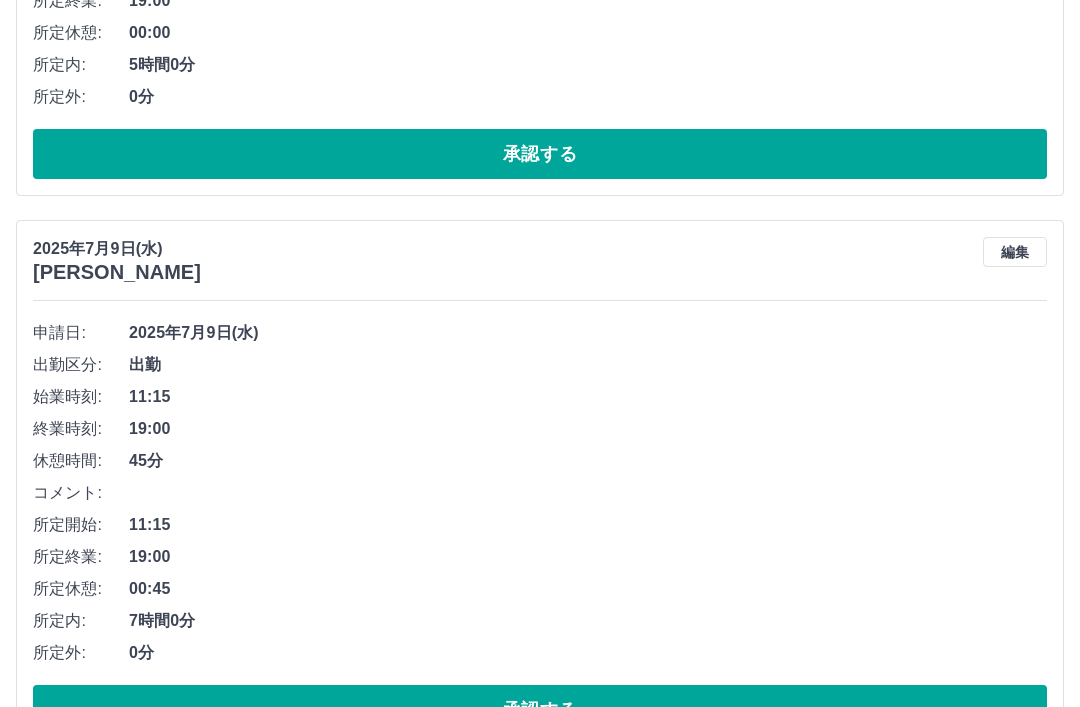 click on "承認する" at bounding box center (540, 710) 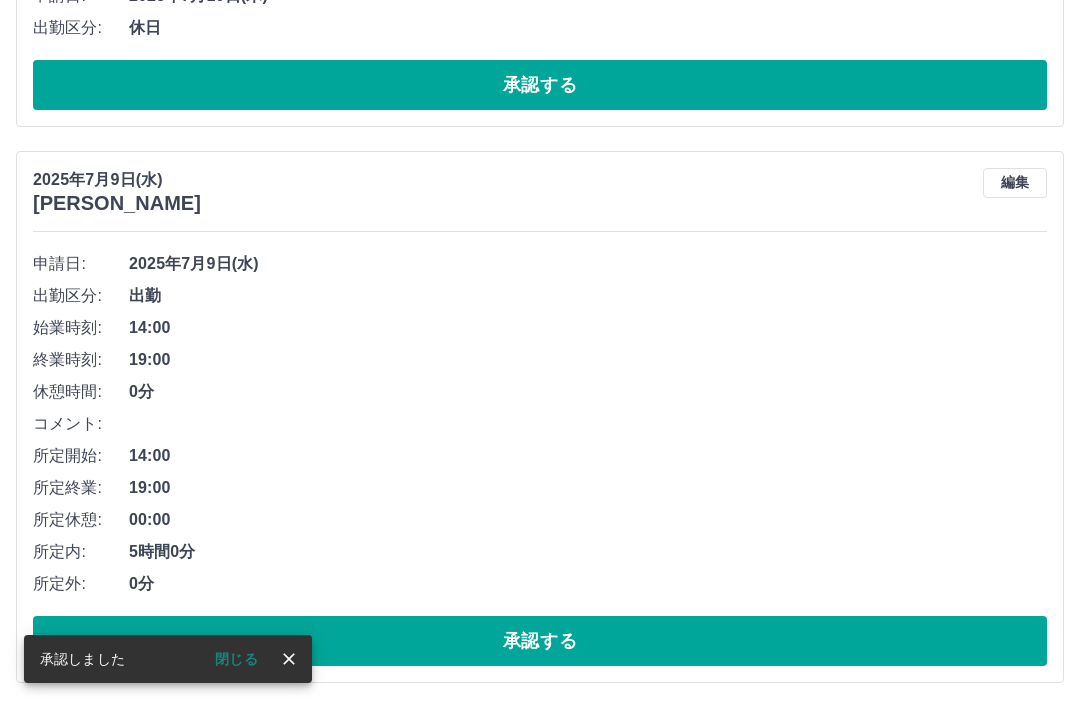 scroll, scrollTop: 2778, scrollLeft: 0, axis: vertical 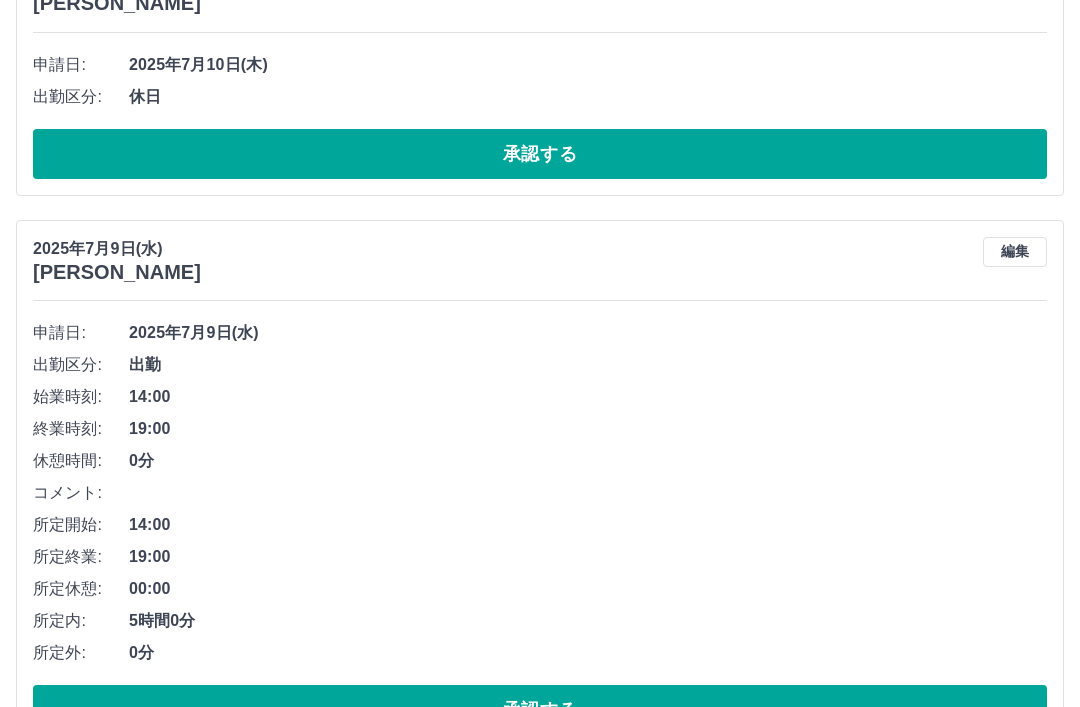 click on "承認する" at bounding box center (540, 710) 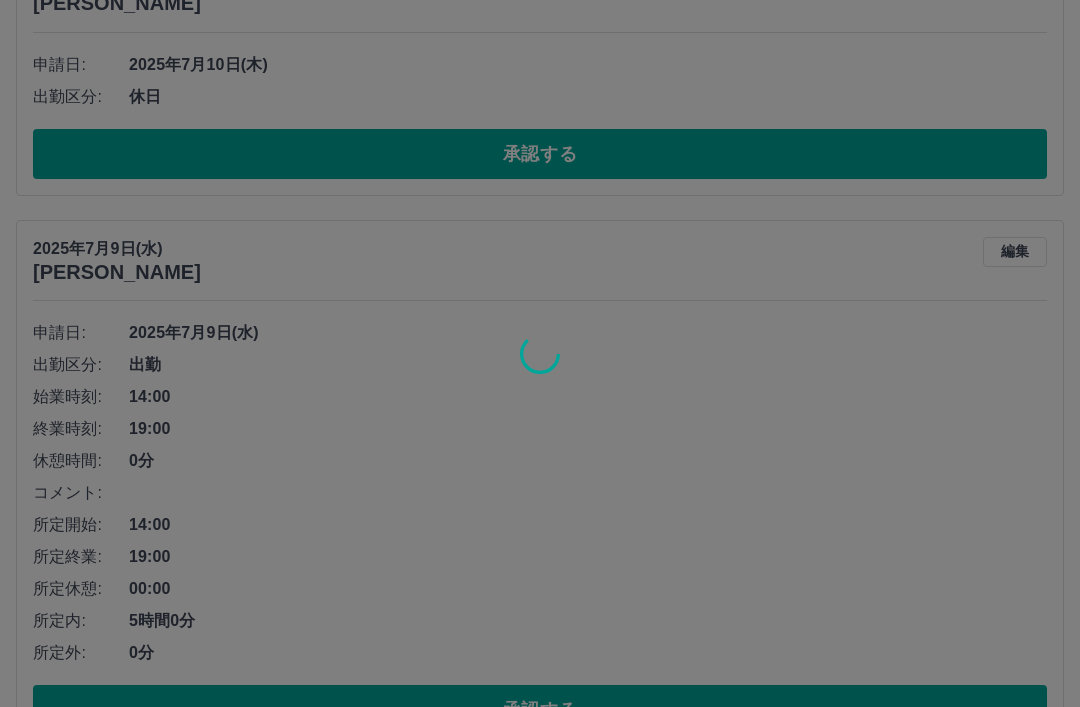 scroll, scrollTop: 2222, scrollLeft: 0, axis: vertical 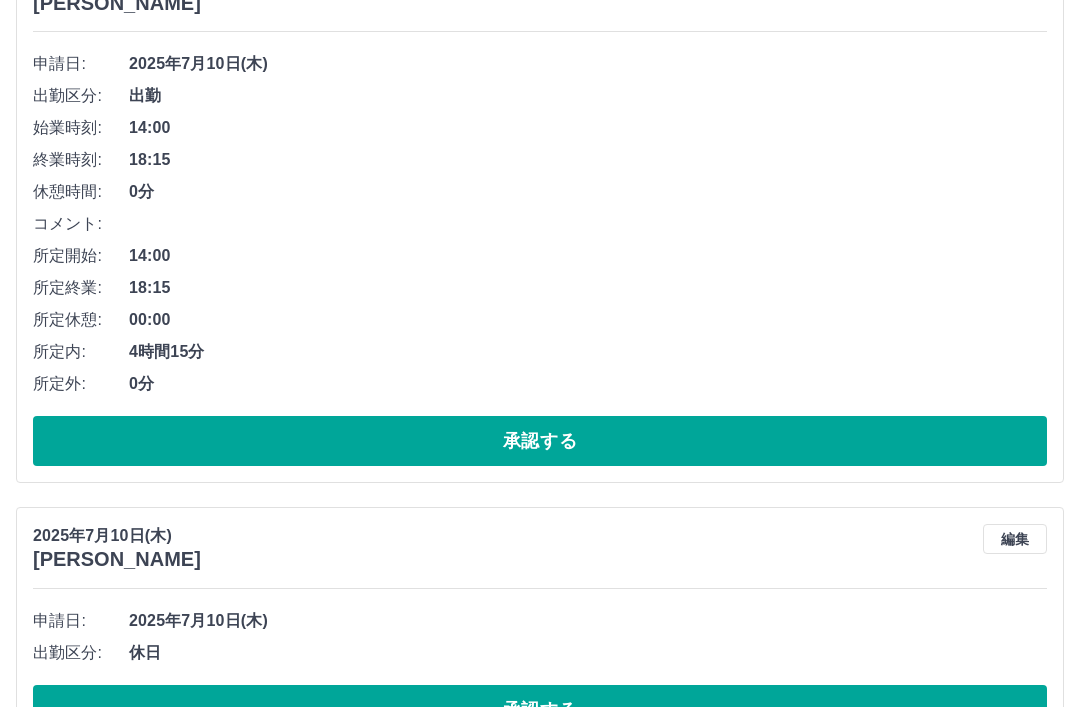 click on "承認する" at bounding box center [540, 710] 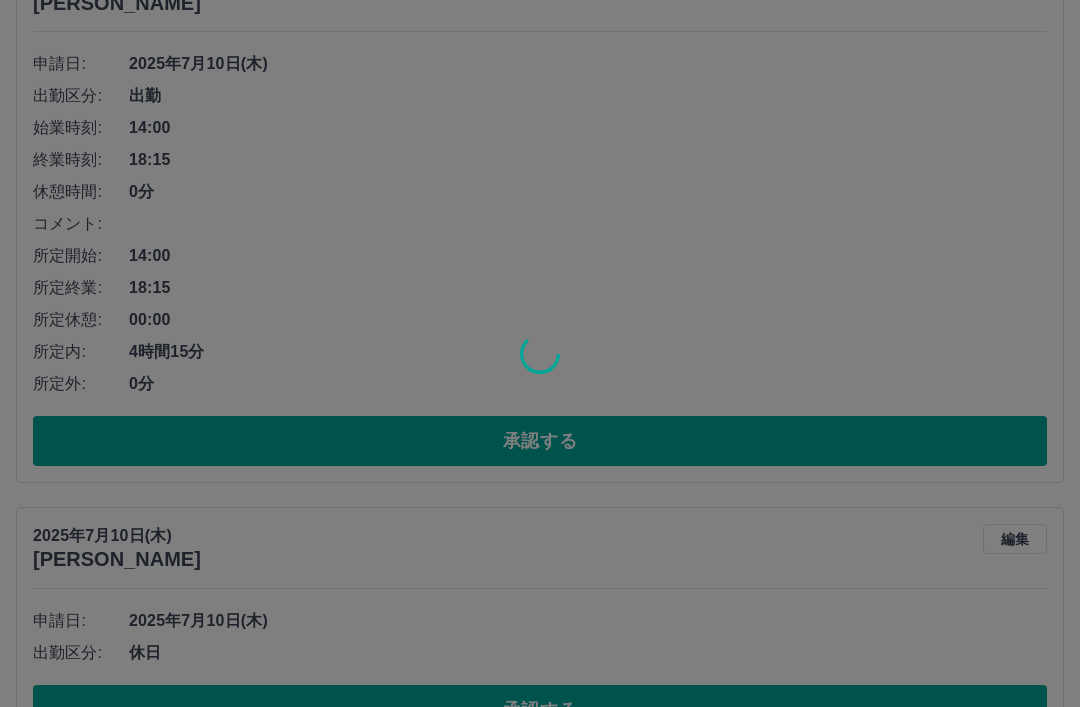 scroll, scrollTop: 1954, scrollLeft: 0, axis: vertical 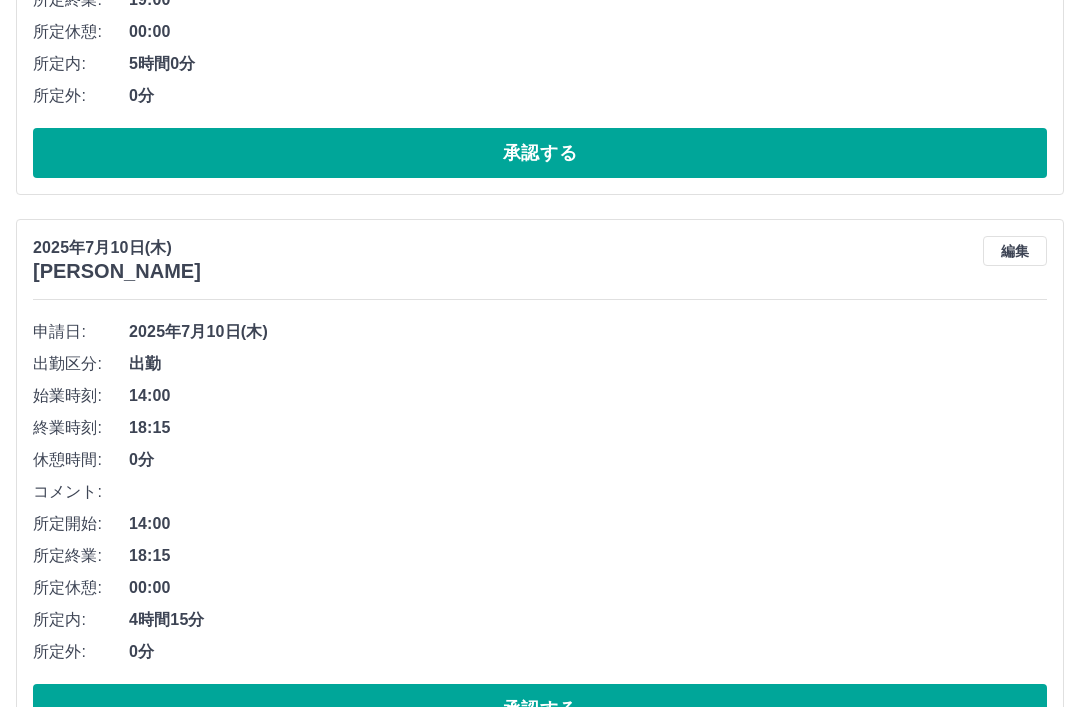 click on "承認する" at bounding box center (540, 709) 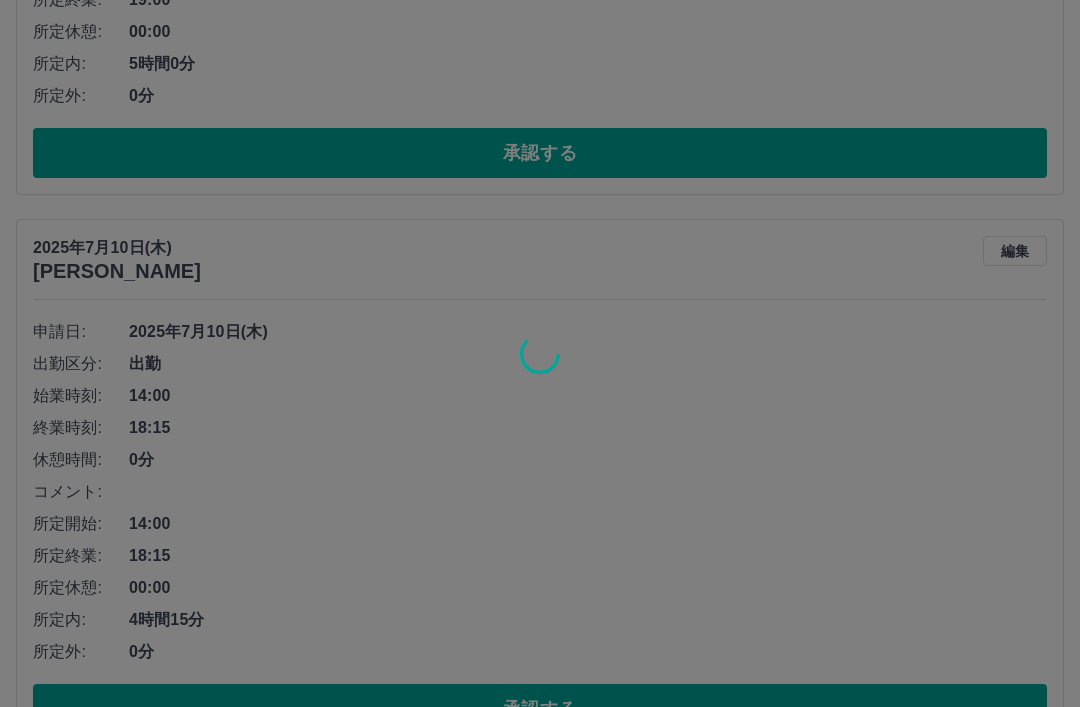 scroll, scrollTop: 1398, scrollLeft: 0, axis: vertical 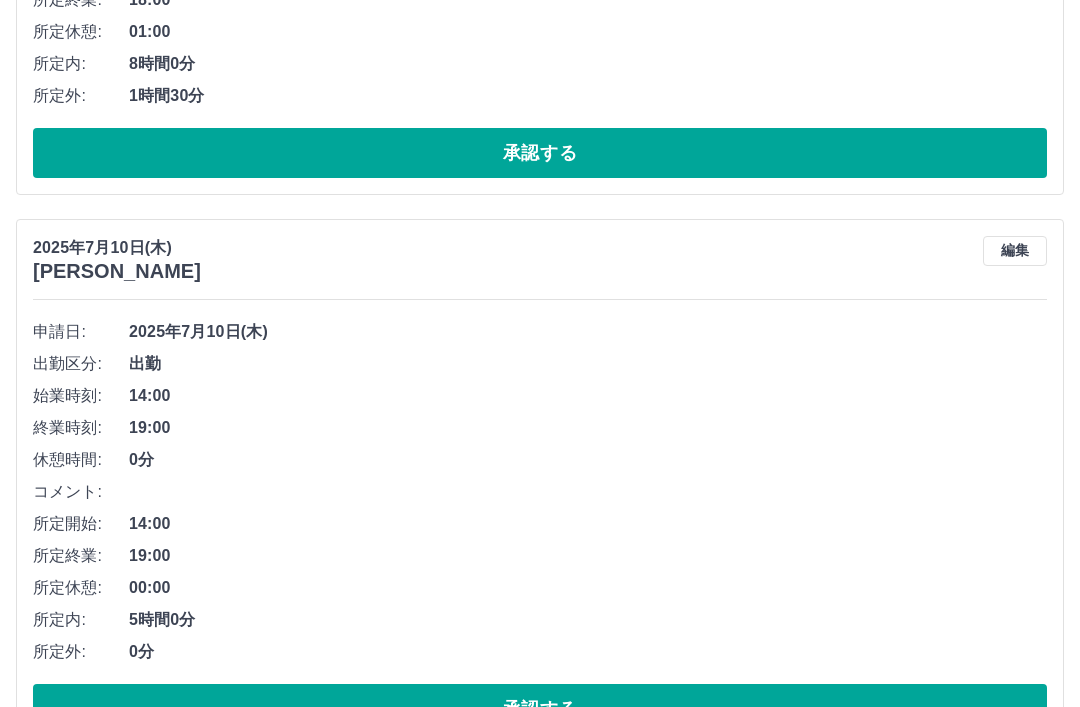 click on "承認する" at bounding box center [540, 709] 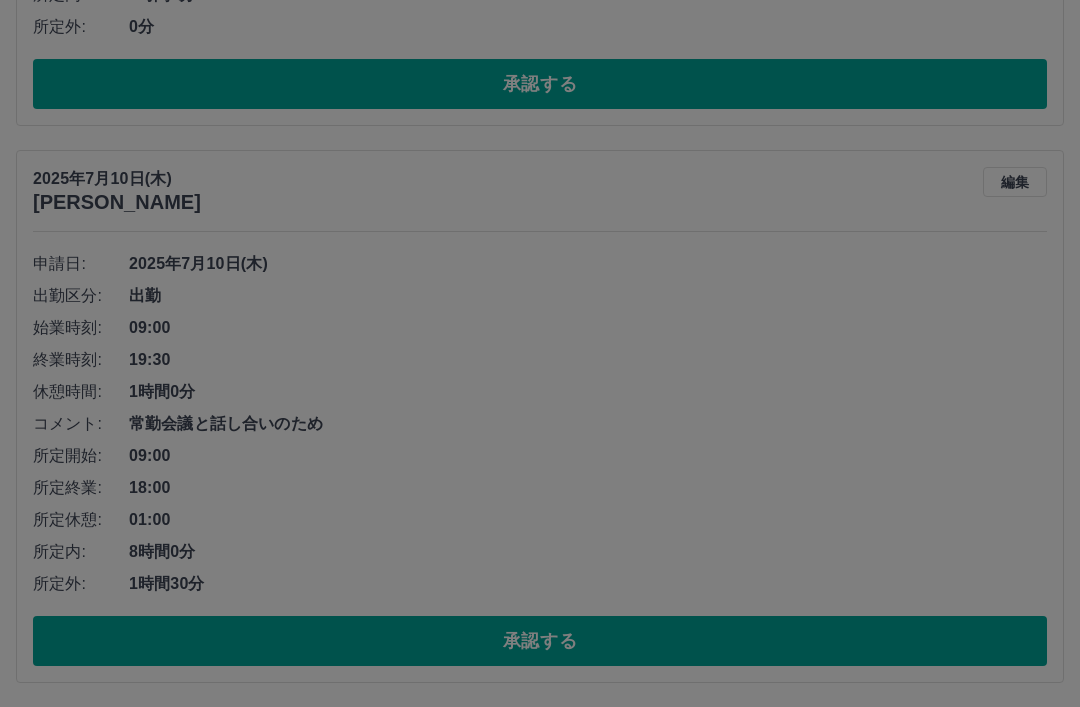 scroll, scrollTop: 842, scrollLeft: 0, axis: vertical 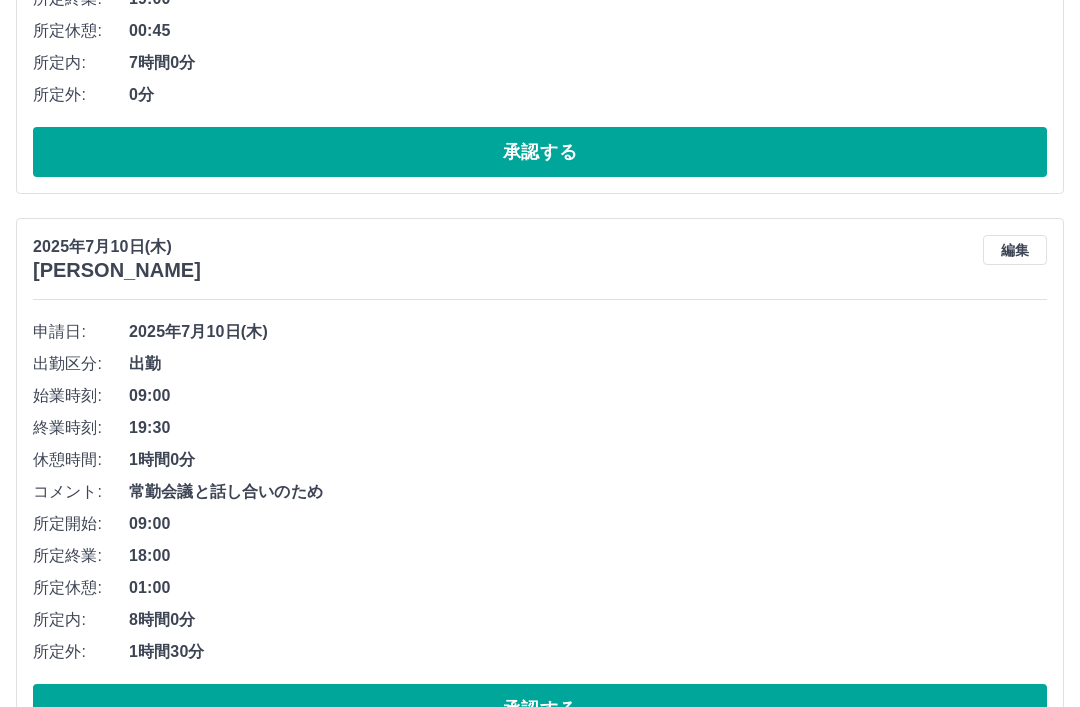 click on "承認する" at bounding box center (540, 709) 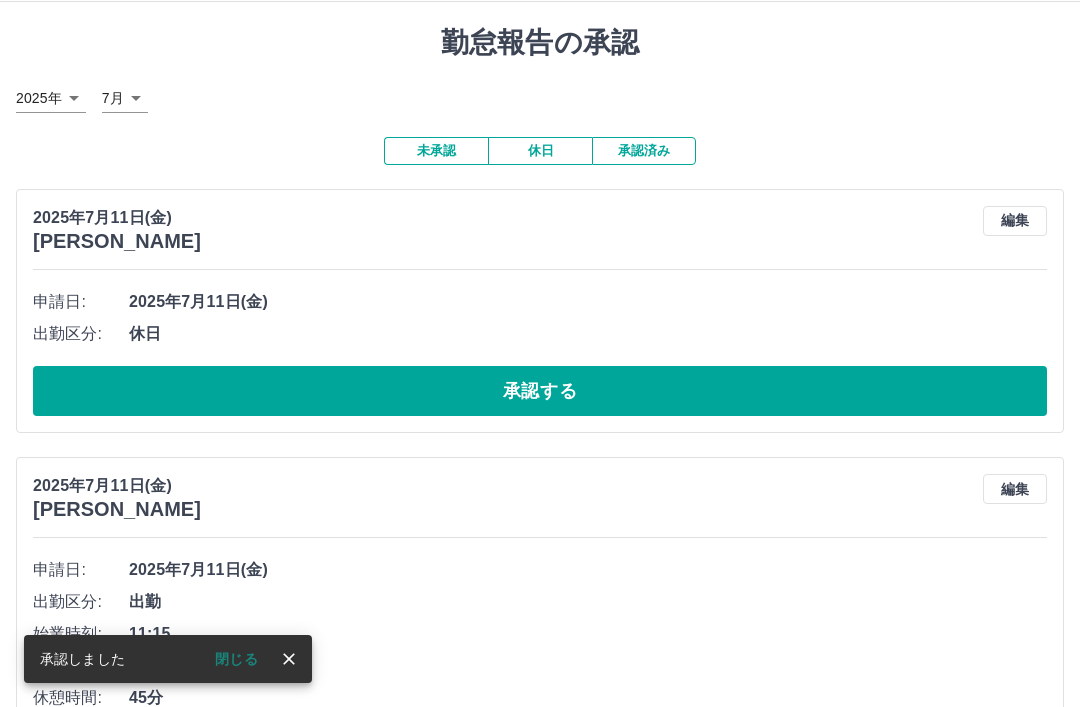 scroll, scrollTop: 0, scrollLeft: 0, axis: both 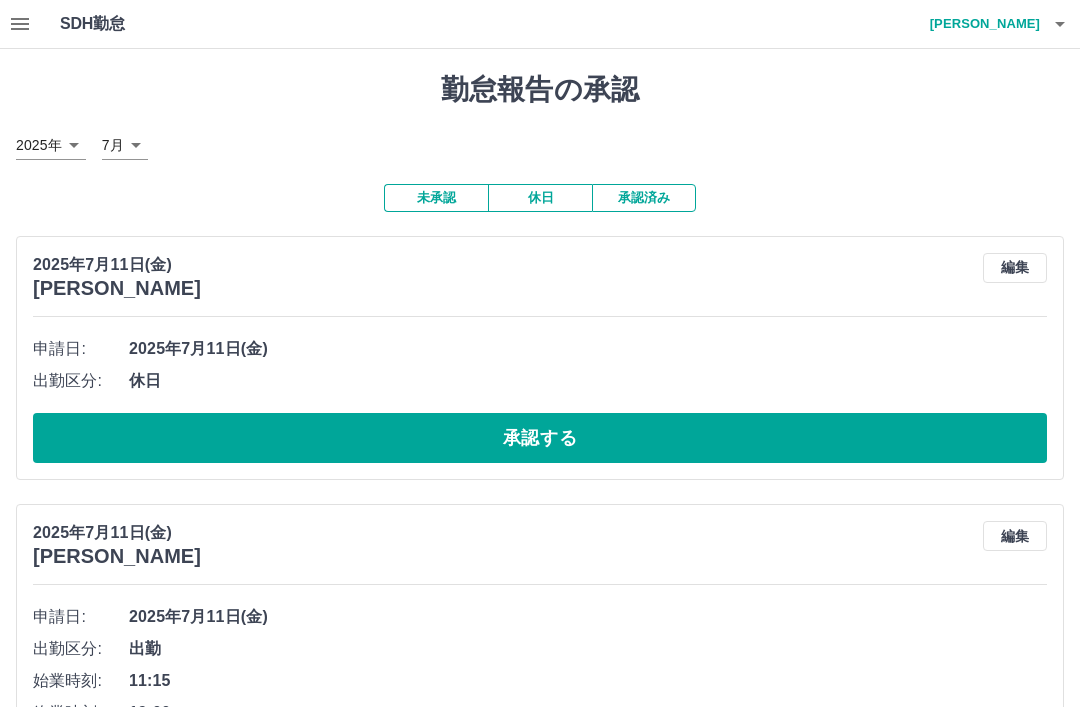 click on "承認する" at bounding box center (540, 438) 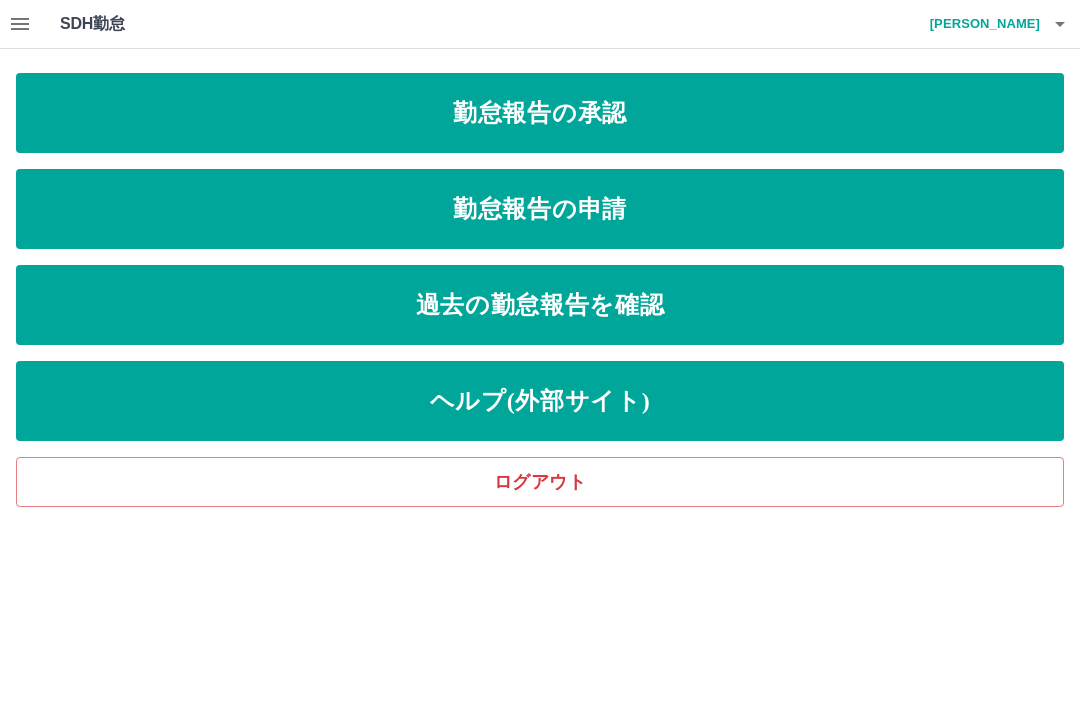 click on "勤怠報告の申請" at bounding box center [540, 209] 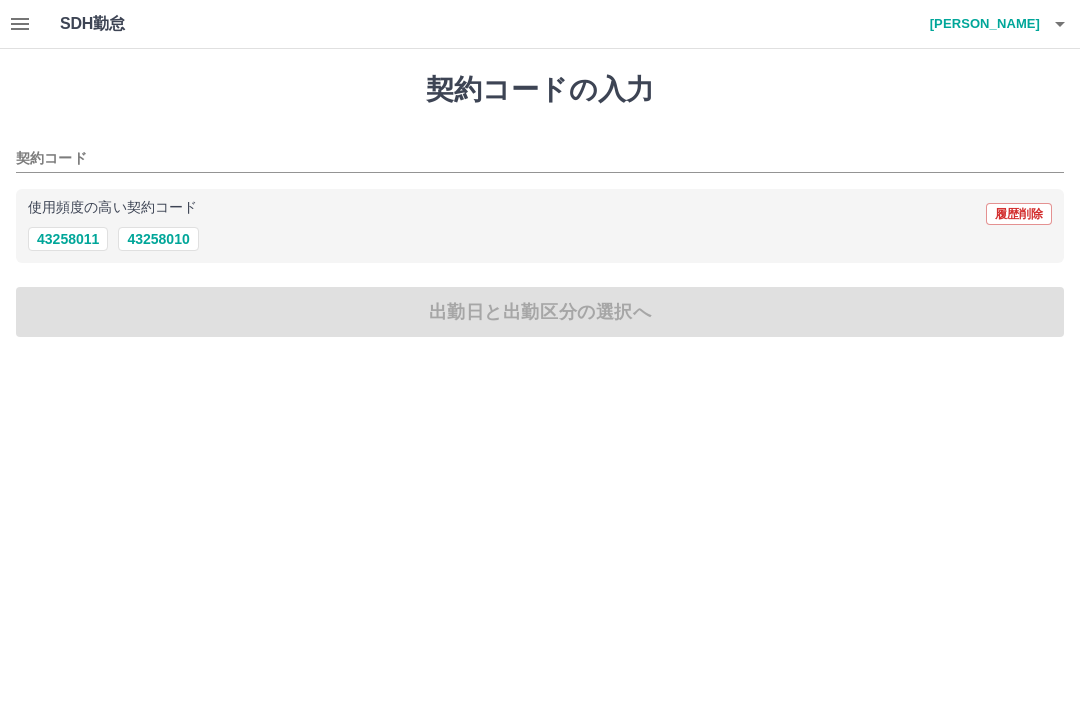 click on "43258010" at bounding box center [158, 239] 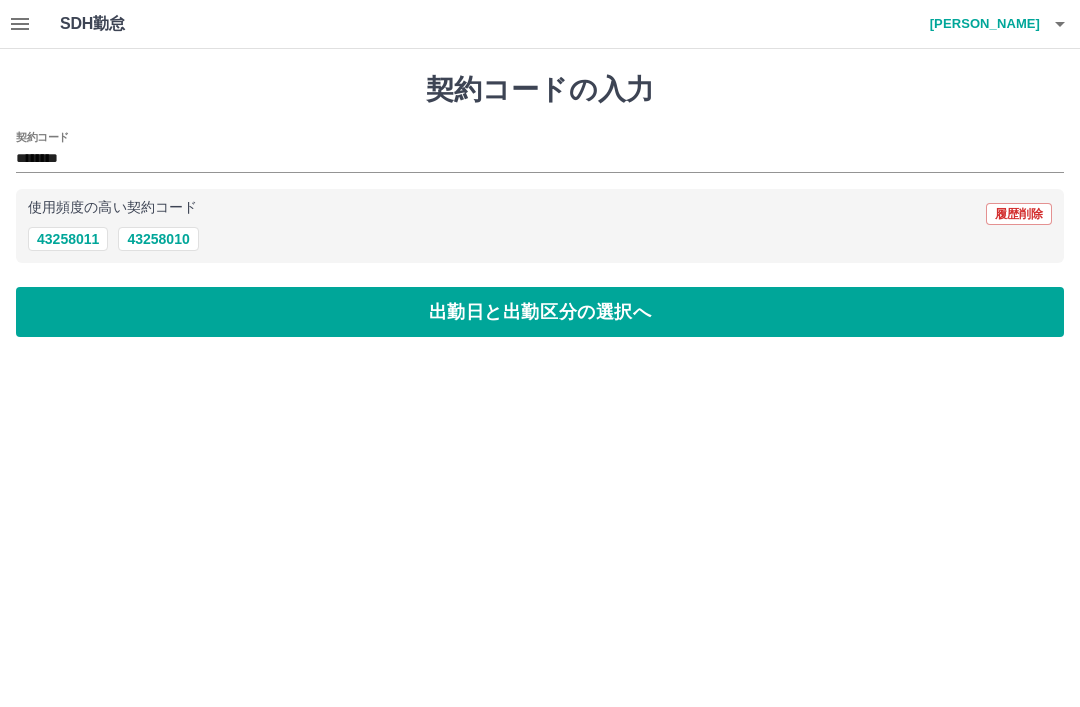 click on "出勤日と出勤区分の選択へ" at bounding box center (540, 312) 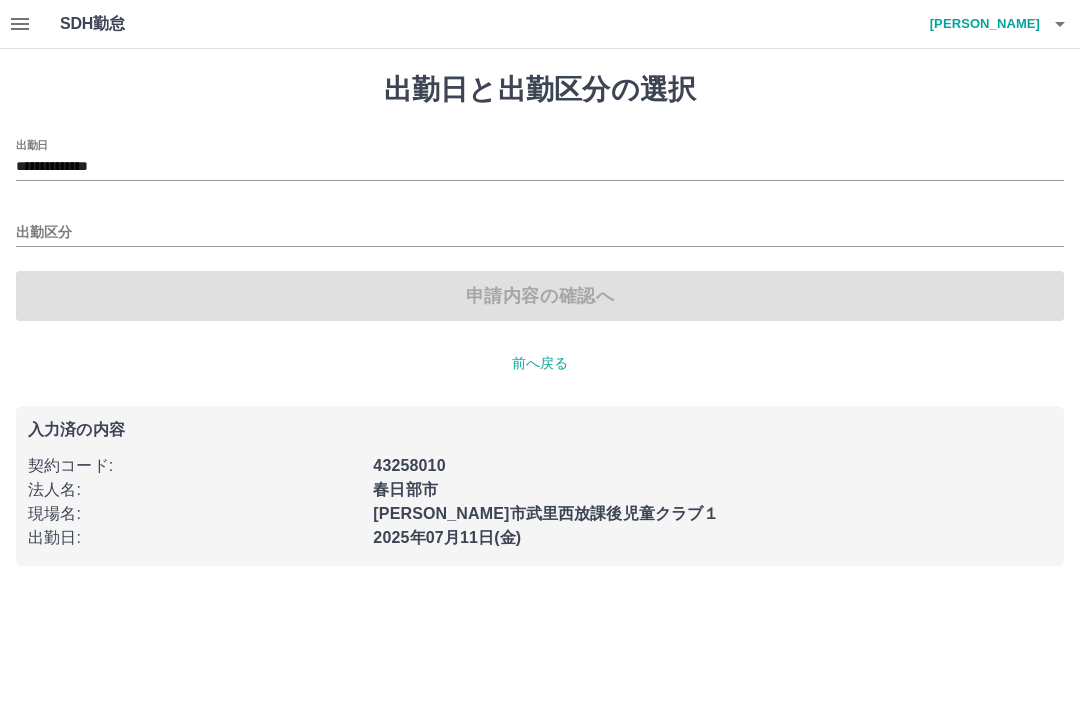 click on "**********" at bounding box center [540, 167] 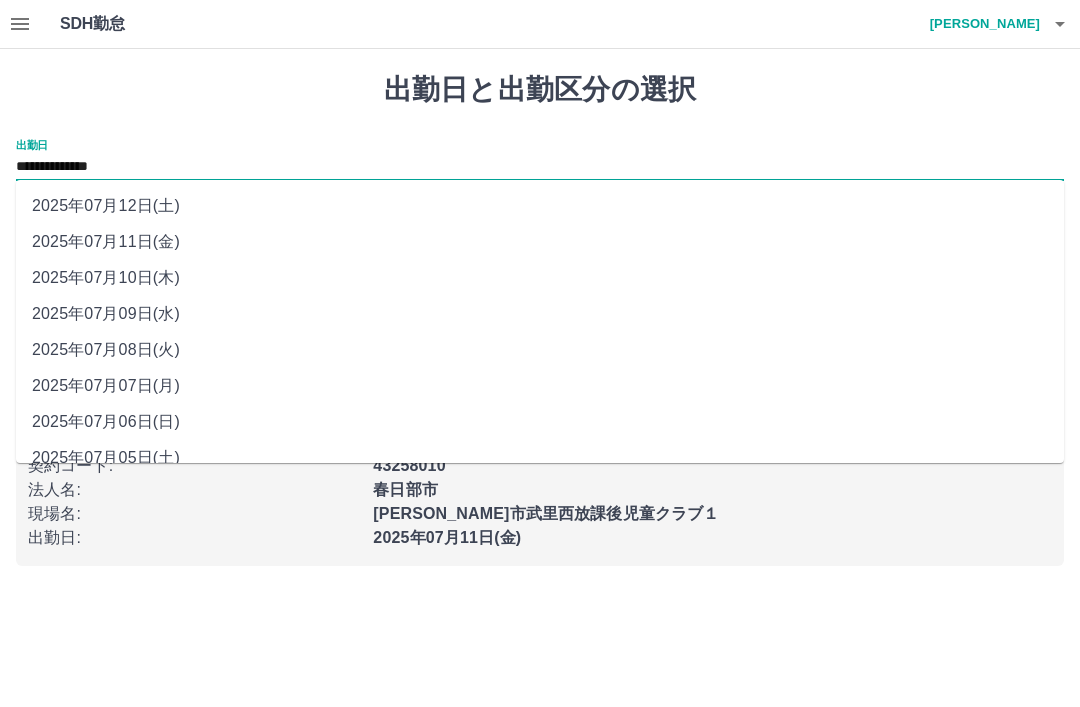 click on "2025年07月06日(日)" at bounding box center (540, 422) 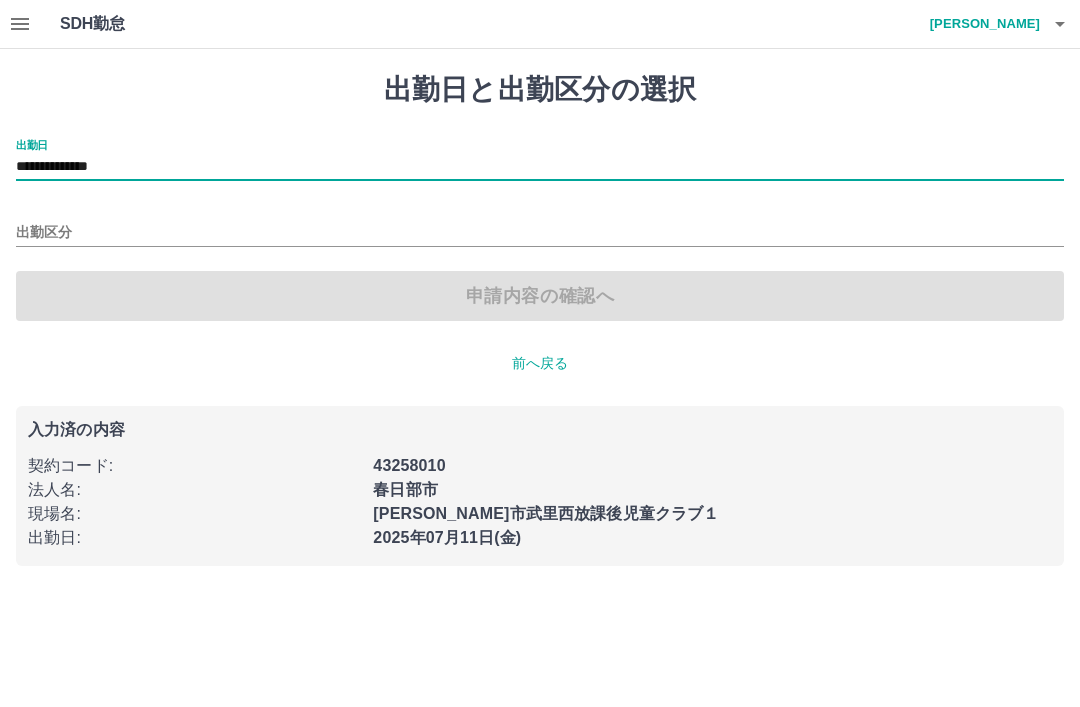 click on "出勤区分" at bounding box center [540, 233] 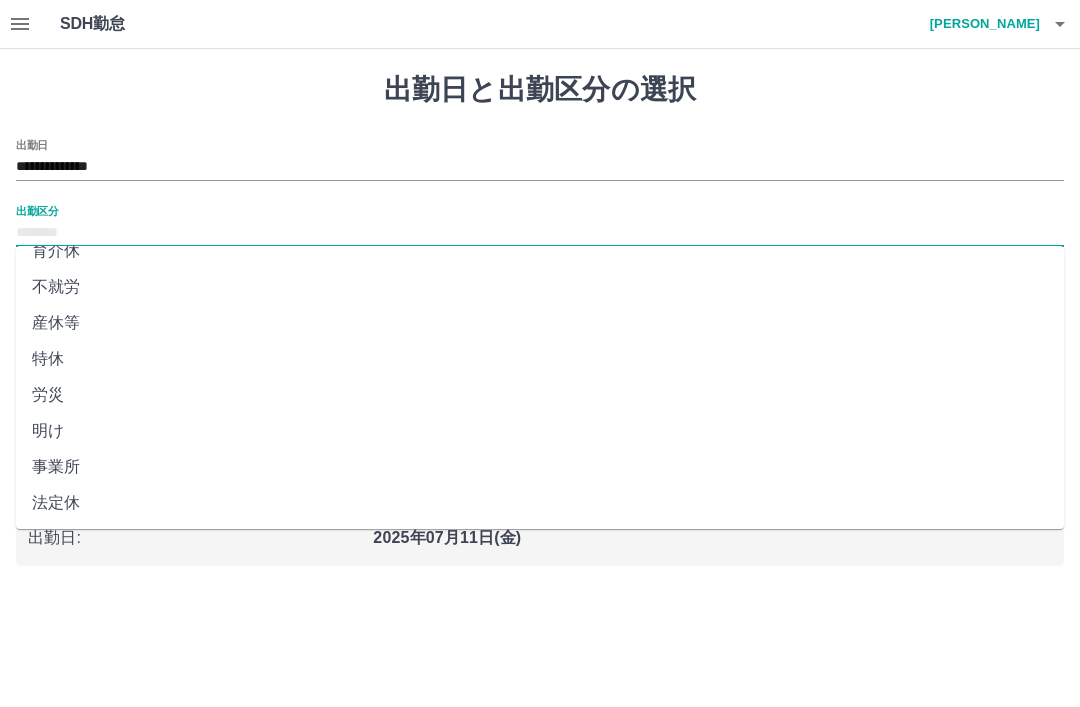scroll, scrollTop: 349, scrollLeft: 0, axis: vertical 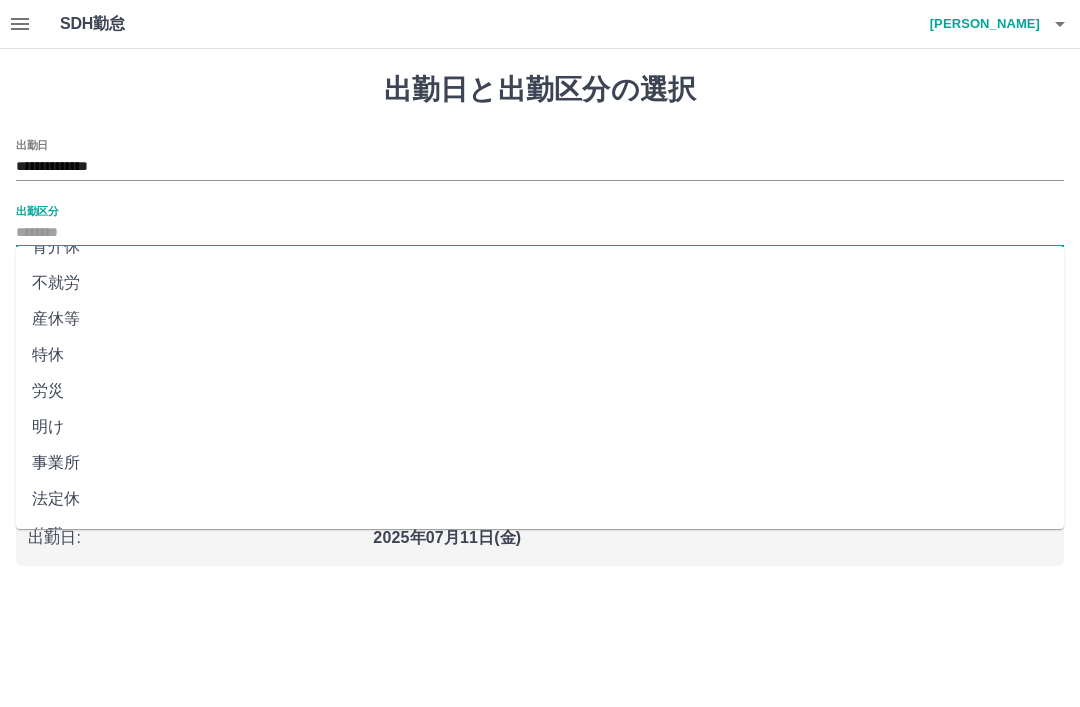 click on "法定休" at bounding box center [540, 499] 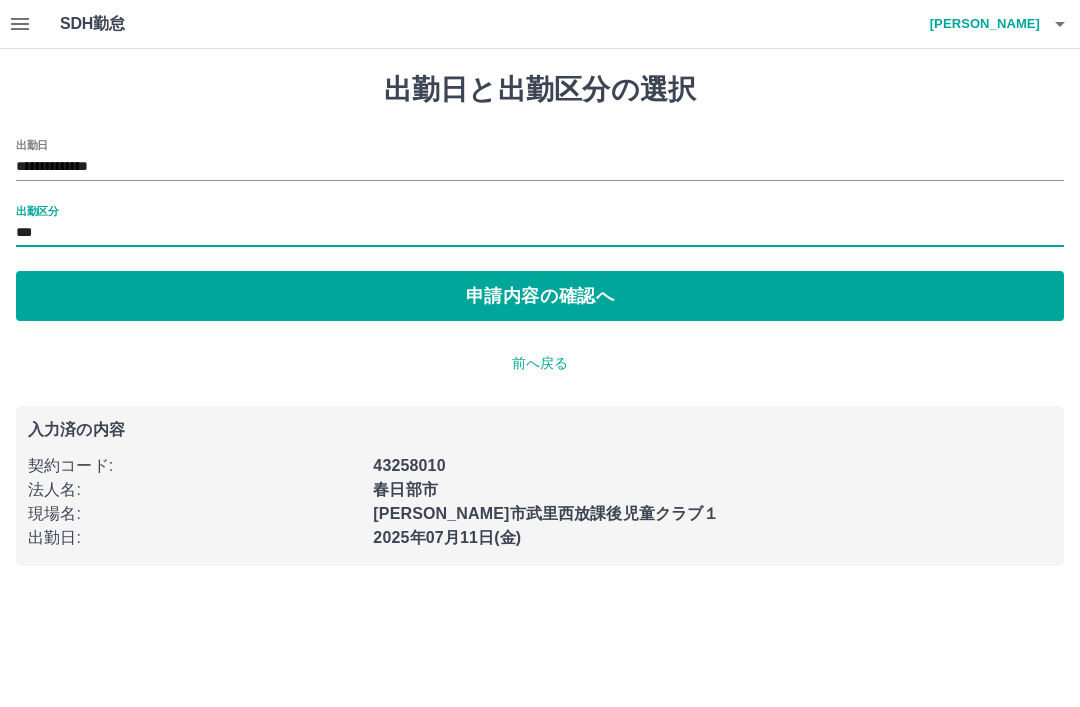 click on "申請内容の確認へ" at bounding box center [540, 296] 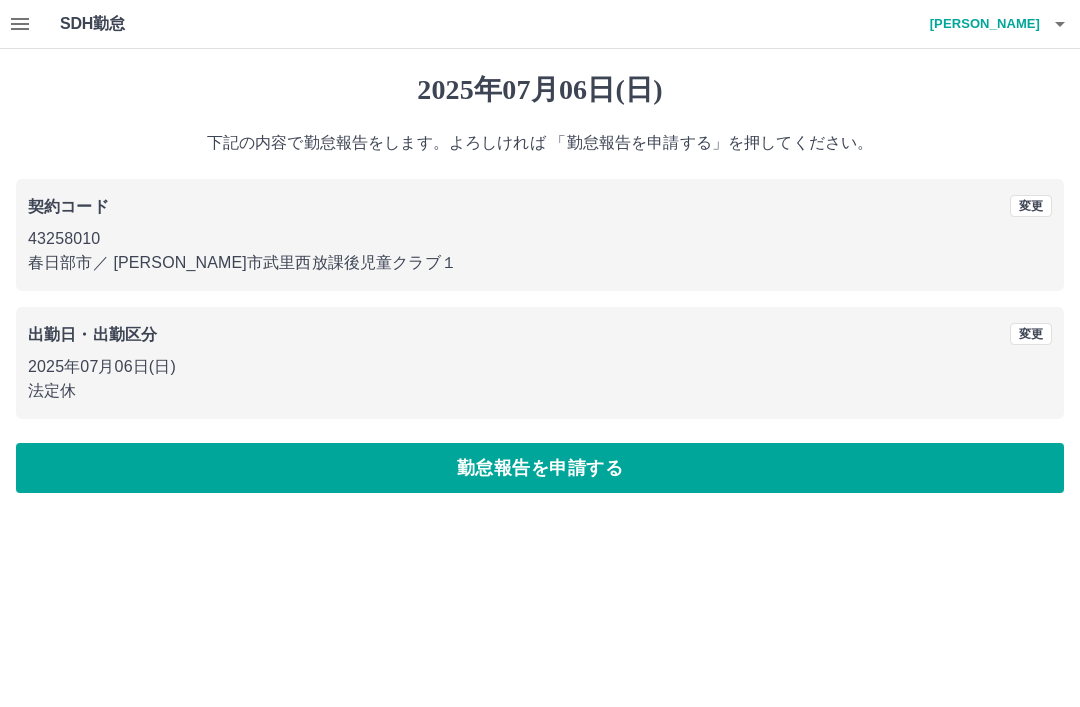 click on "勤怠報告を申請する" at bounding box center (540, 468) 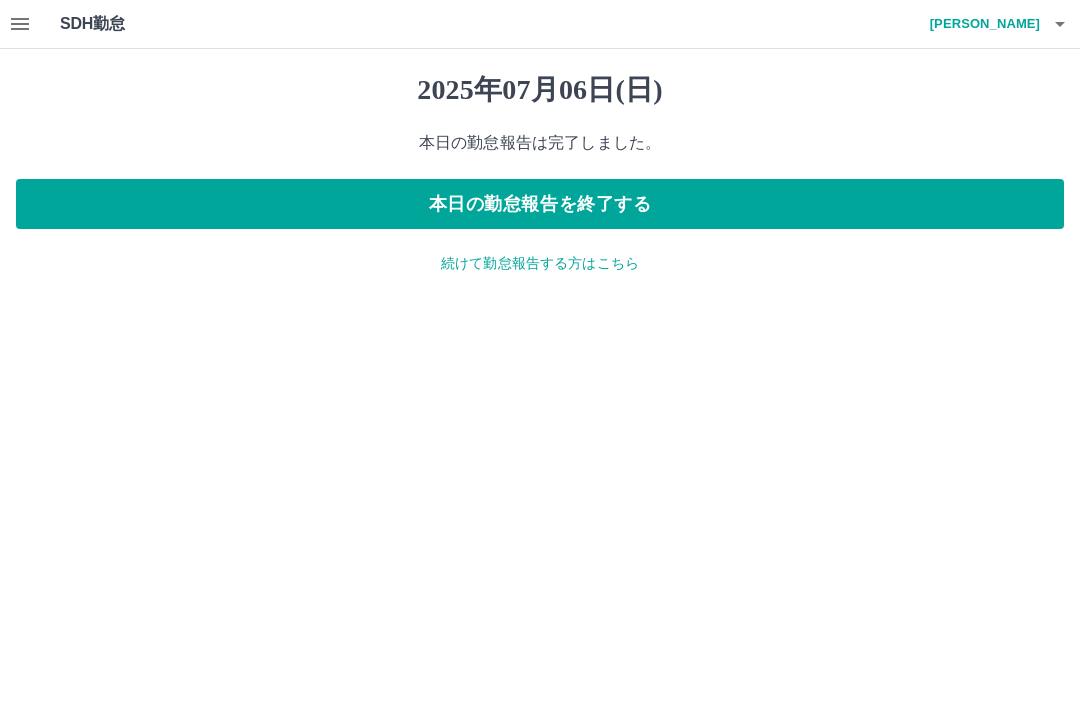 click on "続けて勤怠報告する方はこちら" at bounding box center (540, 263) 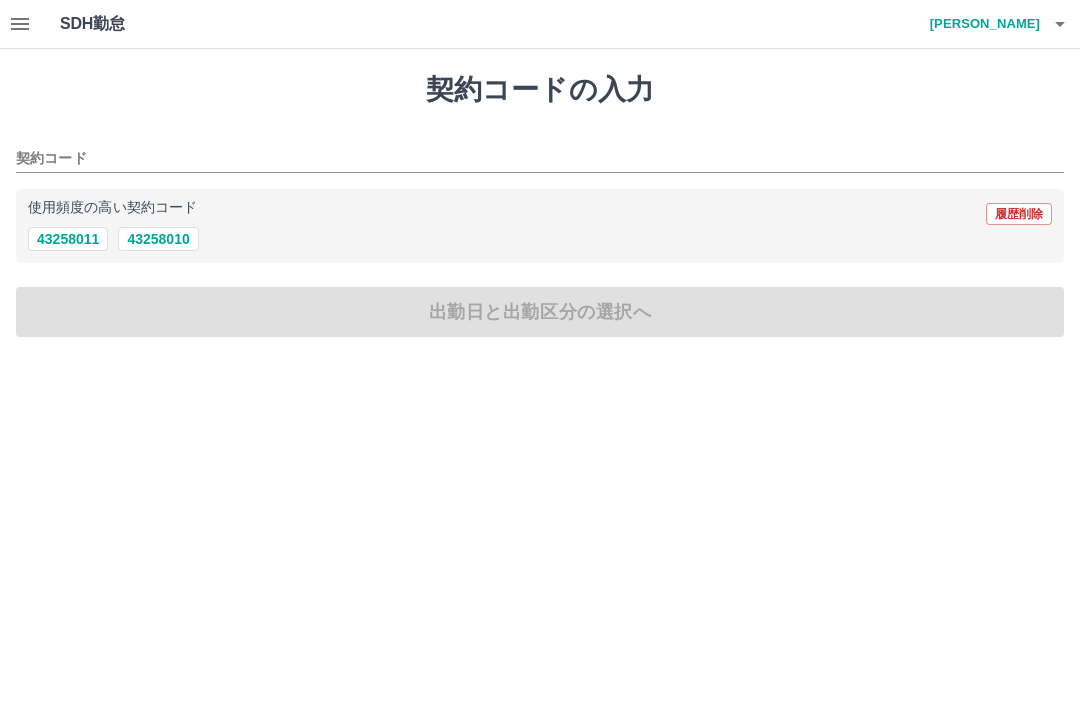 click on "43258010" at bounding box center [158, 239] 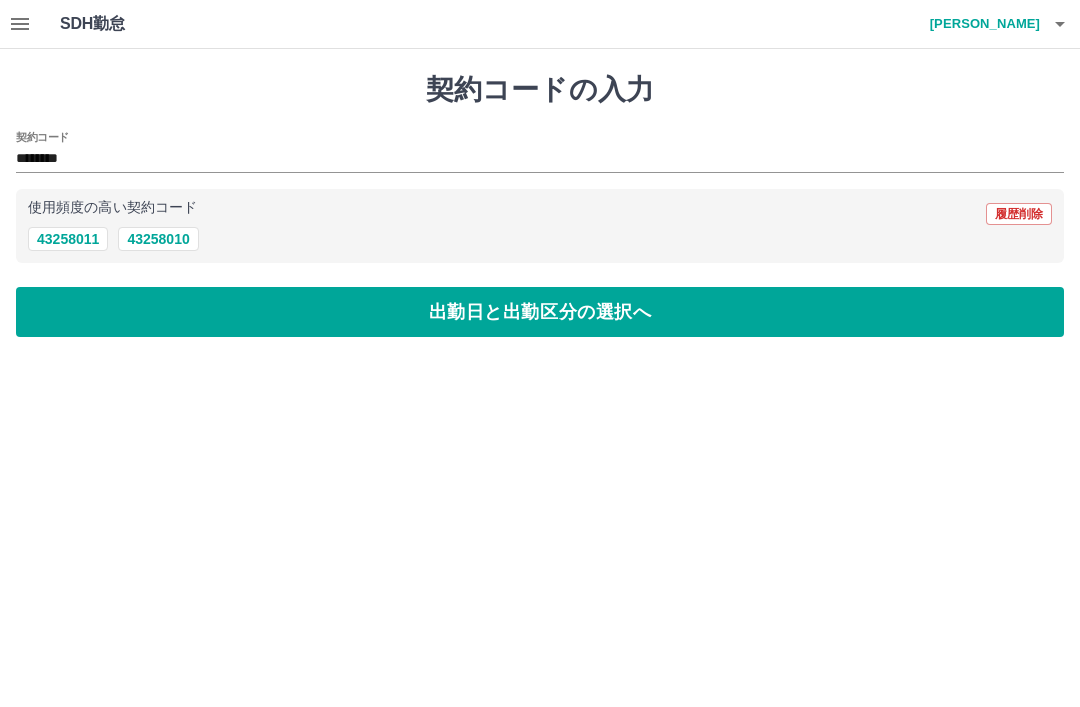 click on "出勤日と出勤区分の選択へ" at bounding box center (540, 312) 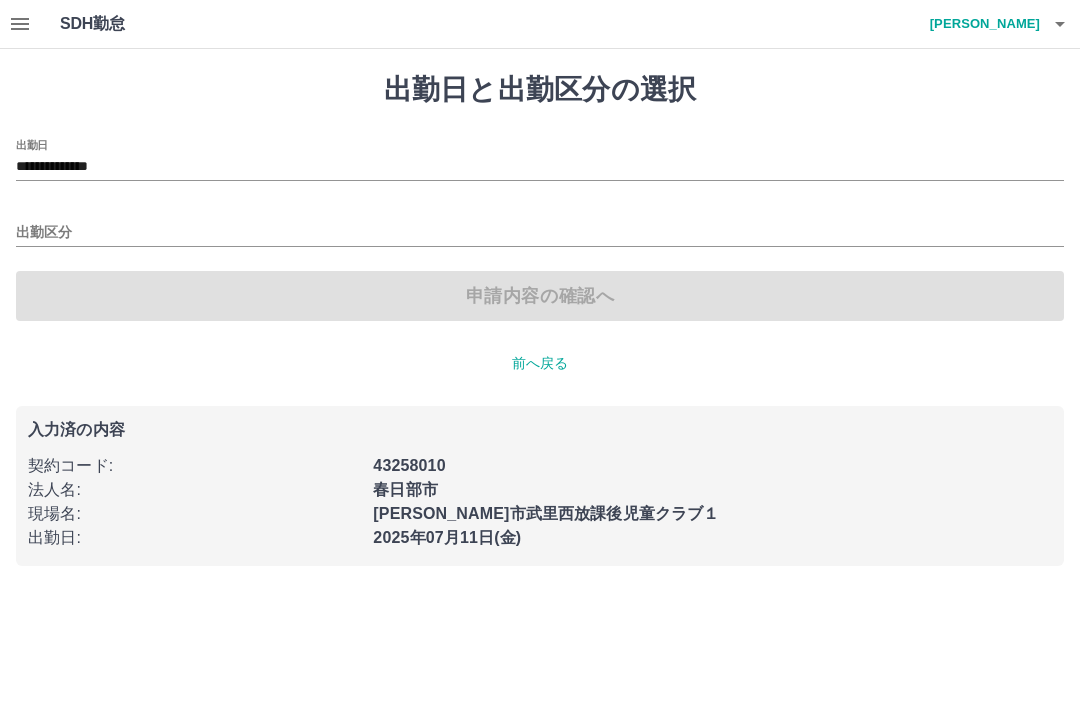 click on "**********" at bounding box center [540, 167] 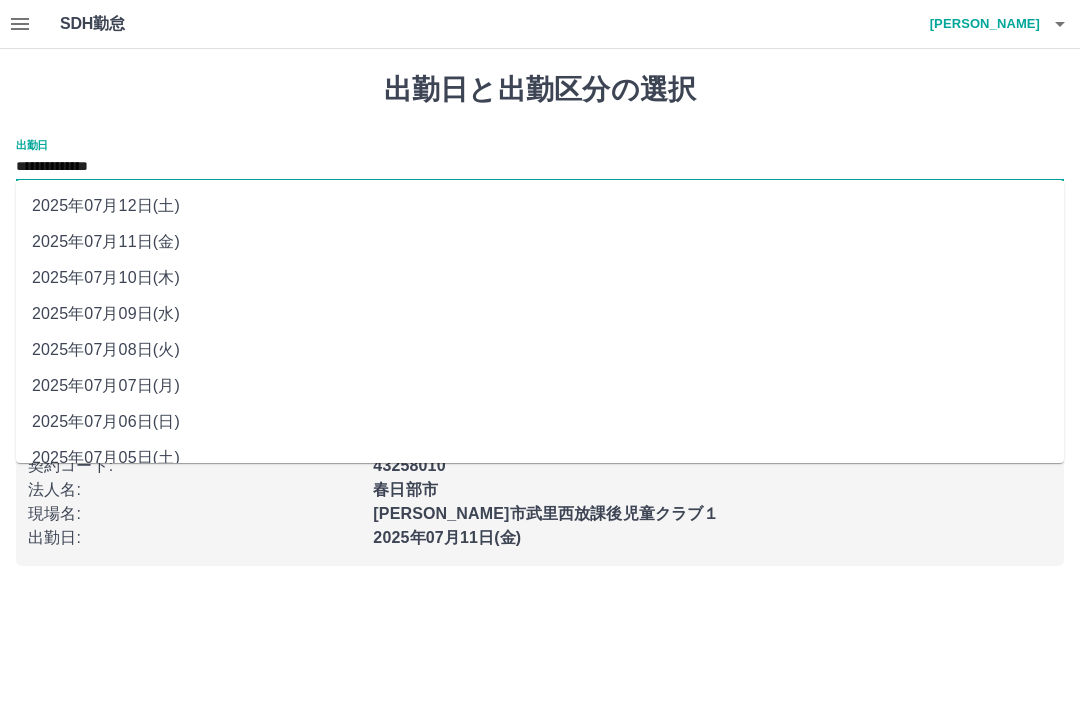 click on "2025年07月07日(月)" at bounding box center (540, 386) 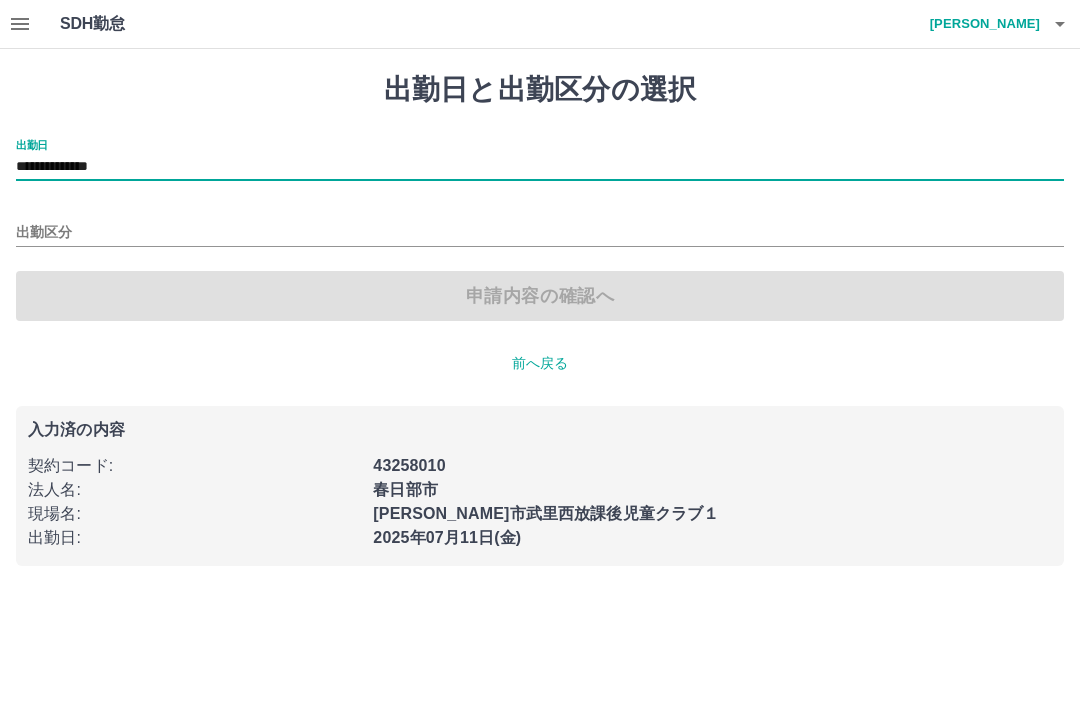 click on "出勤区分" at bounding box center (540, 233) 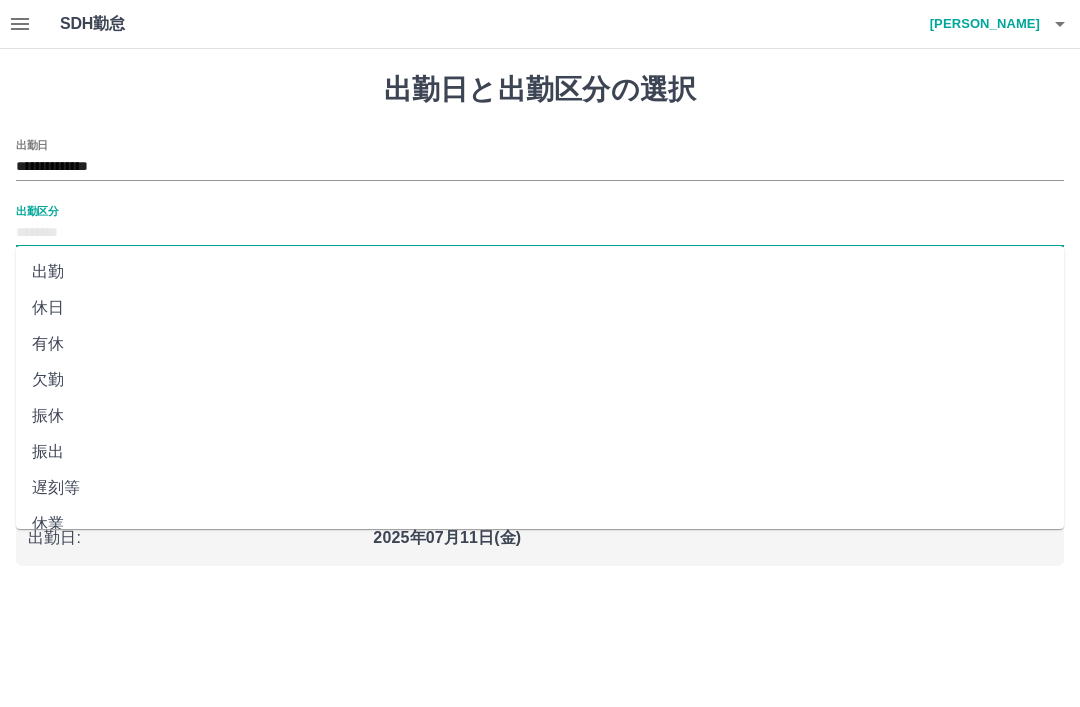 click on "出勤" at bounding box center [540, 272] 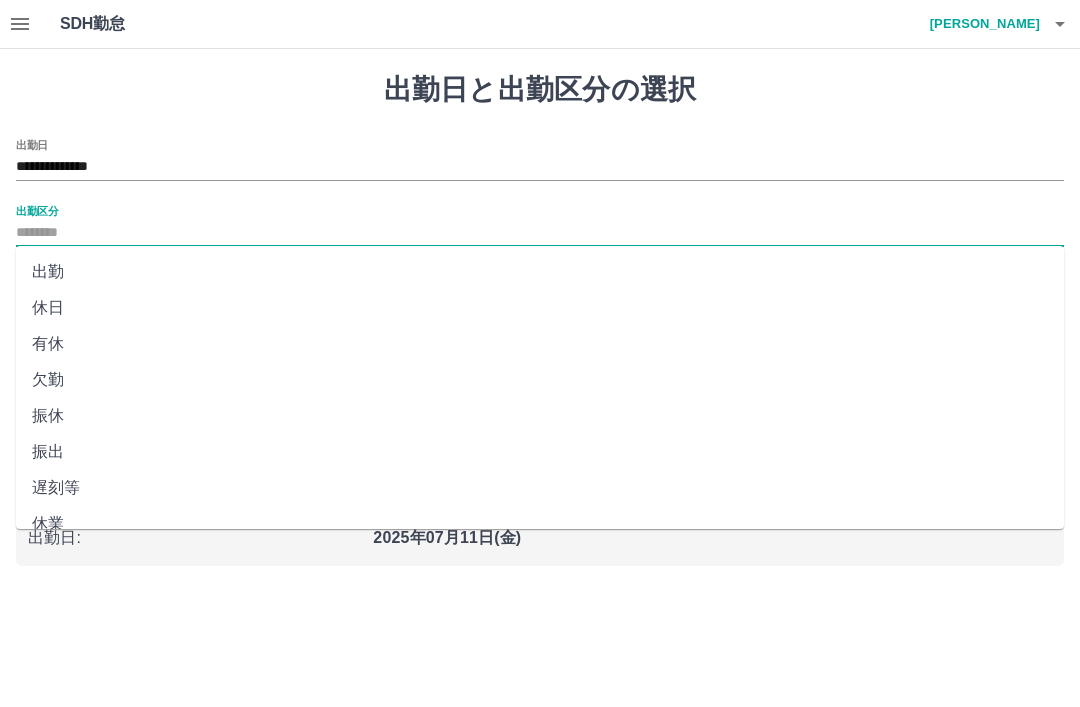 type on "**" 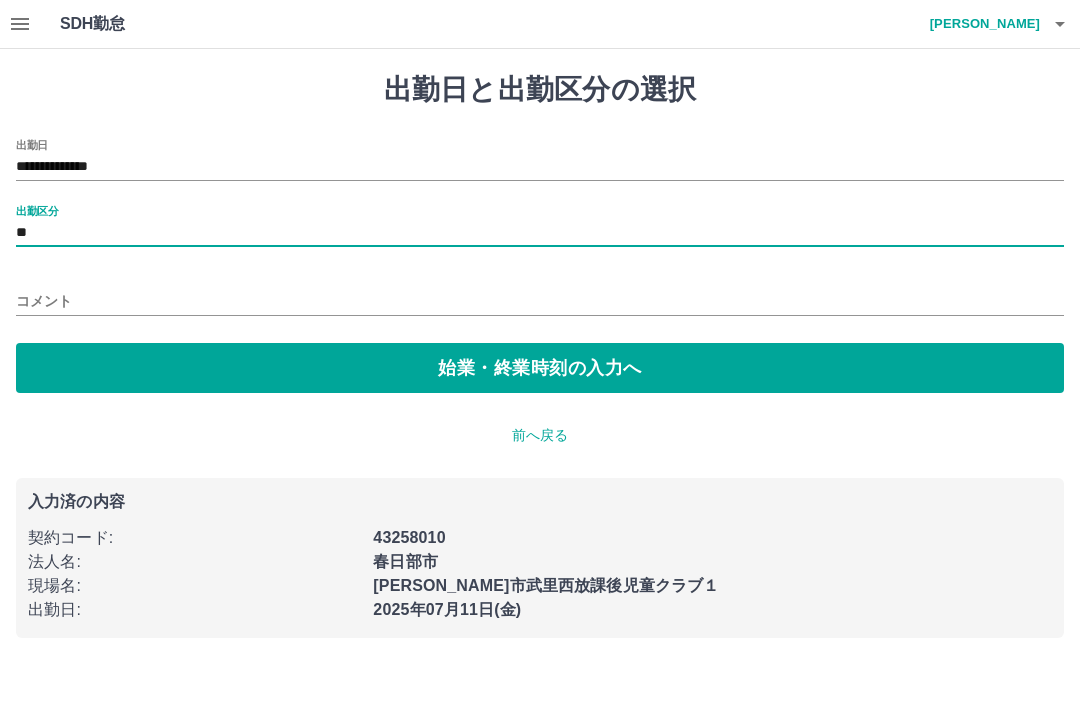 click on "コメント" at bounding box center [540, 301] 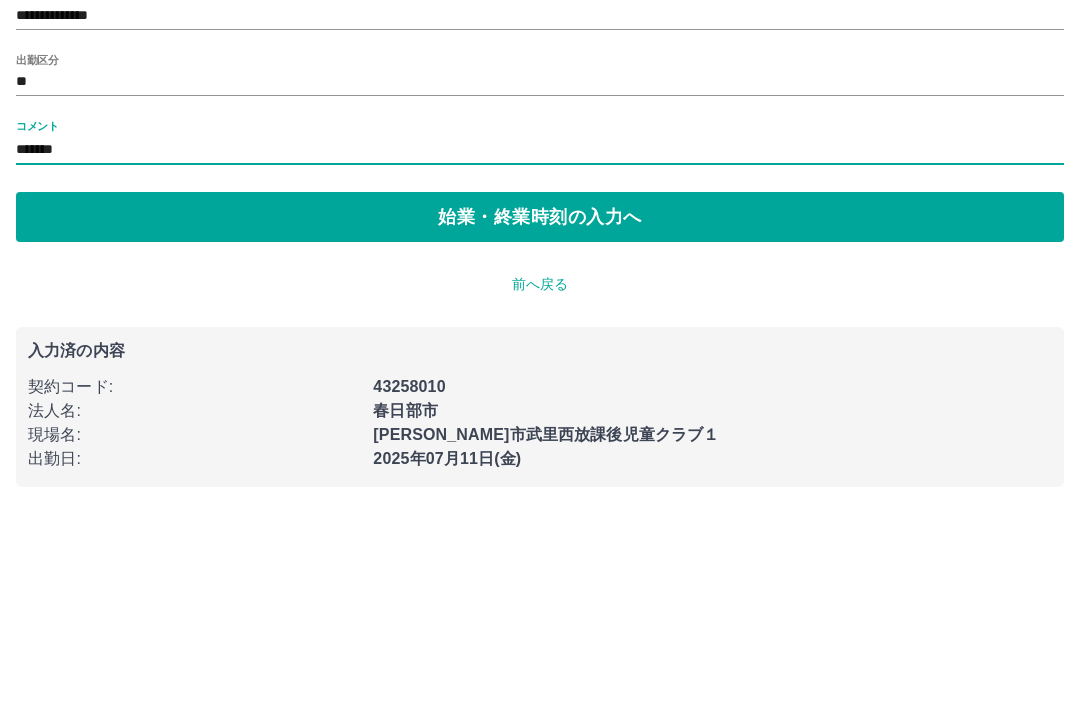 type on "*******" 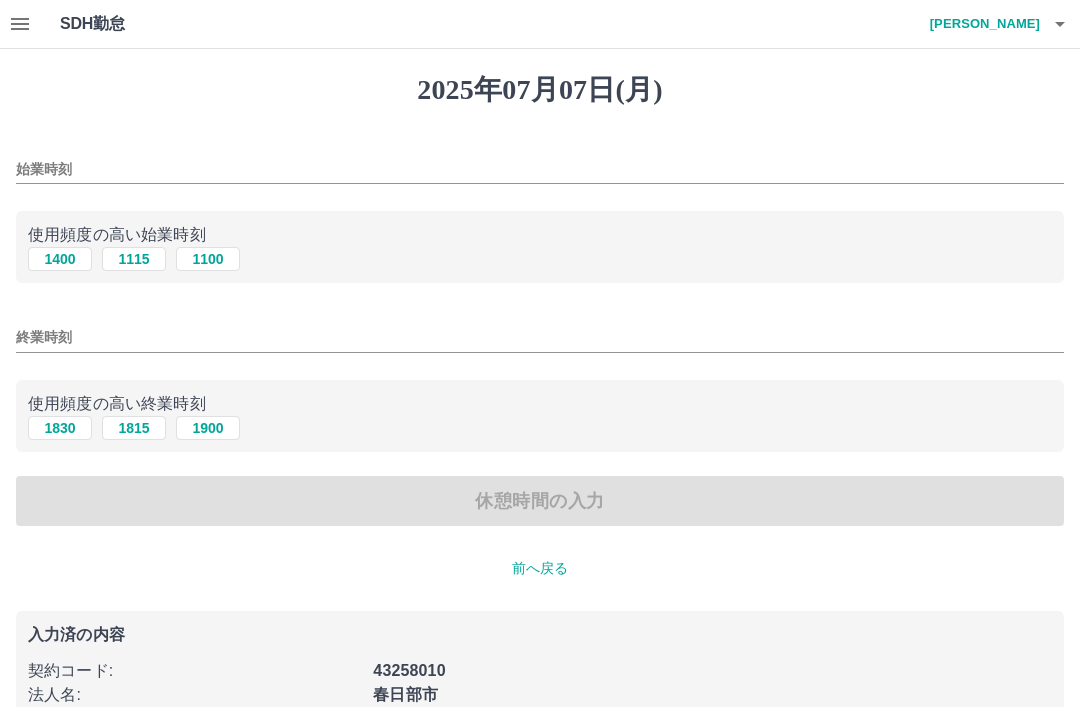 click on "1100" at bounding box center (208, 259) 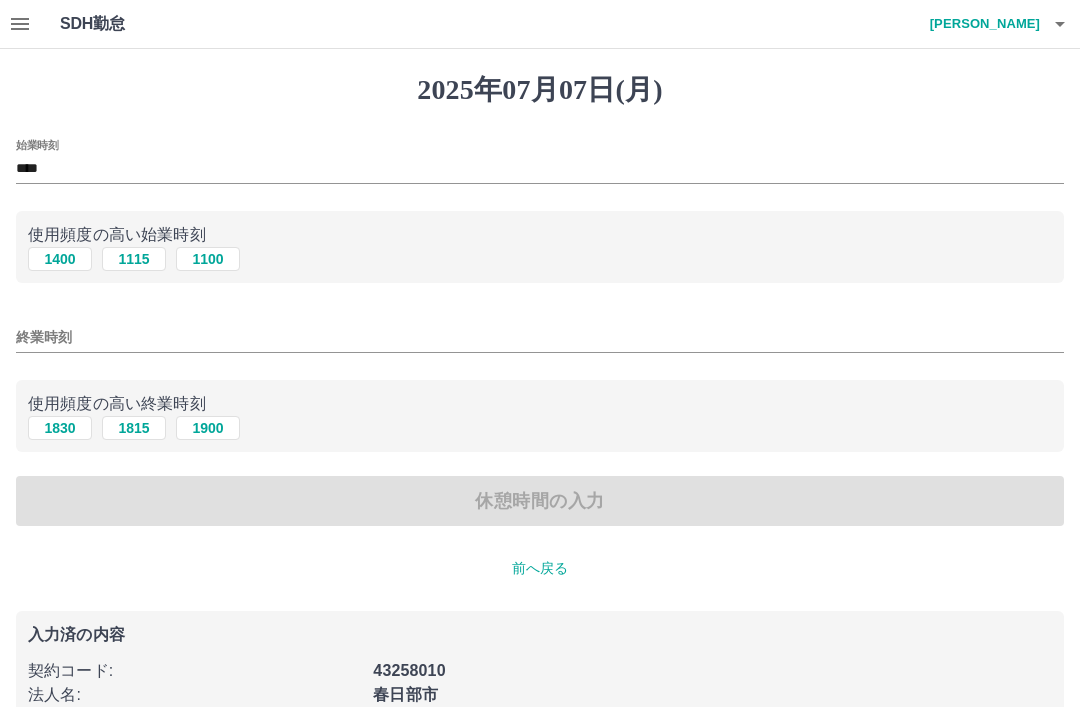 click on "終業時刻" at bounding box center (540, 337) 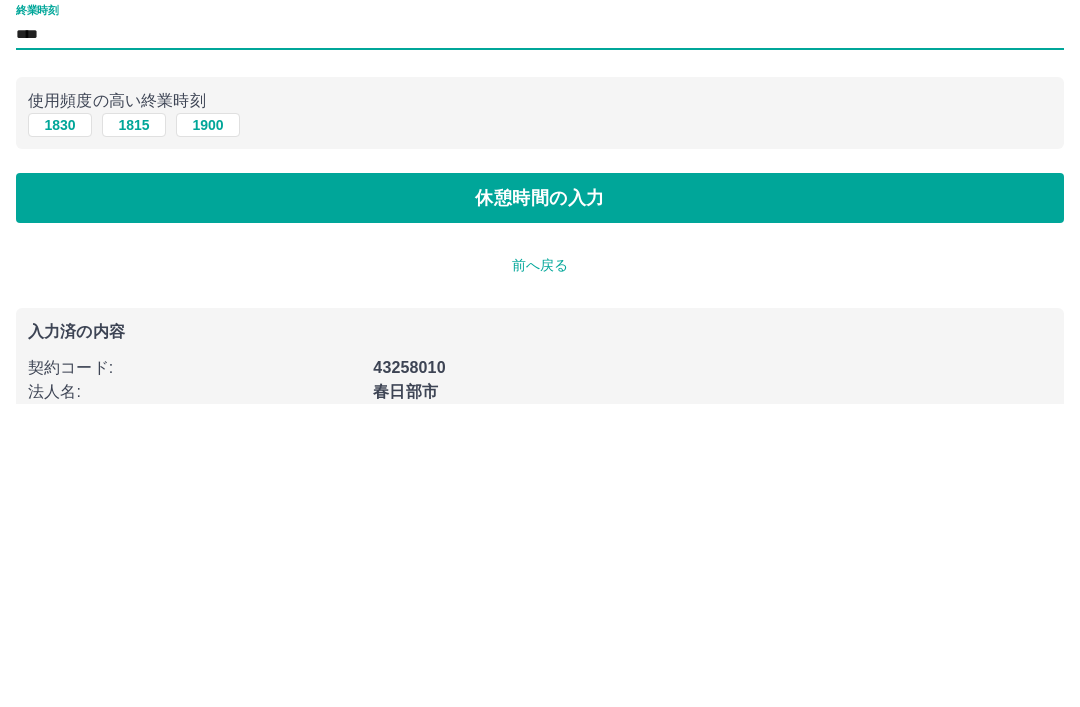 type on "****" 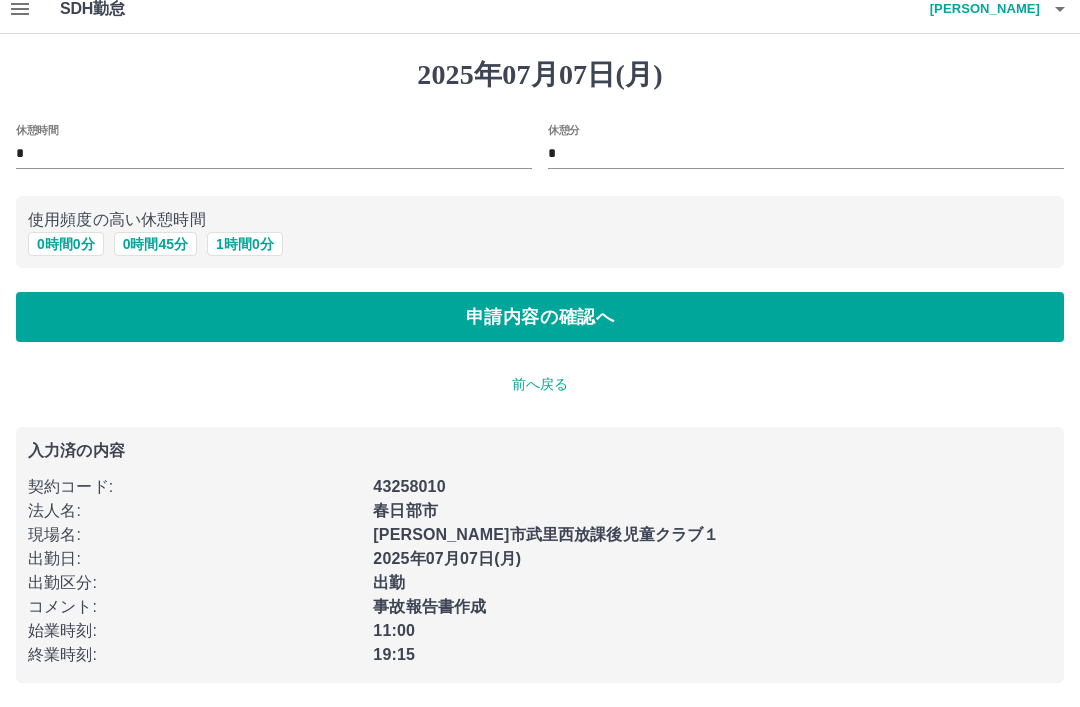 click on "1 時間 0 分" at bounding box center (245, 244) 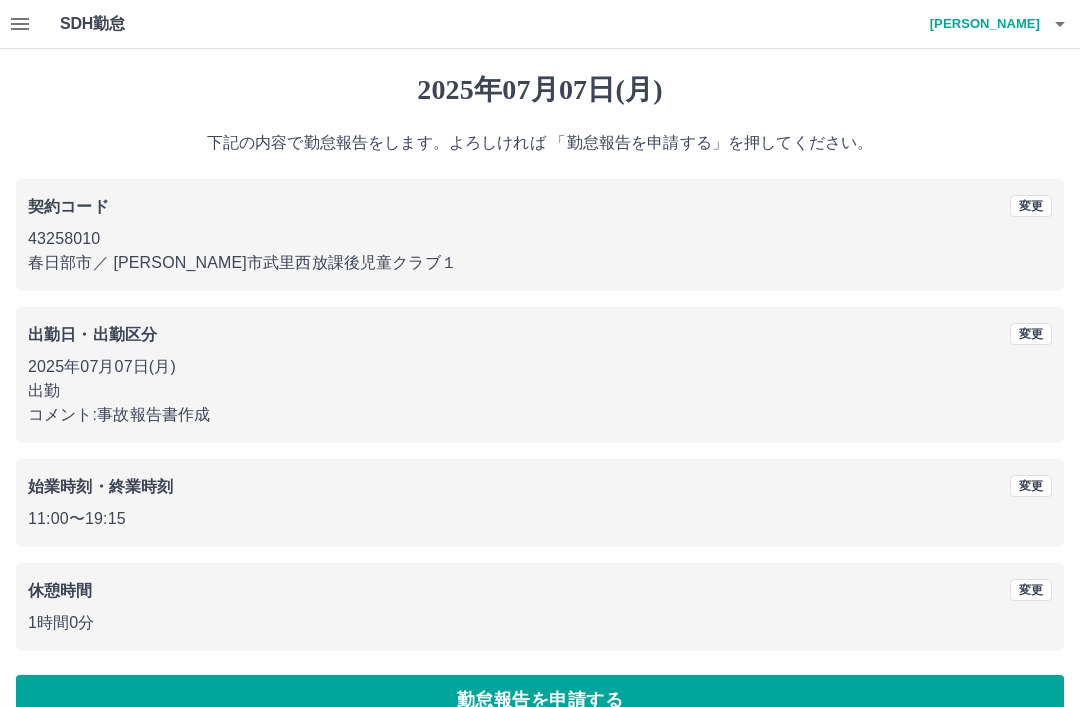scroll, scrollTop: 41, scrollLeft: 0, axis: vertical 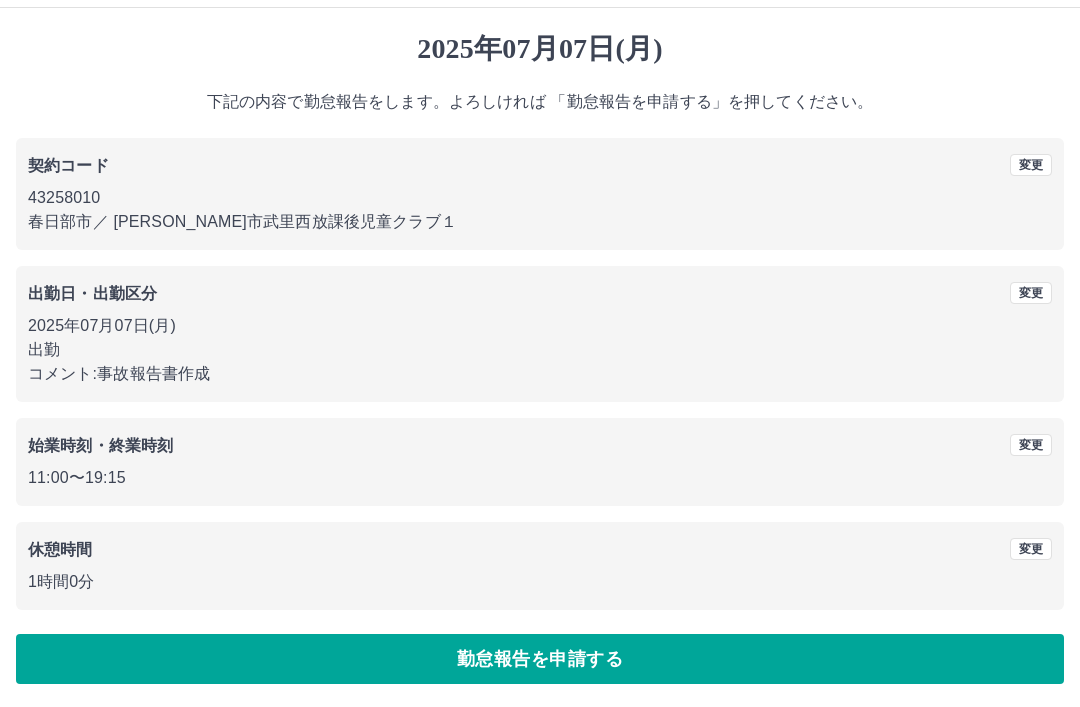 click on "勤怠報告を申請する" at bounding box center (540, 659) 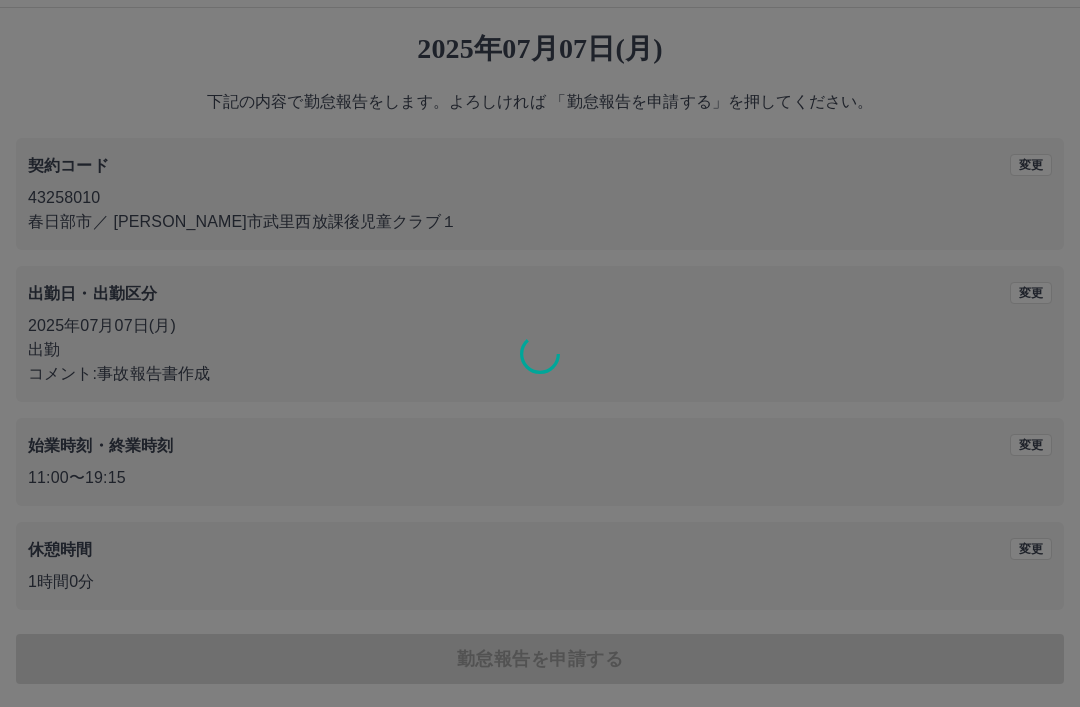 scroll, scrollTop: 0, scrollLeft: 0, axis: both 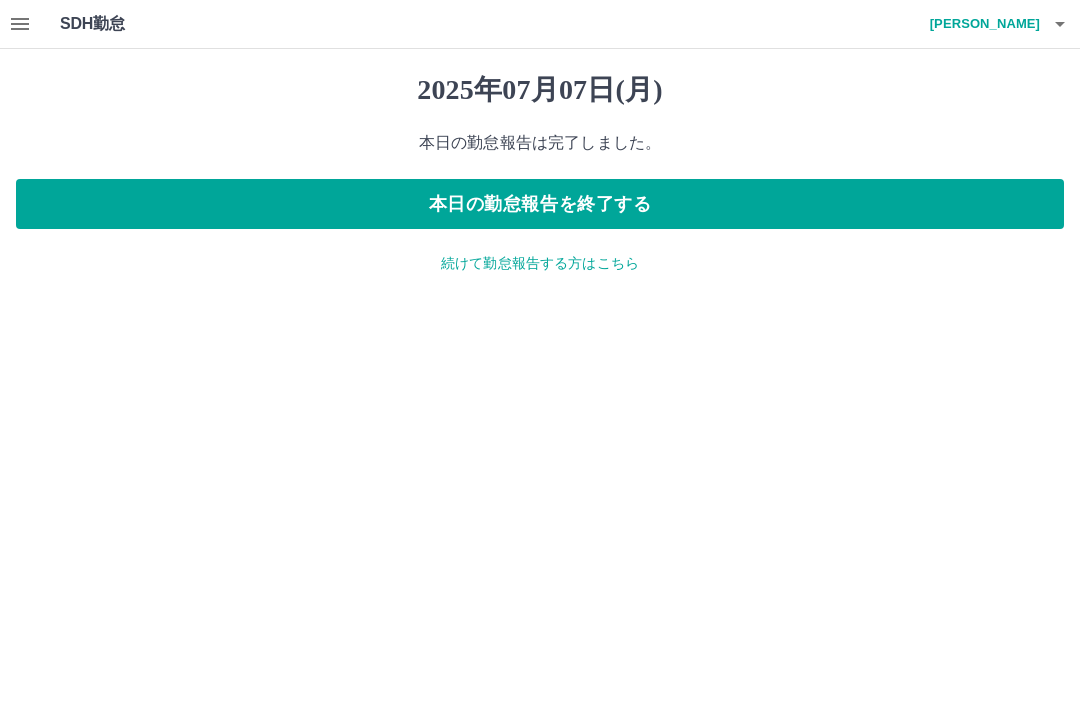 click on "続けて勤怠報告する方はこちら" at bounding box center (540, 263) 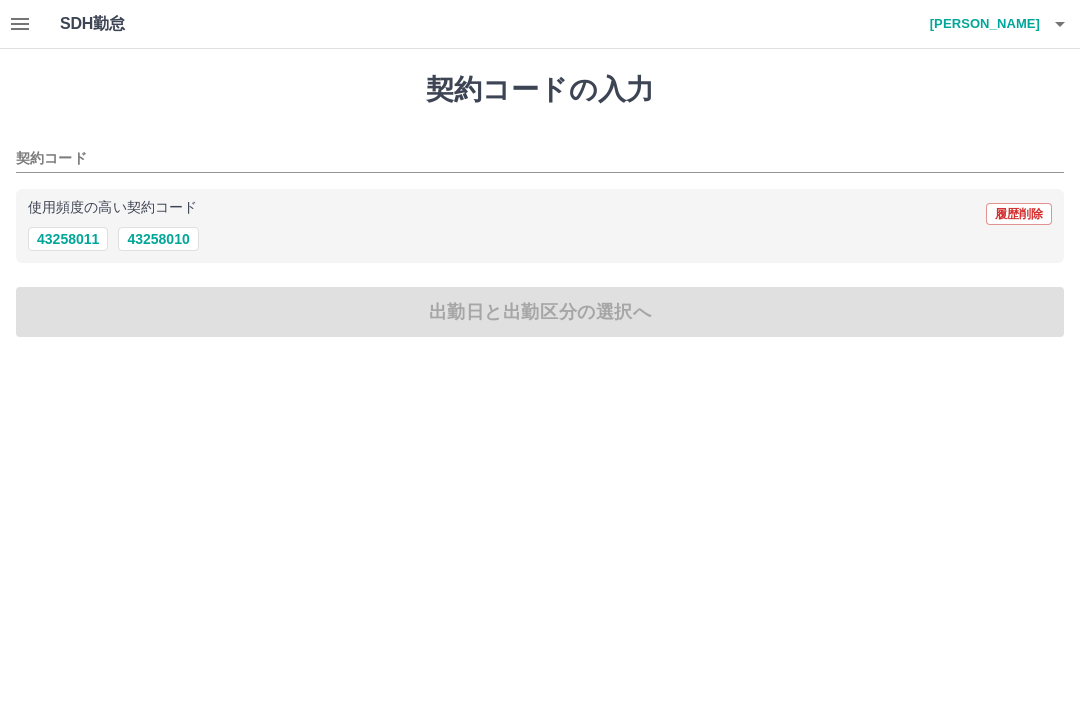 click on "43258010" at bounding box center [158, 239] 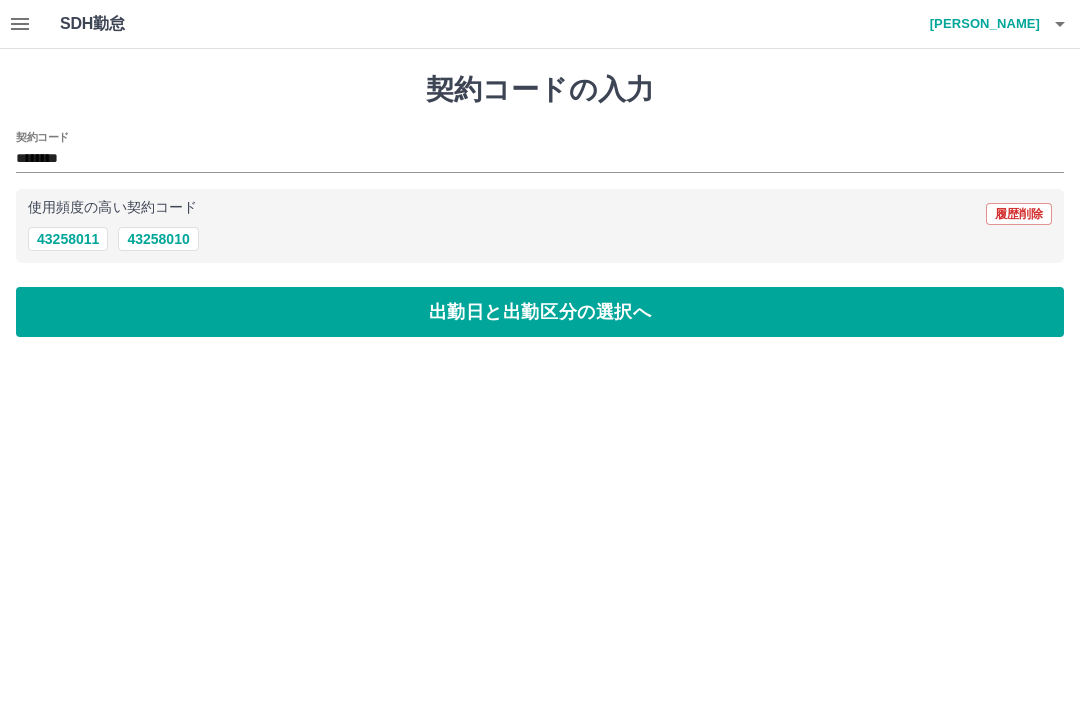 click on "出勤日と出勤区分の選択へ" at bounding box center (540, 312) 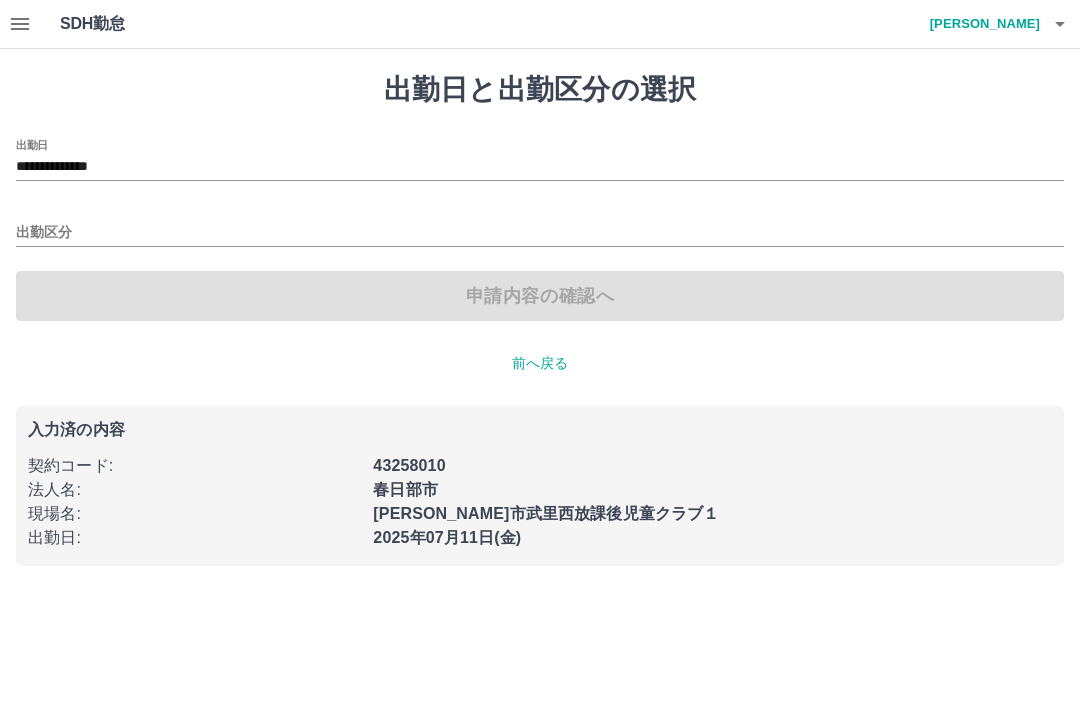 click on "**********" at bounding box center [540, 167] 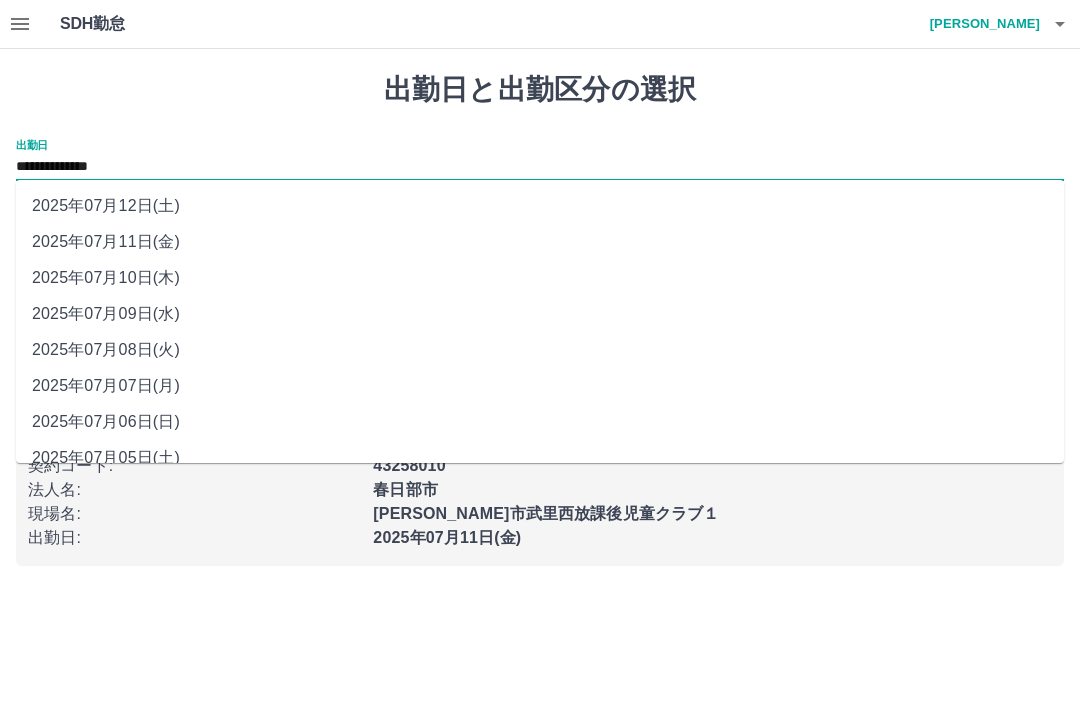 click on "2025年07月08日(火)" at bounding box center [540, 350] 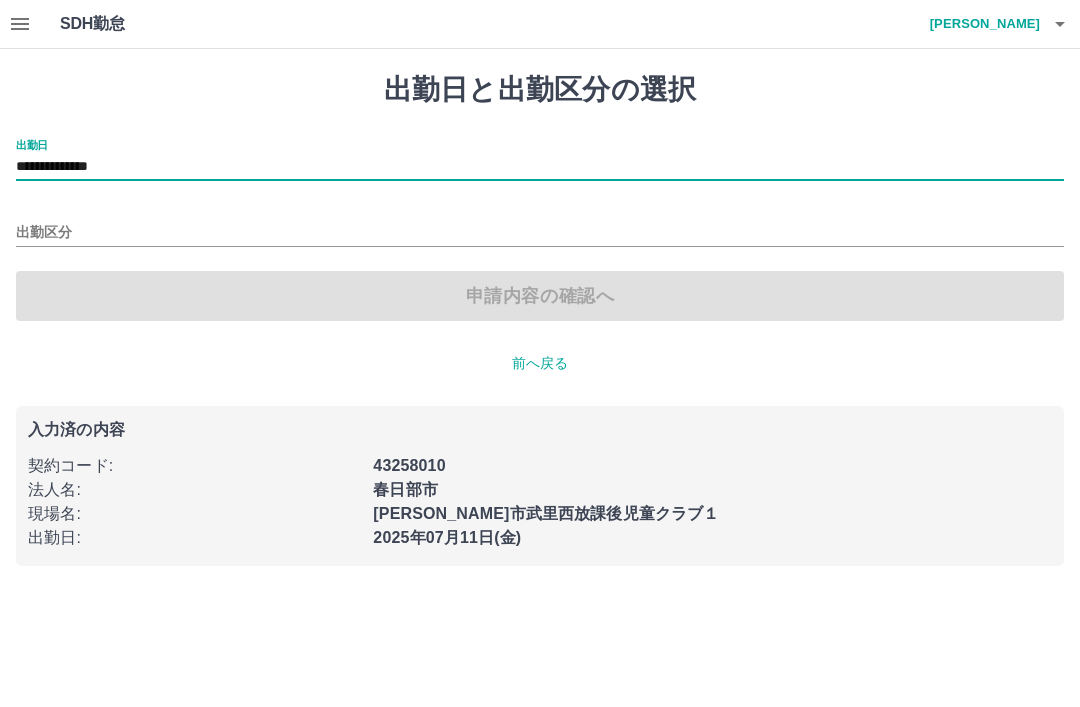 click on "出勤区分" at bounding box center [540, 233] 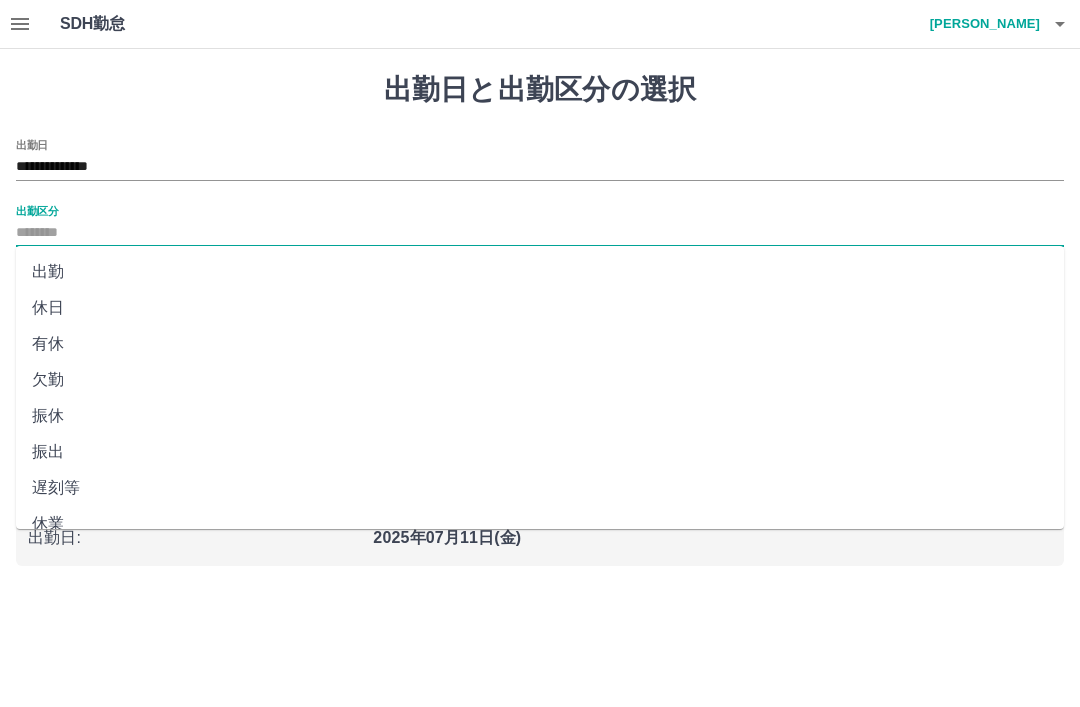 click on "出勤" at bounding box center [540, 272] 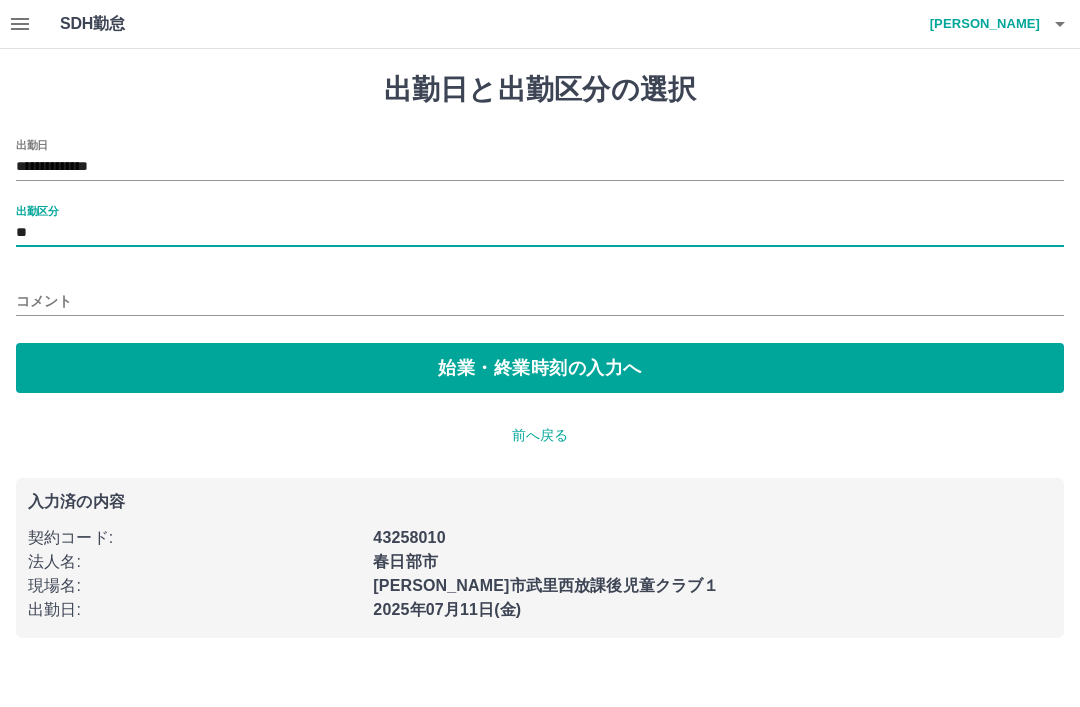 click on "始業・終業時刻の入力へ" at bounding box center (540, 368) 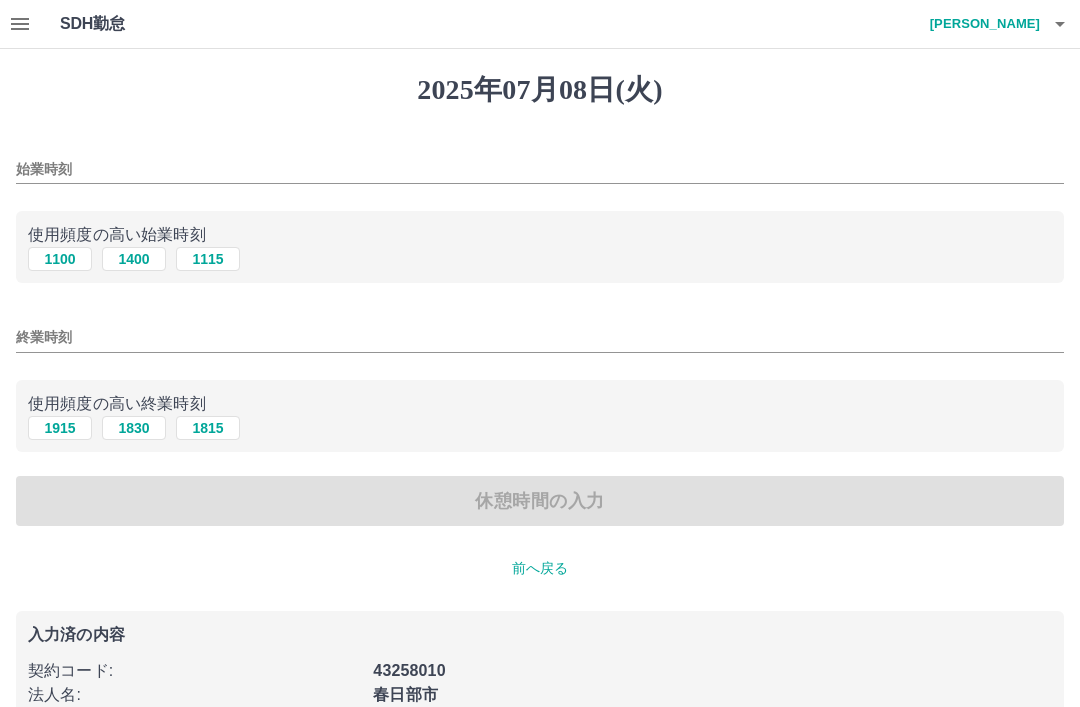 click on "1115" at bounding box center [208, 259] 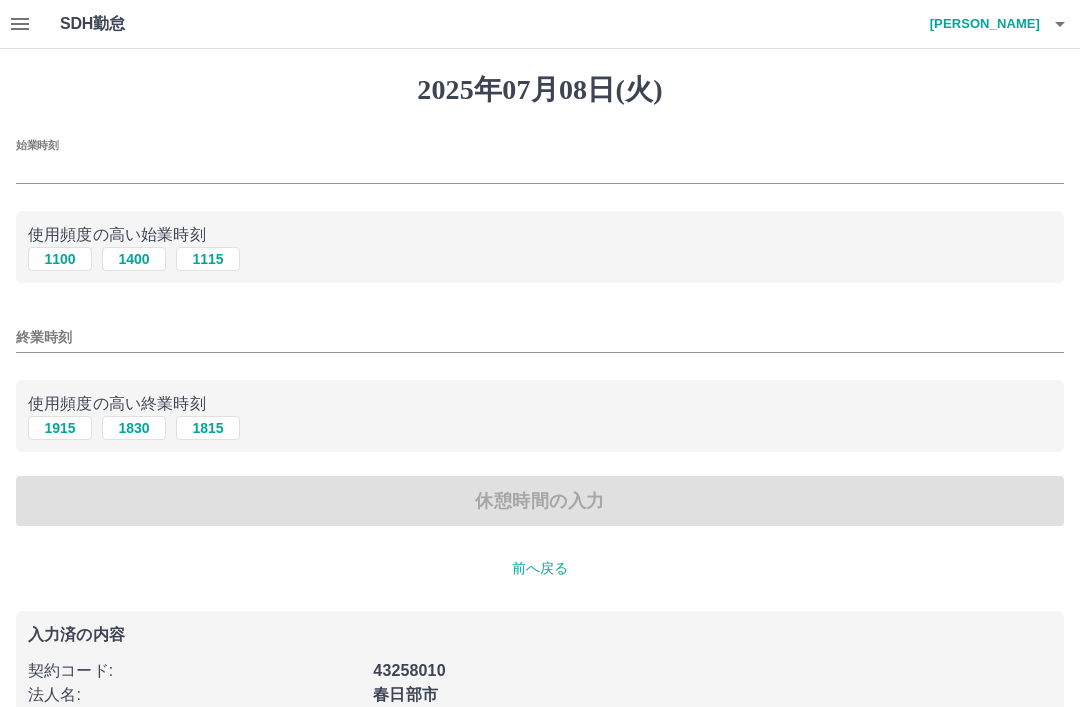 type on "****" 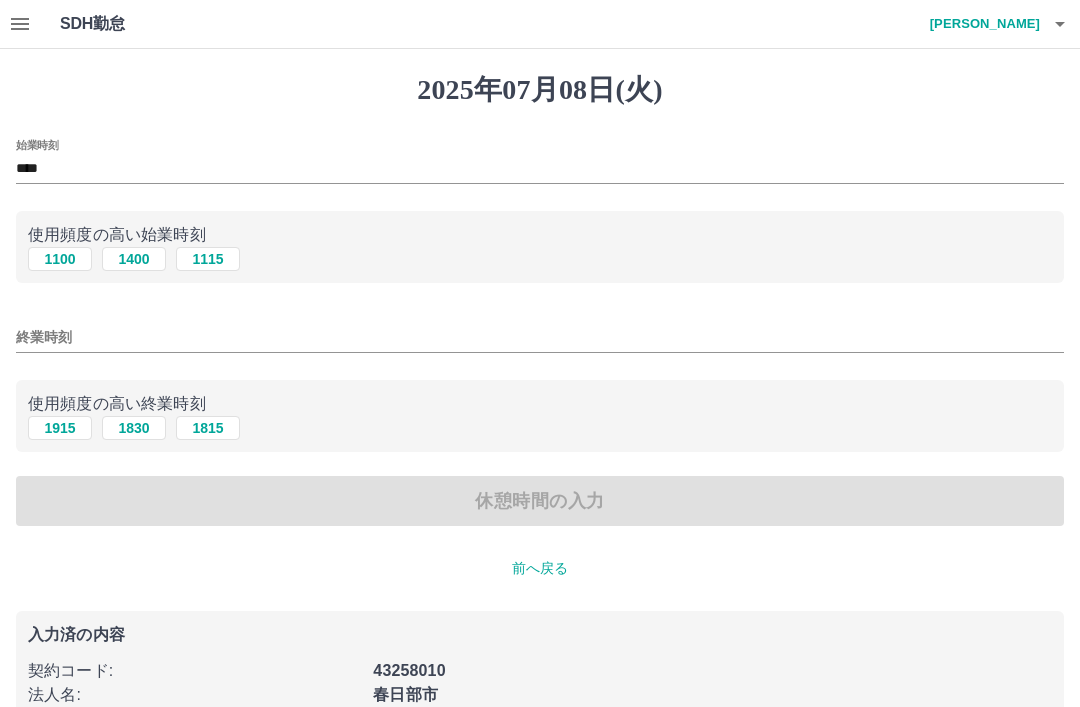 click on "終業時刻" at bounding box center [540, 337] 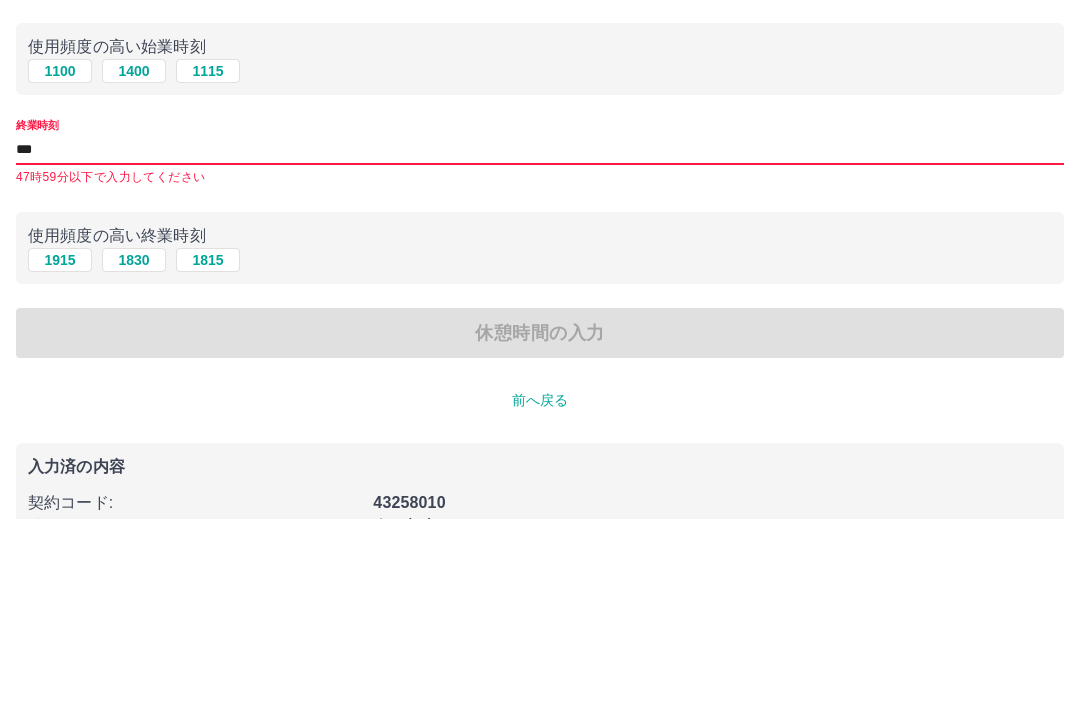 type on "****" 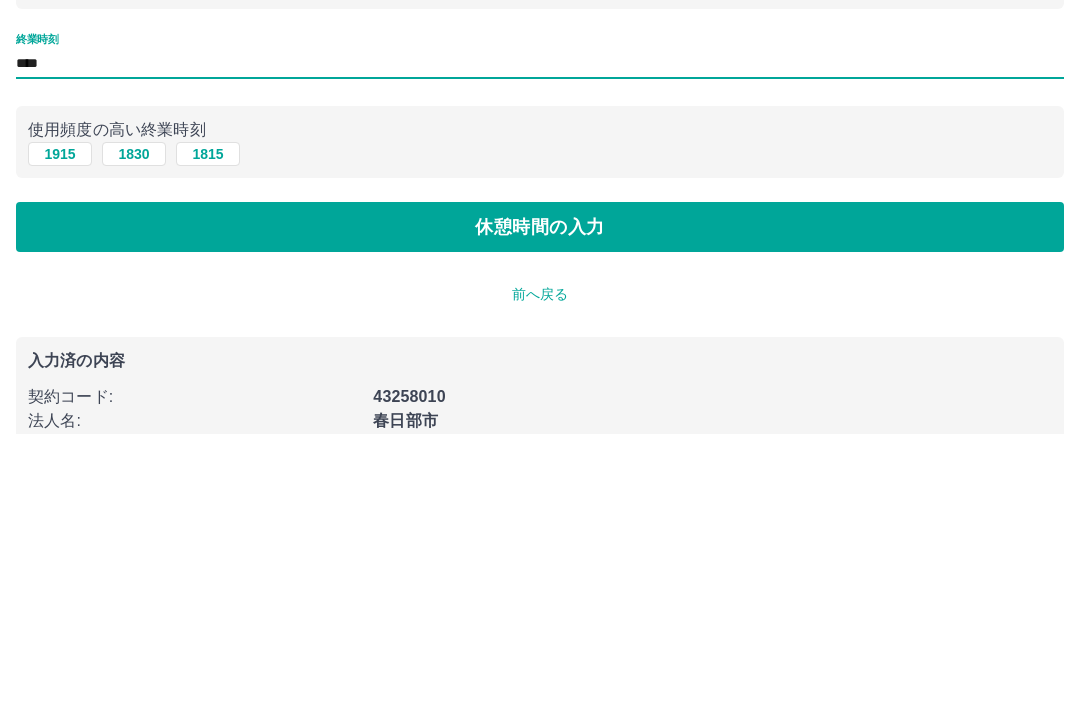 click on "休憩時間の入力" at bounding box center [540, 501] 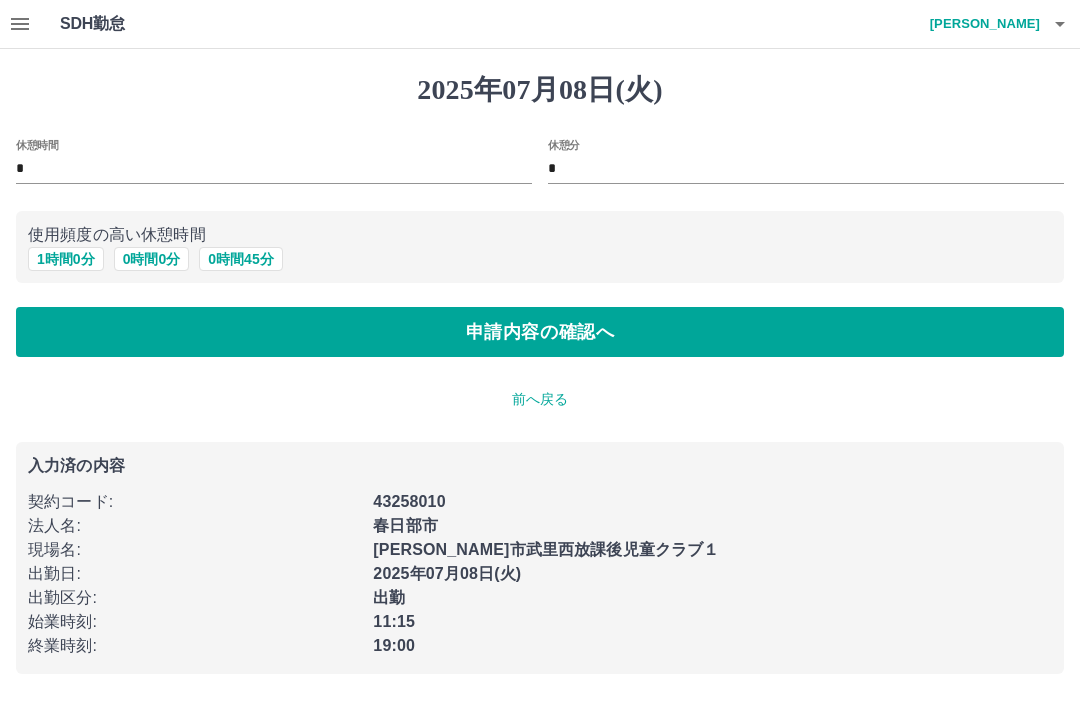 click on "0 時間 45 分" at bounding box center (240, 259) 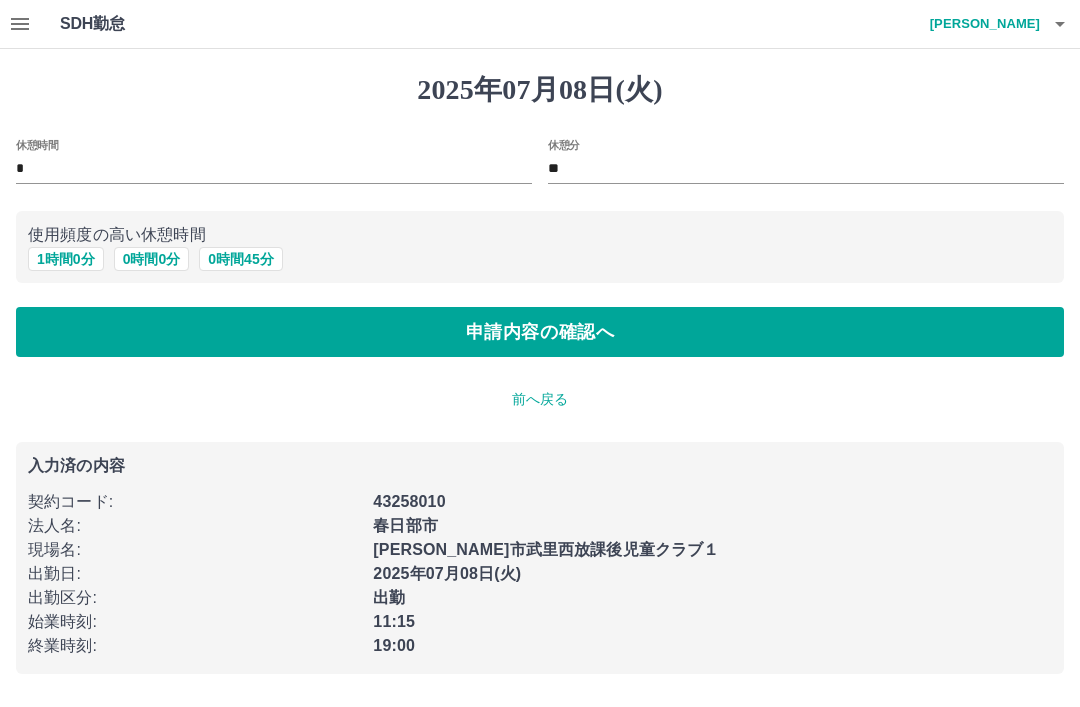 click on "0 時間 45 分" at bounding box center [240, 259] 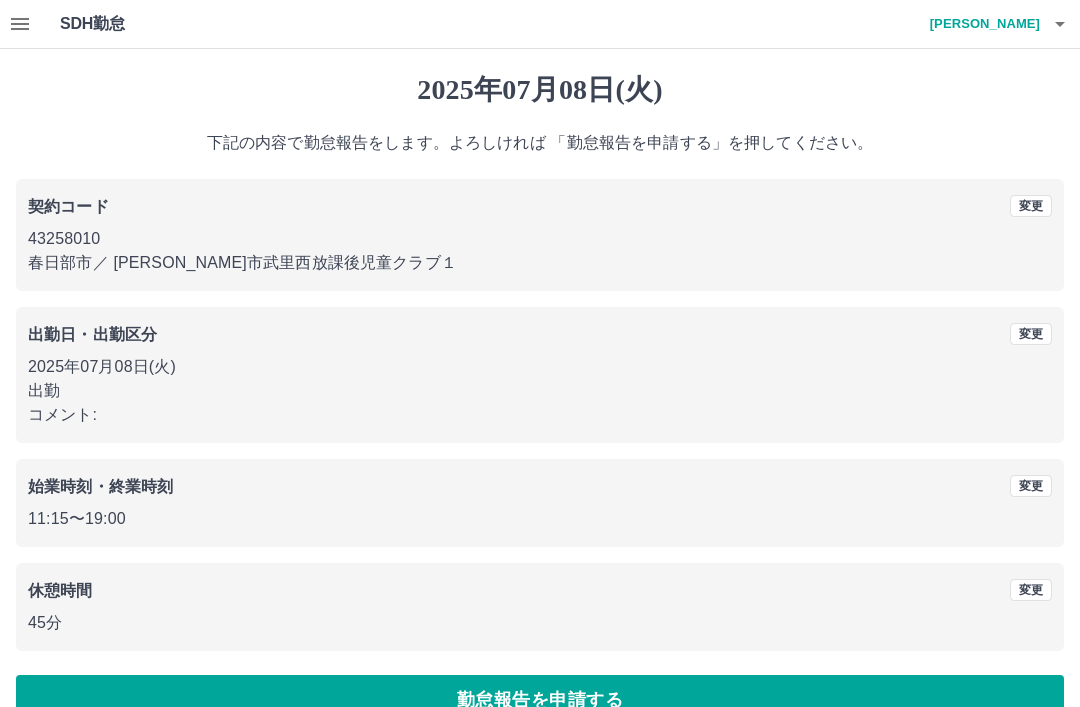 scroll, scrollTop: 41, scrollLeft: 0, axis: vertical 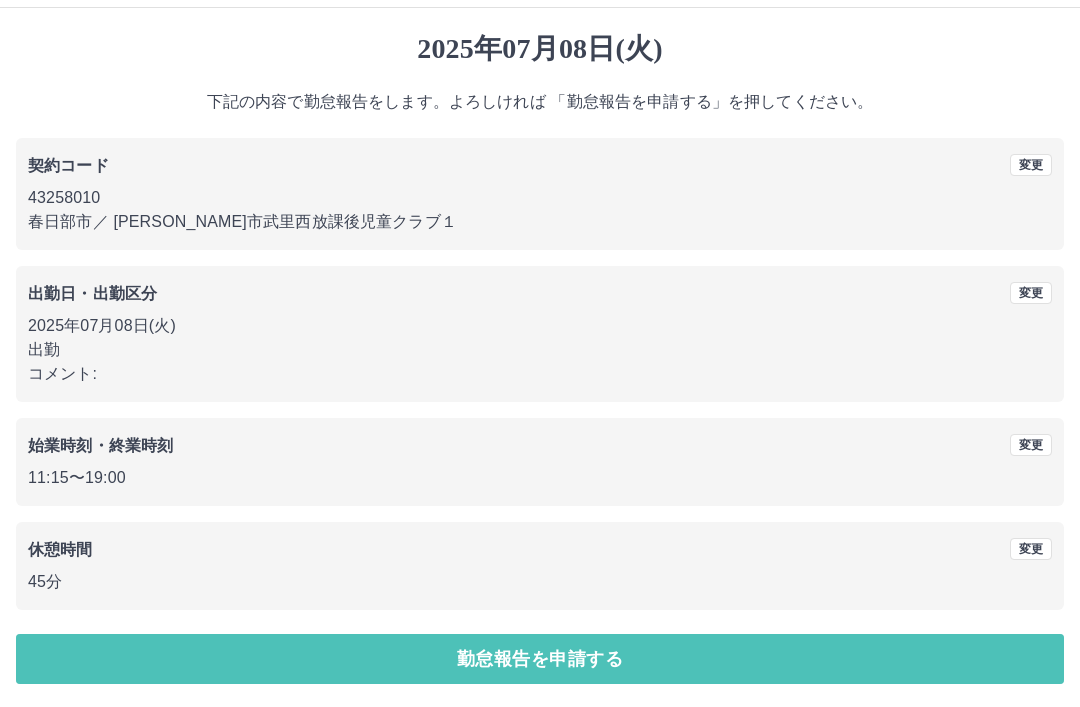 click on "勤怠報告を申請する" at bounding box center (540, 659) 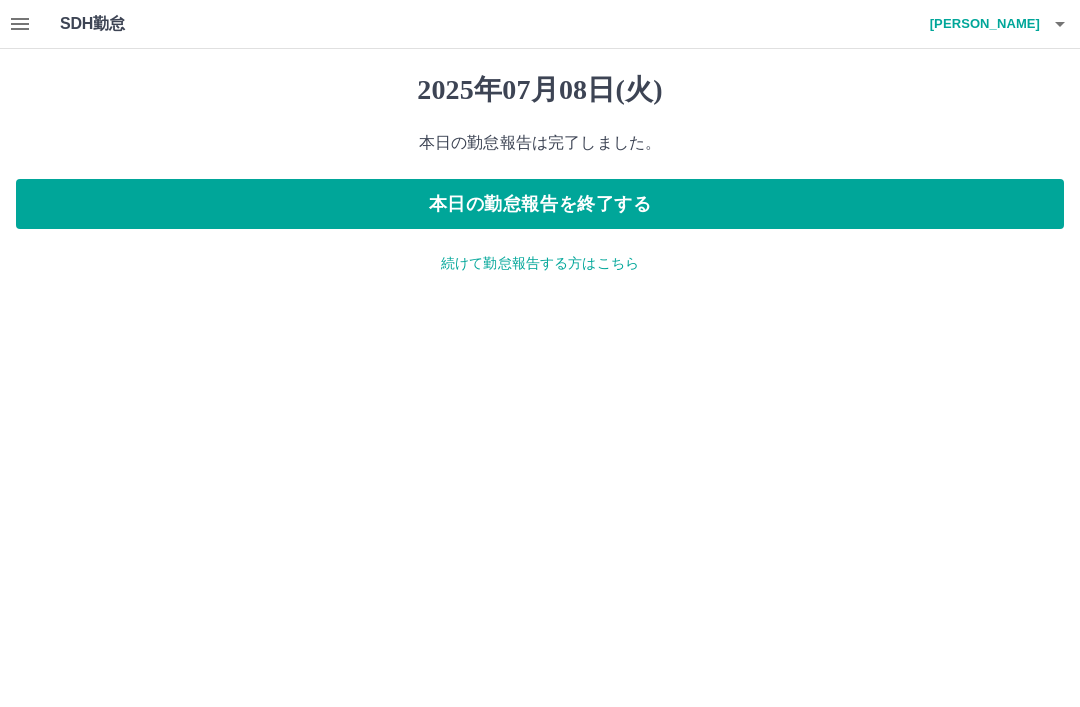 scroll, scrollTop: 0, scrollLeft: 0, axis: both 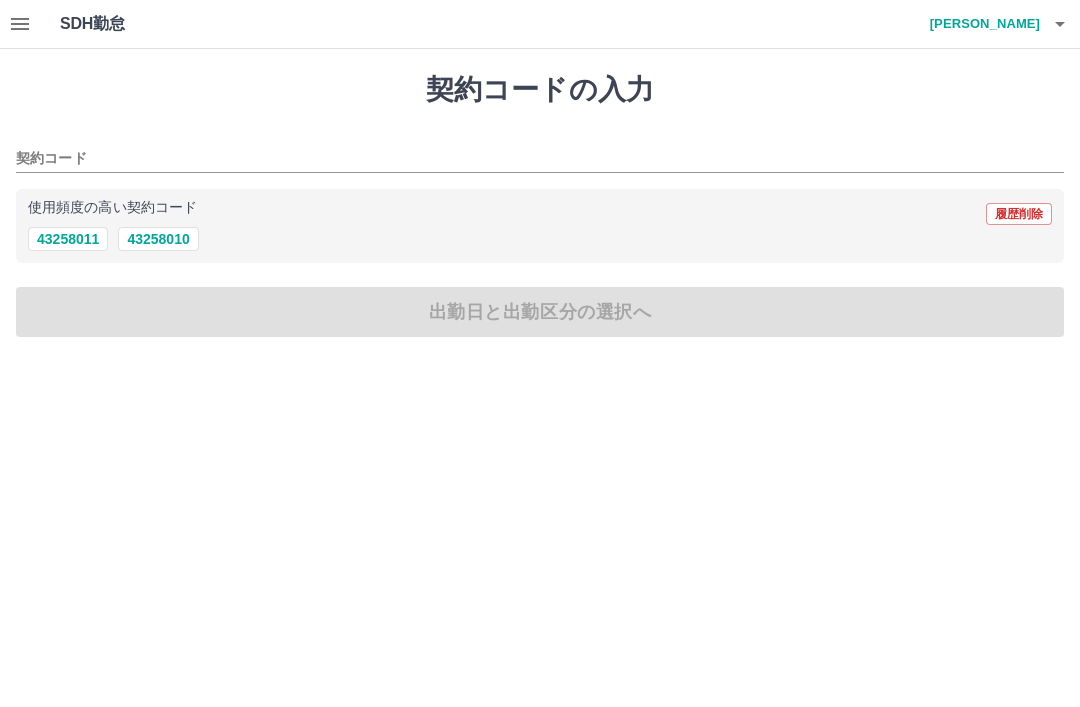 click on "43258010" at bounding box center (158, 239) 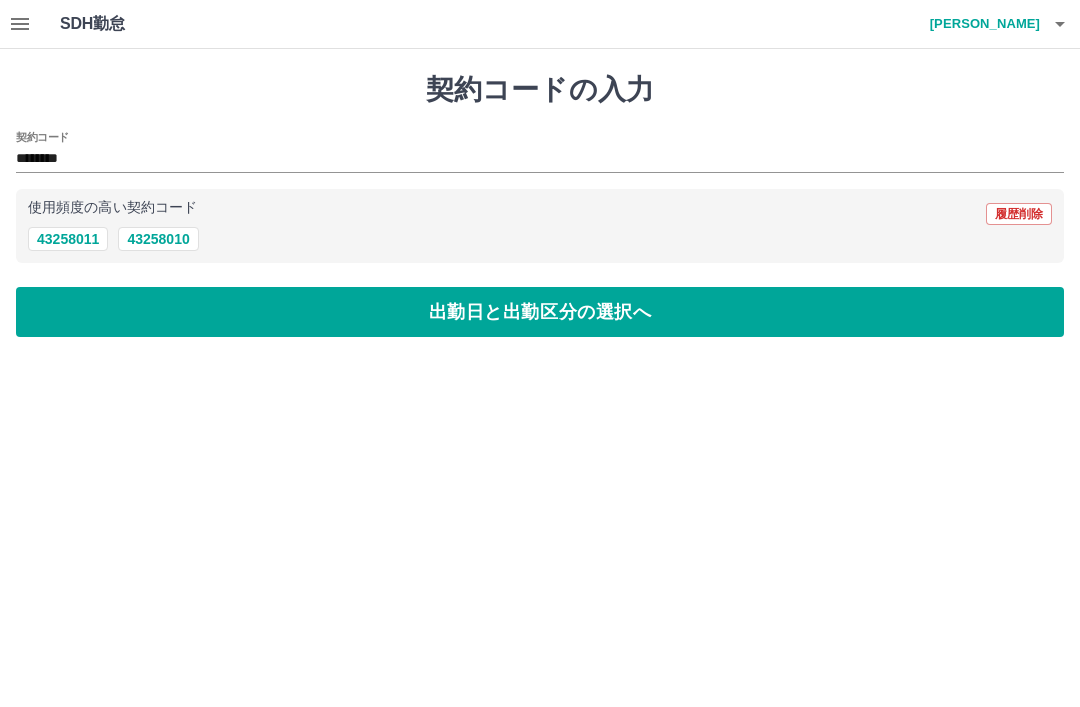 click on "出勤日と出勤区分の選択へ" at bounding box center (540, 312) 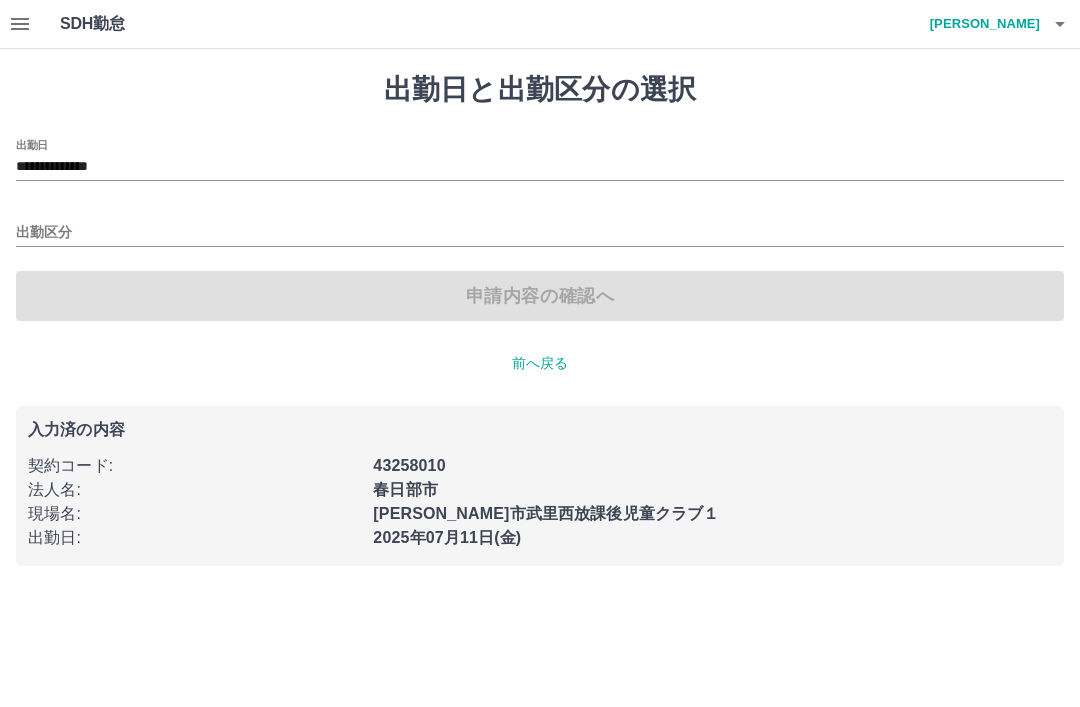 click on "**********" at bounding box center (540, 160) 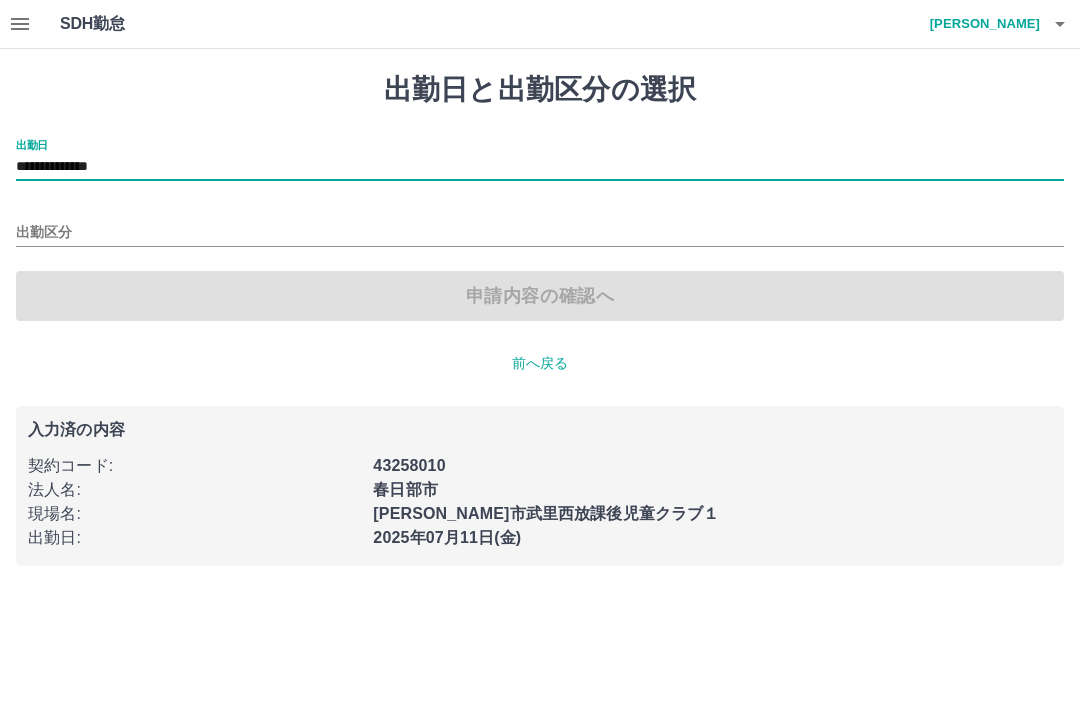 click on "**********" at bounding box center [540, 167] 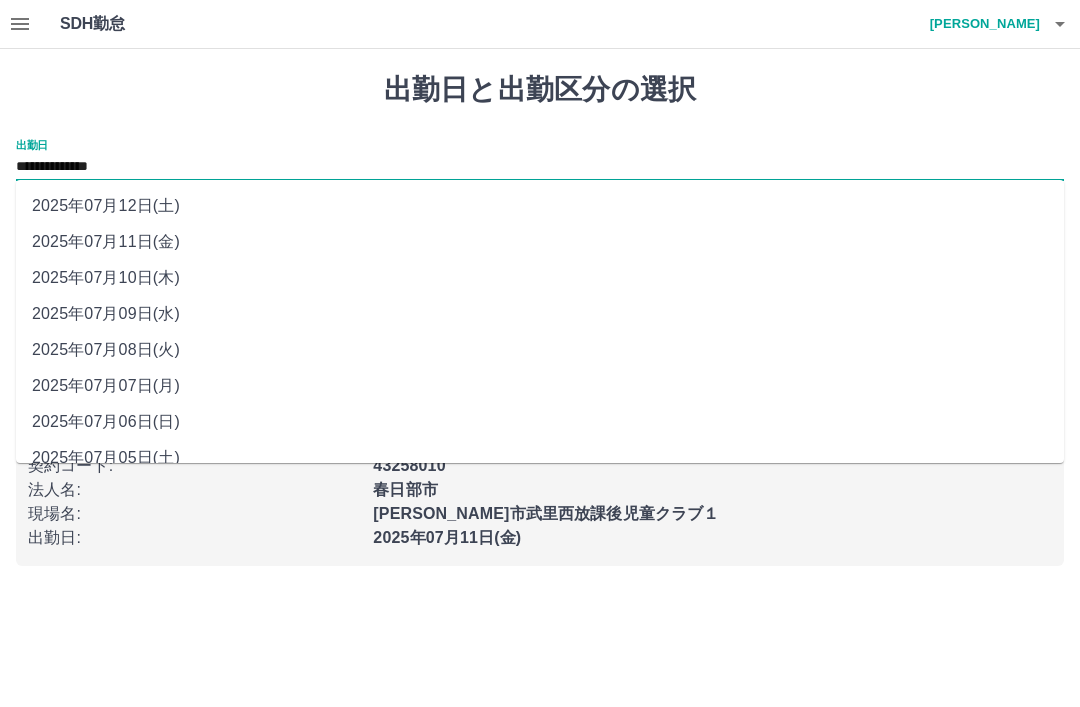 click on "2025年07月09日(水)" at bounding box center [540, 314] 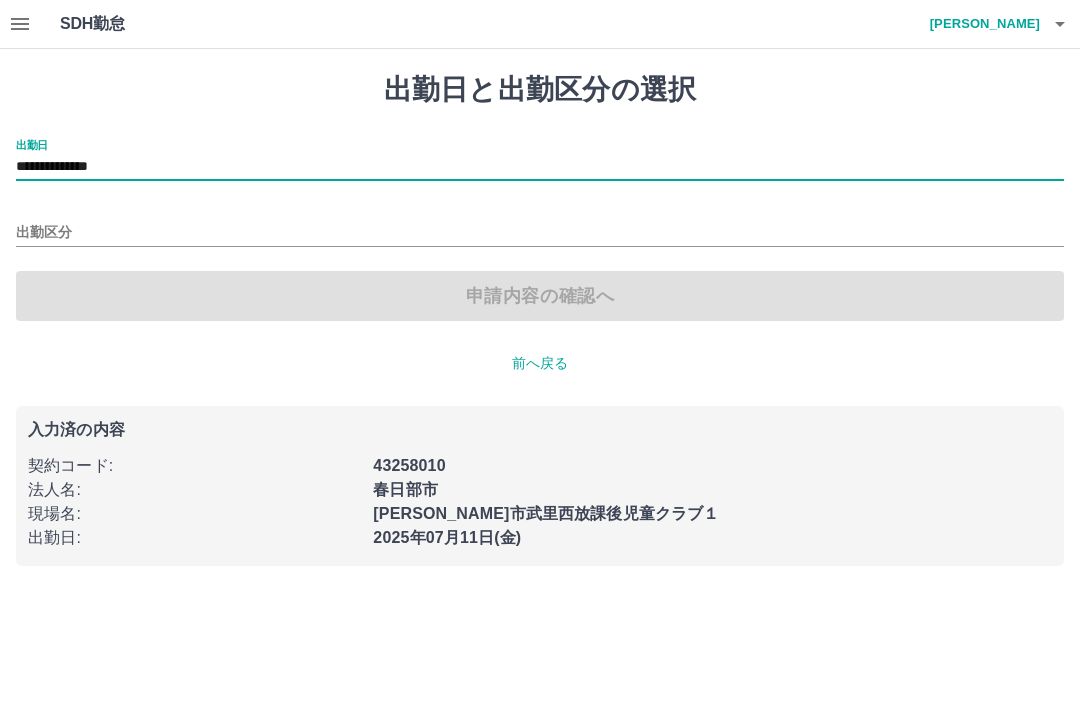 click on "出勤区分" at bounding box center [540, 233] 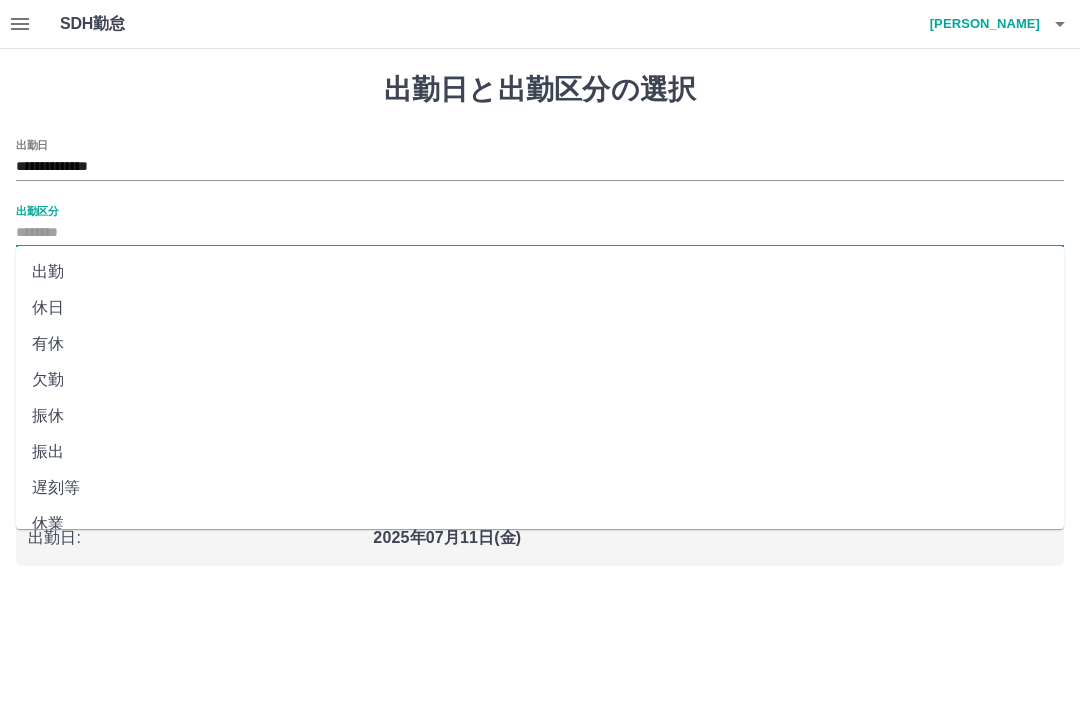 click on "出勤" at bounding box center [540, 272] 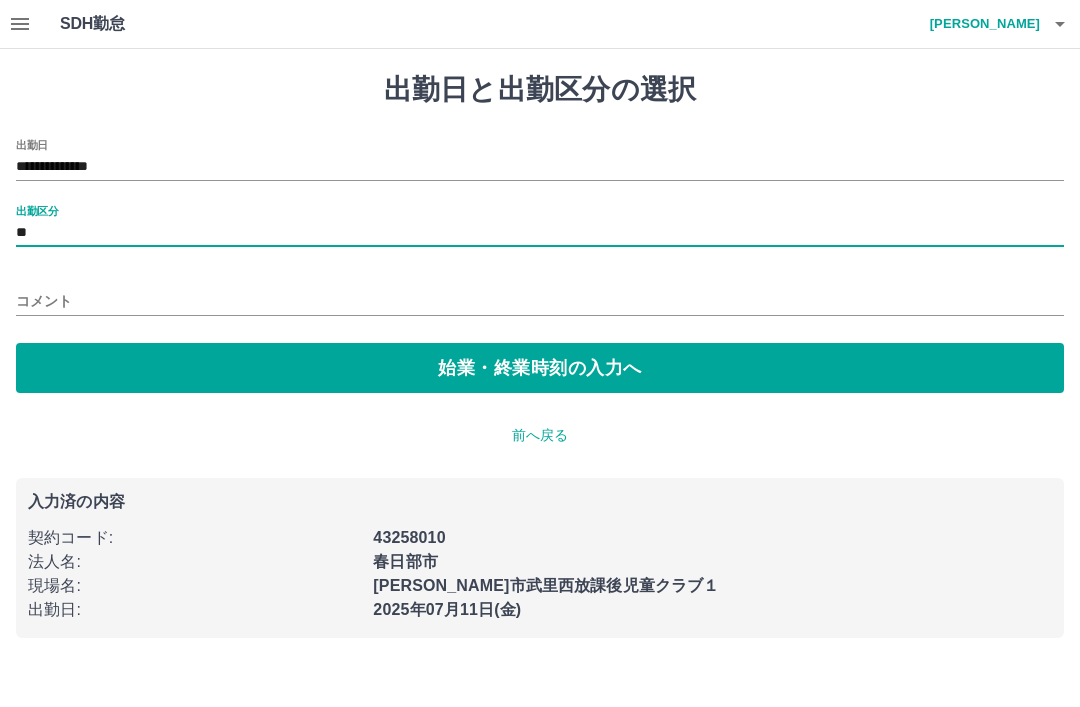 click on "始業・終業時刻の入力へ" at bounding box center (540, 368) 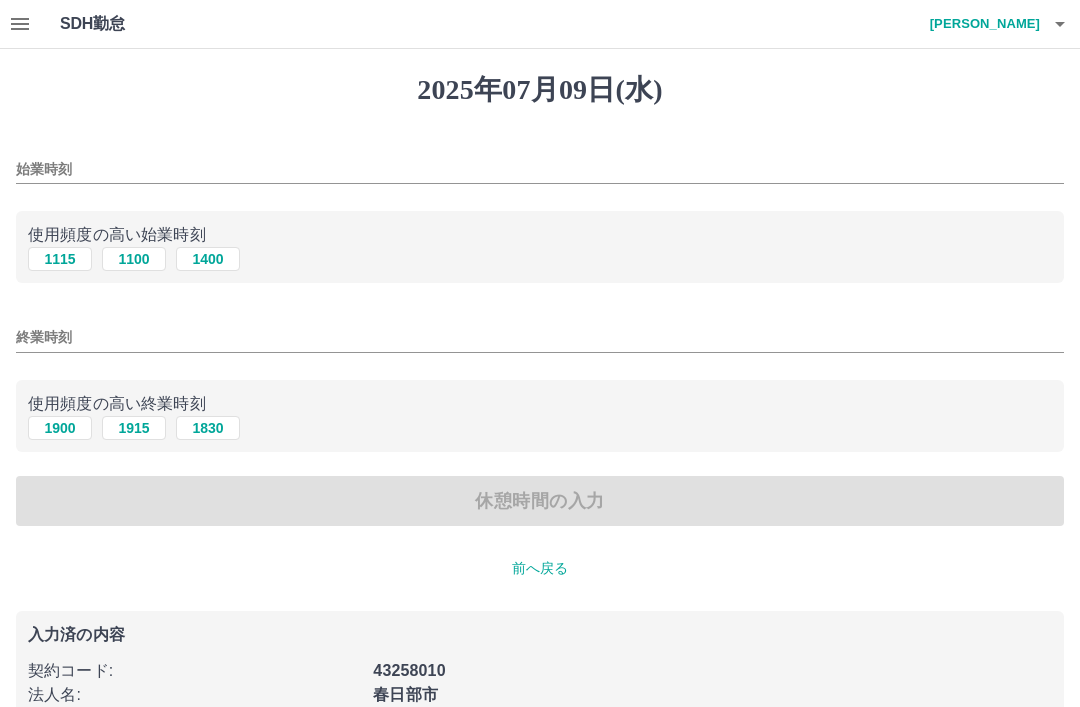 click on "1115" at bounding box center [60, 259] 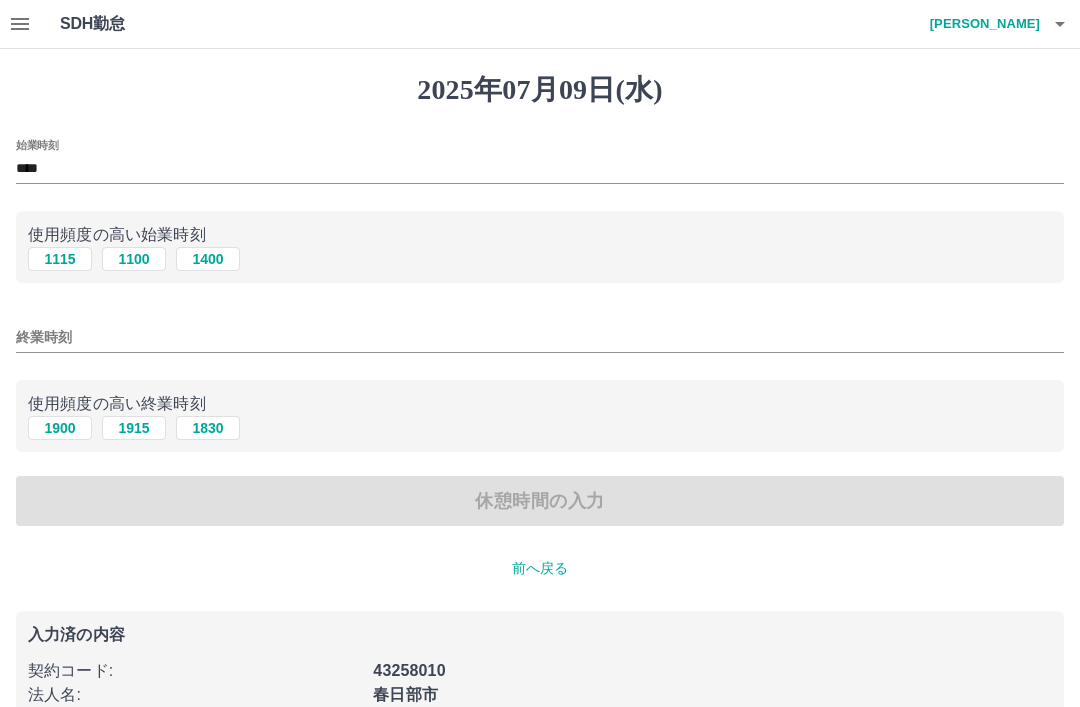 click on "1900" at bounding box center (60, 428) 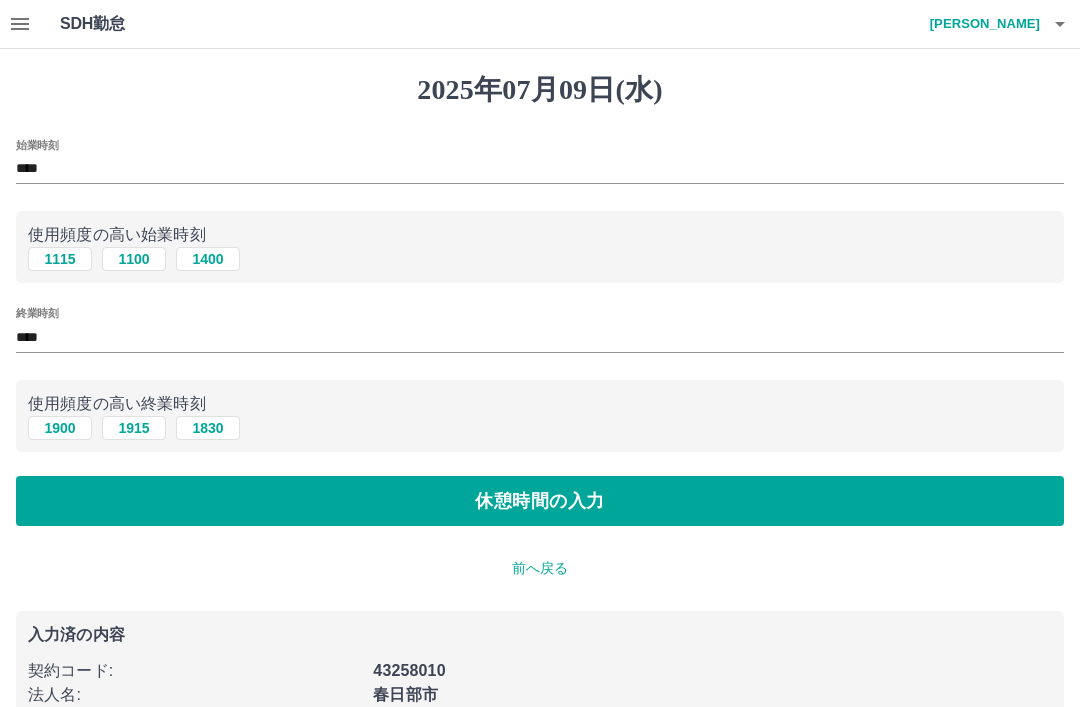 click on "休憩時間の入力" at bounding box center [540, 501] 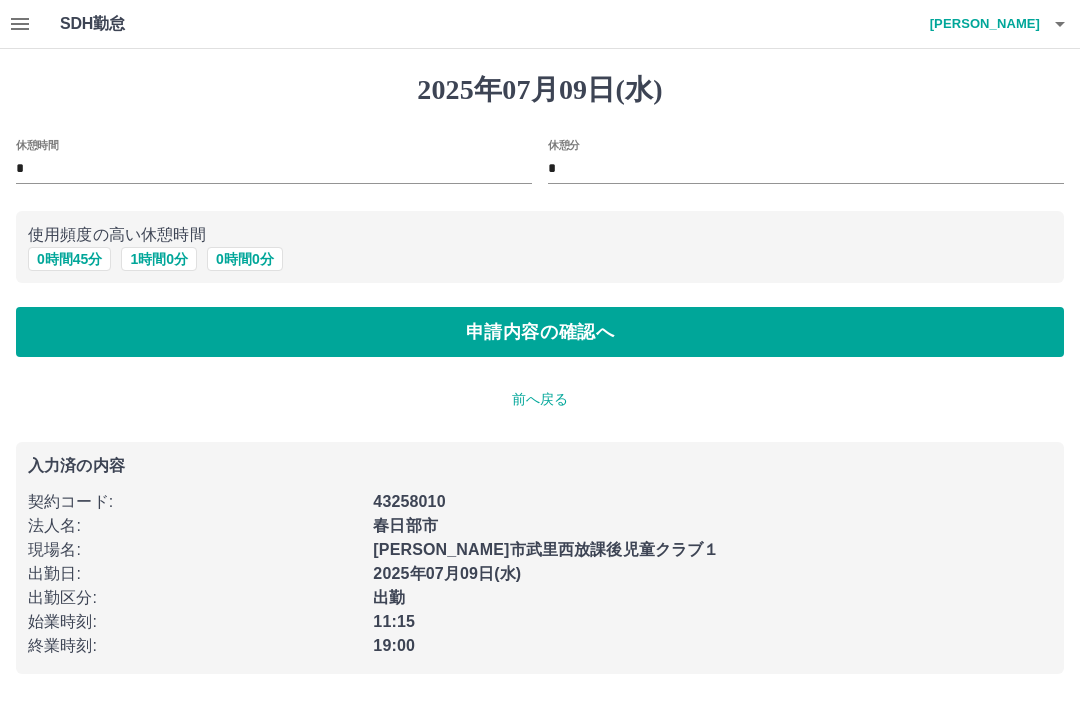 click on "0 時間 45 分" at bounding box center (69, 259) 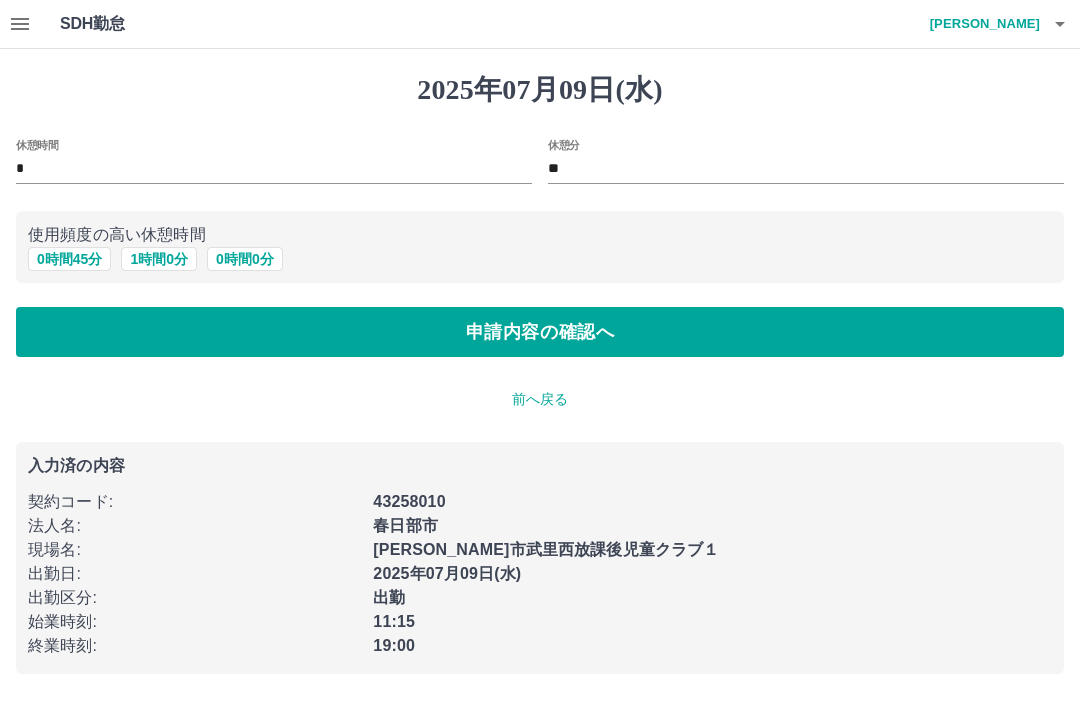 click on "申請内容の確認へ" at bounding box center [540, 332] 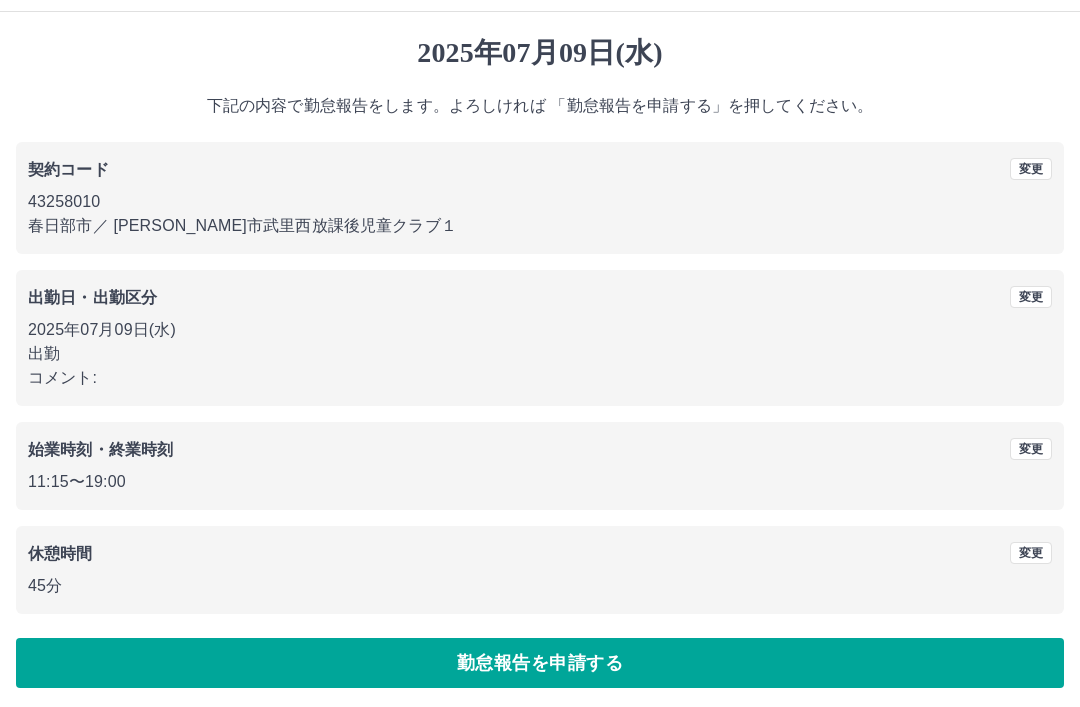 scroll, scrollTop: 41, scrollLeft: 0, axis: vertical 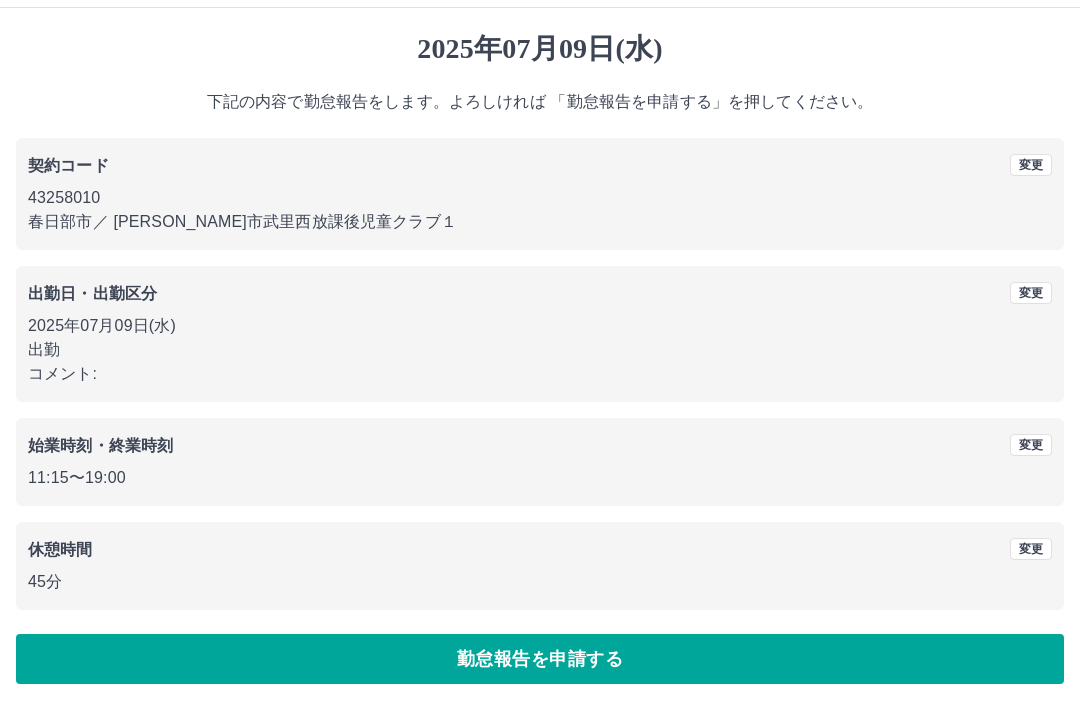 click on "勤怠報告を申請する" at bounding box center [540, 659] 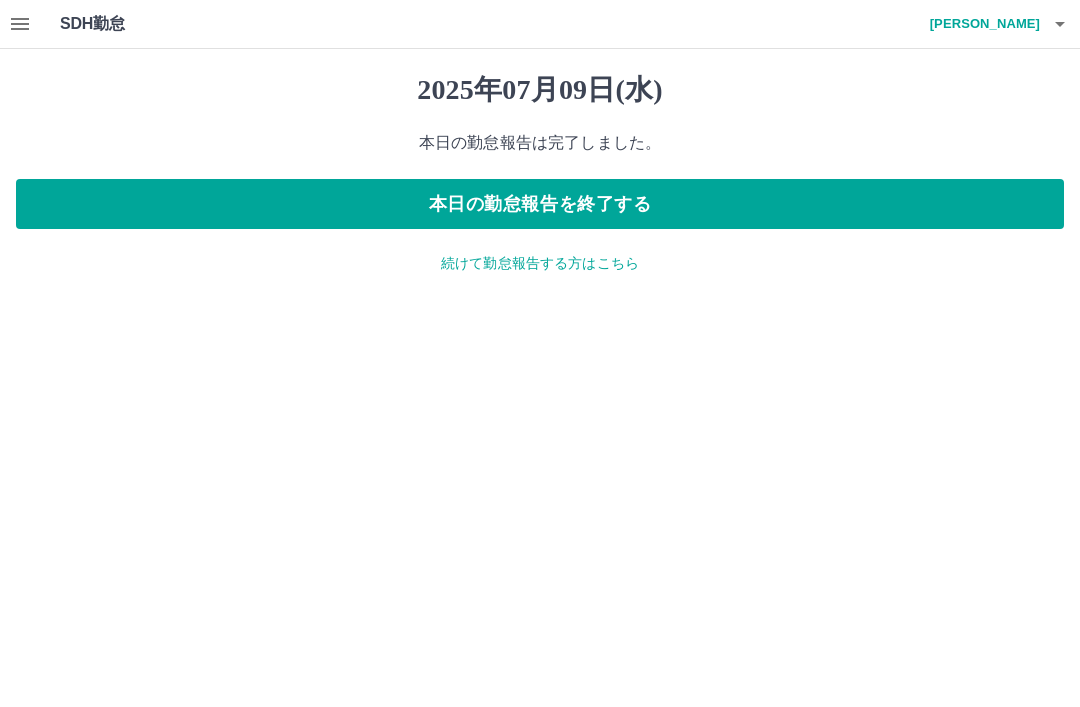 scroll, scrollTop: 0, scrollLeft: 0, axis: both 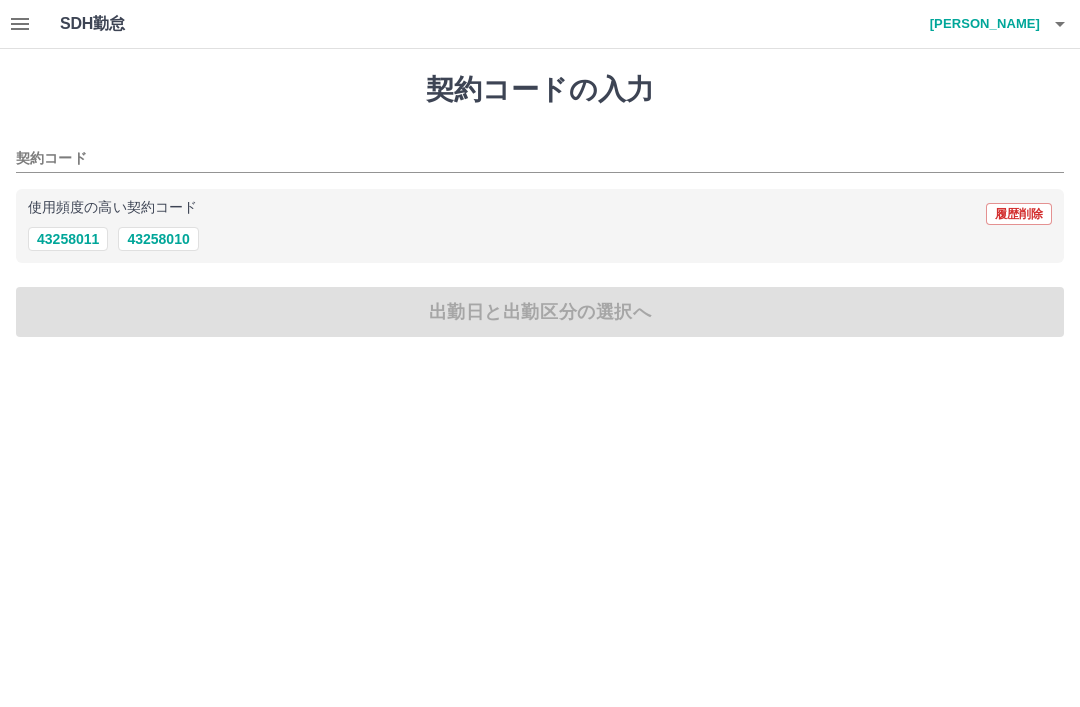 click on "43258010" at bounding box center (158, 239) 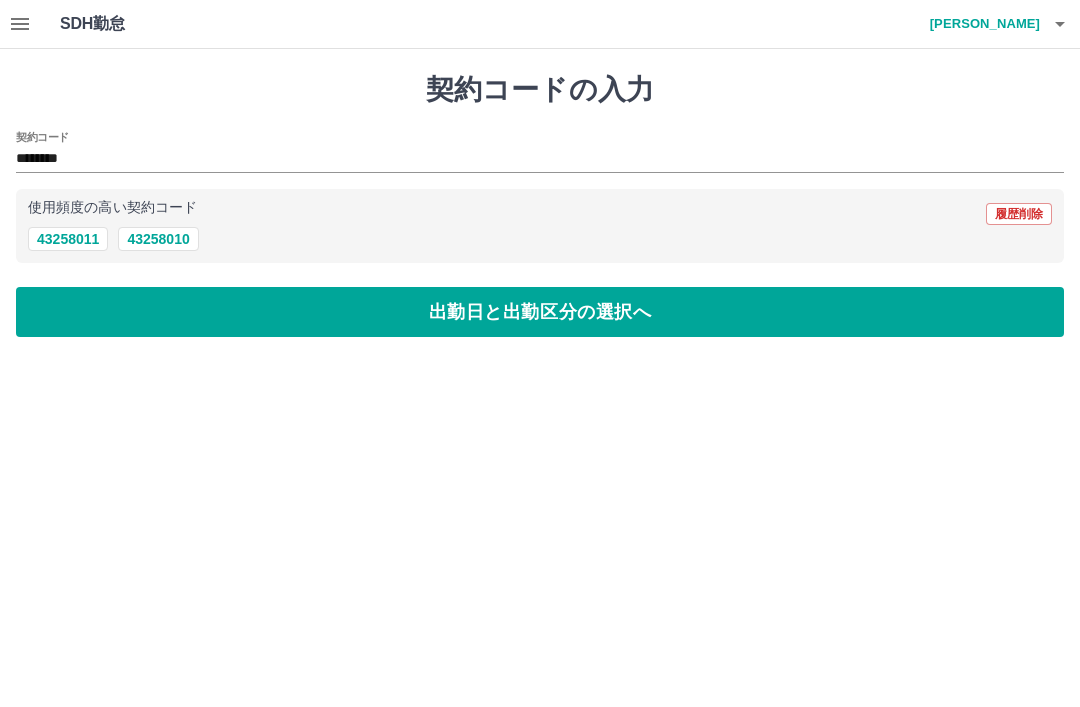 click on "出勤日と出勤区分の選択へ" at bounding box center (540, 312) 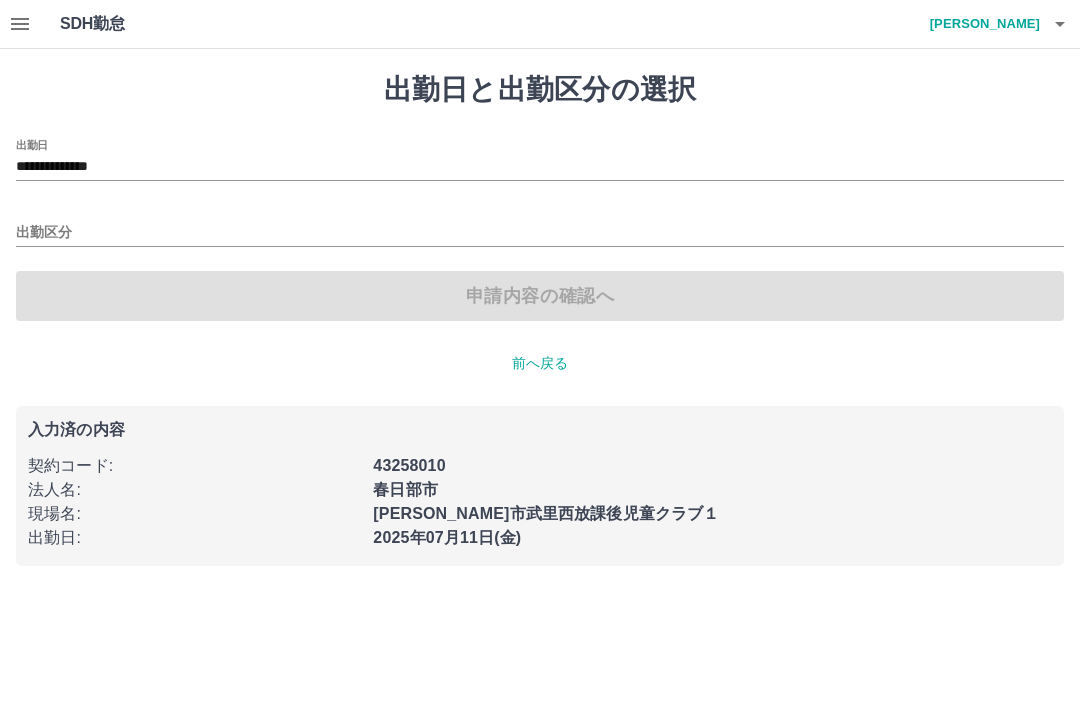 click on "**********" at bounding box center [540, 167] 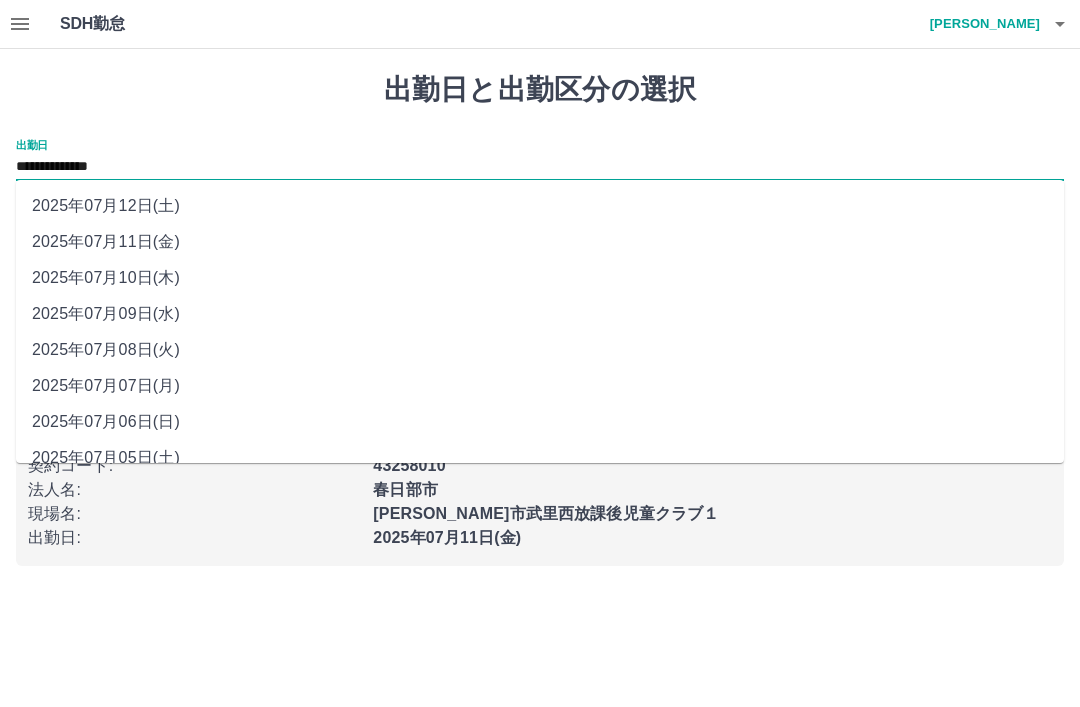 click on "2025年07月10日(木)" at bounding box center [540, 278] 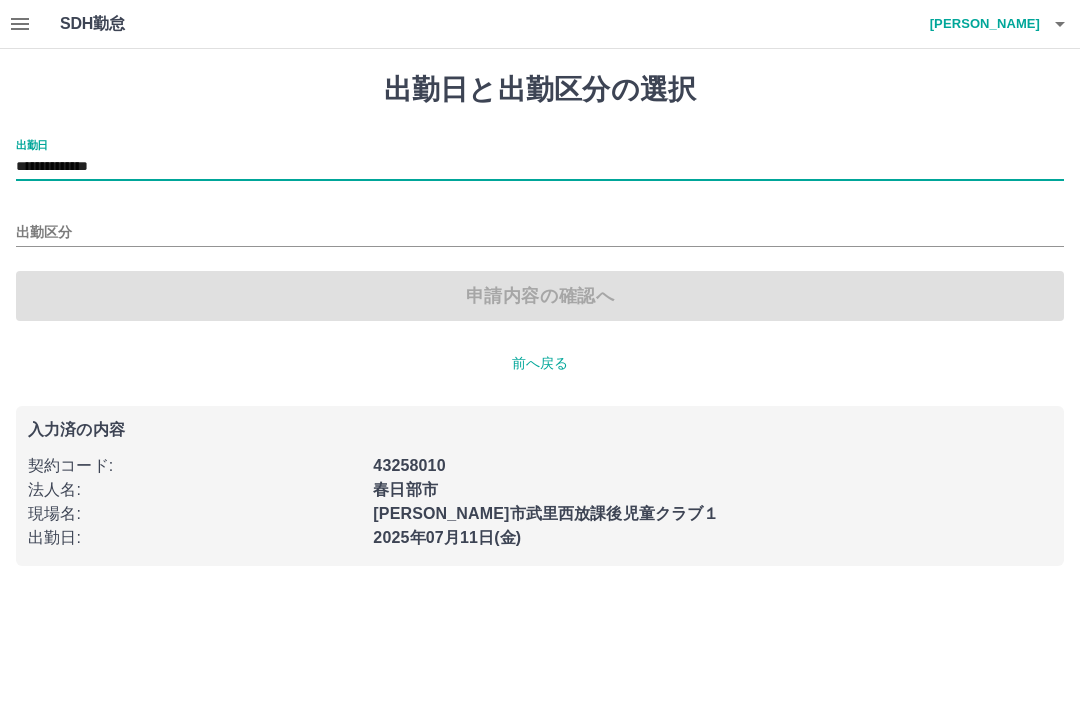 click on "出勤区分" at bounding box center (540, 233) 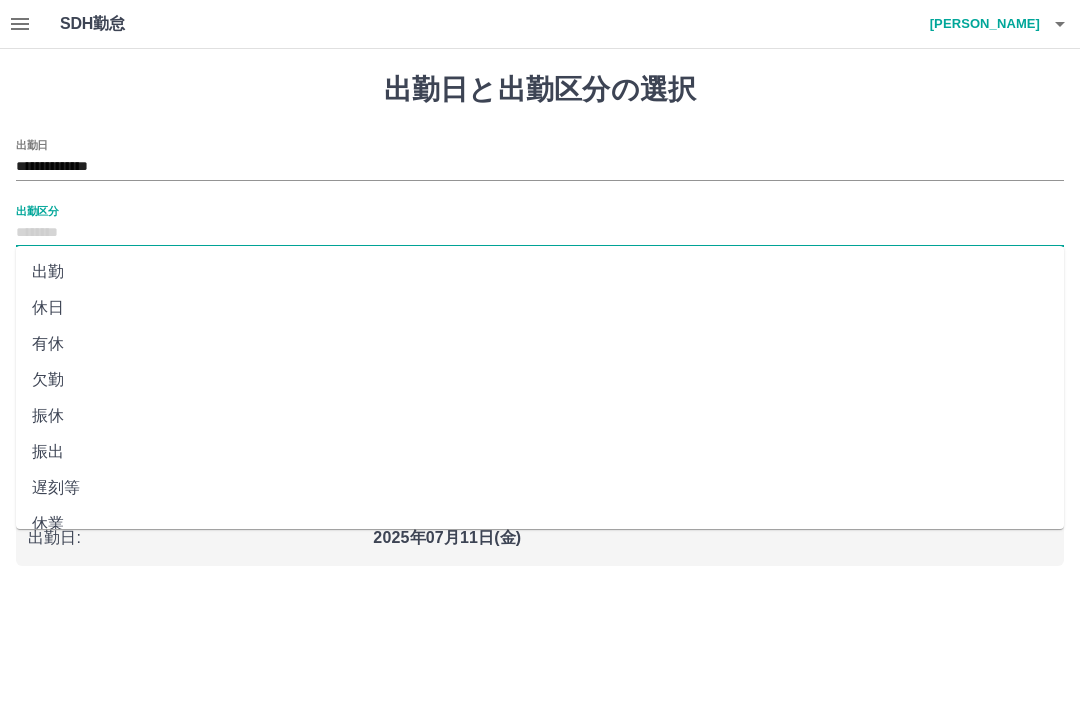 click on "出勤" at bounding box center [540, 272] 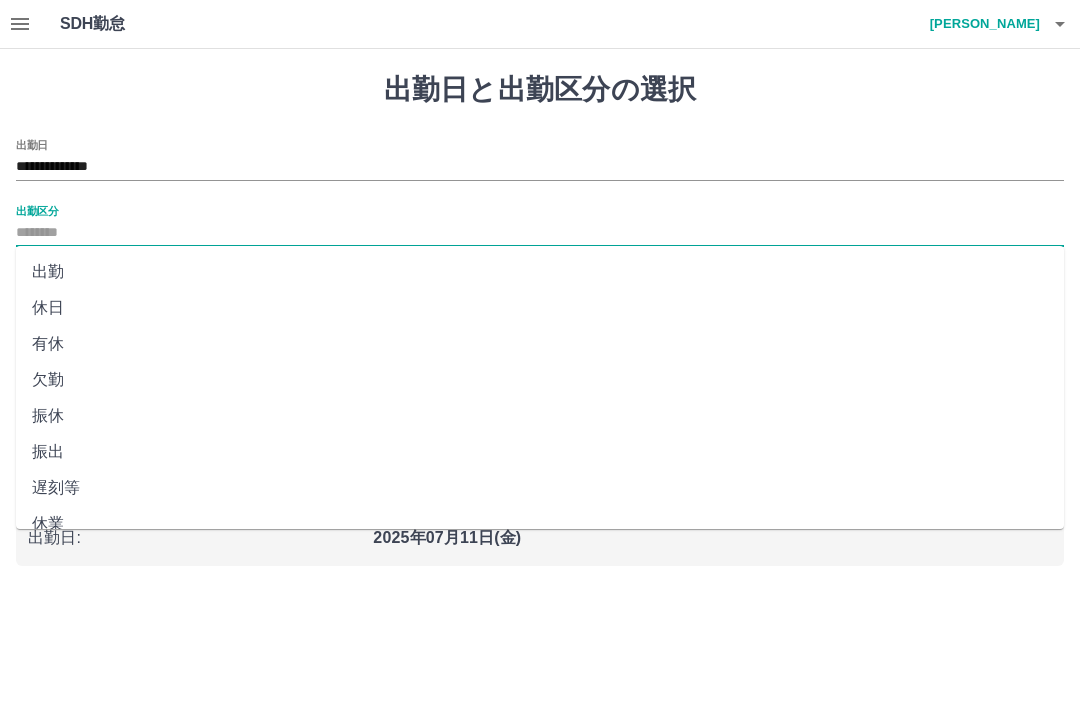 type on "**" 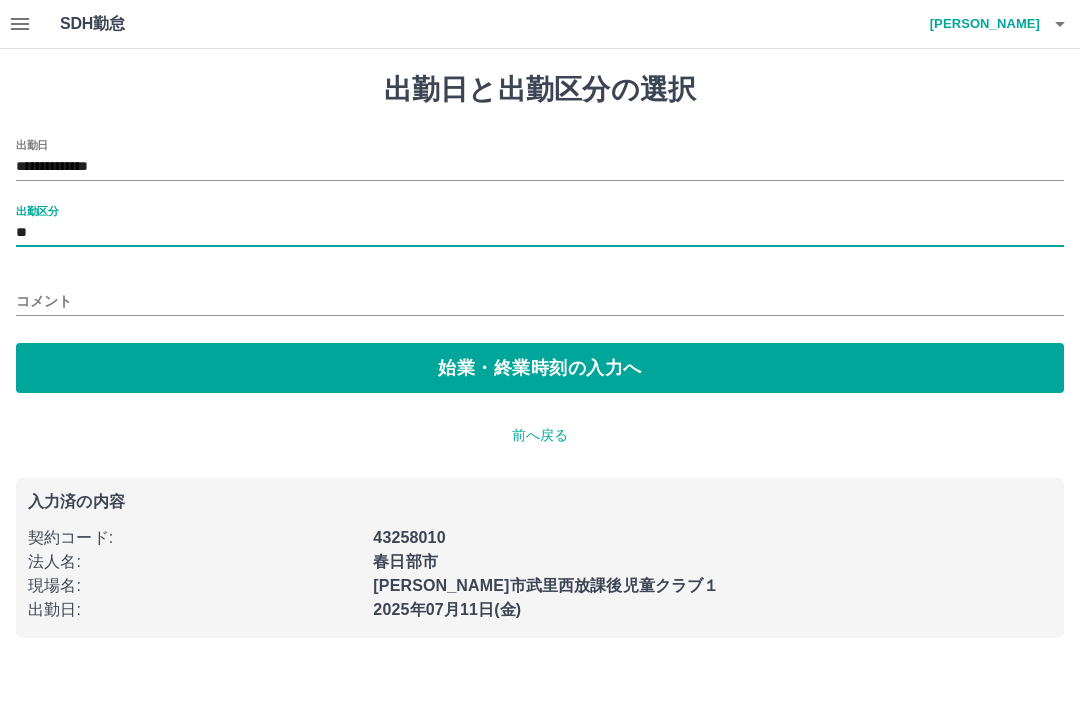click on "コメント" at bounding box center (540, 301) 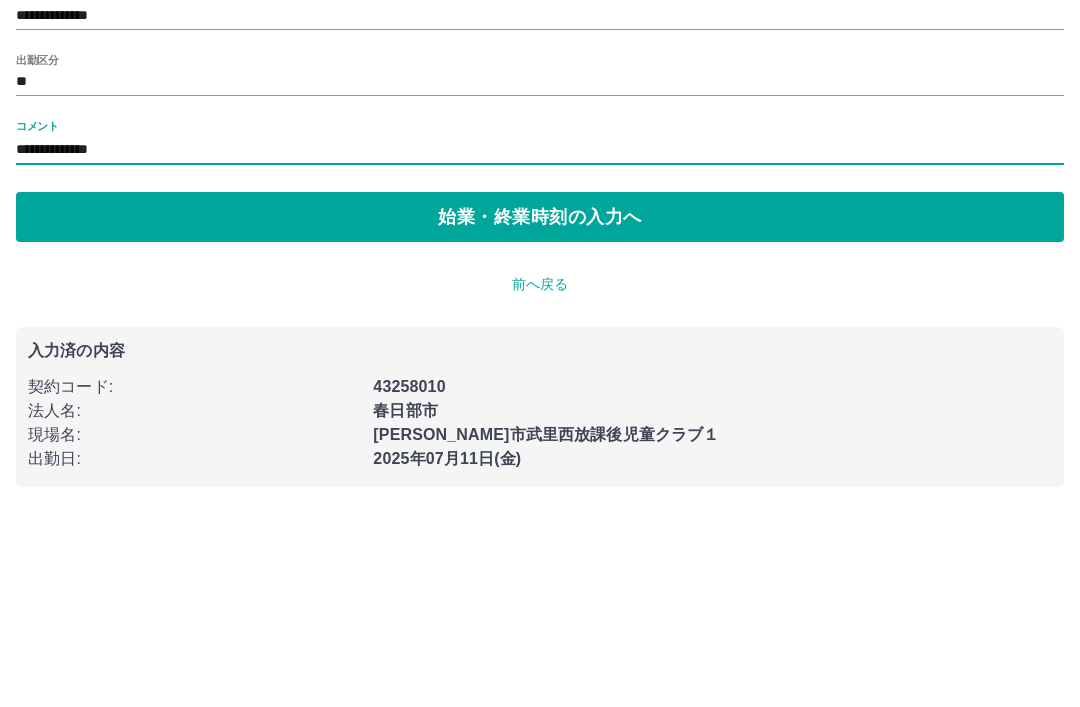 type on "**********" 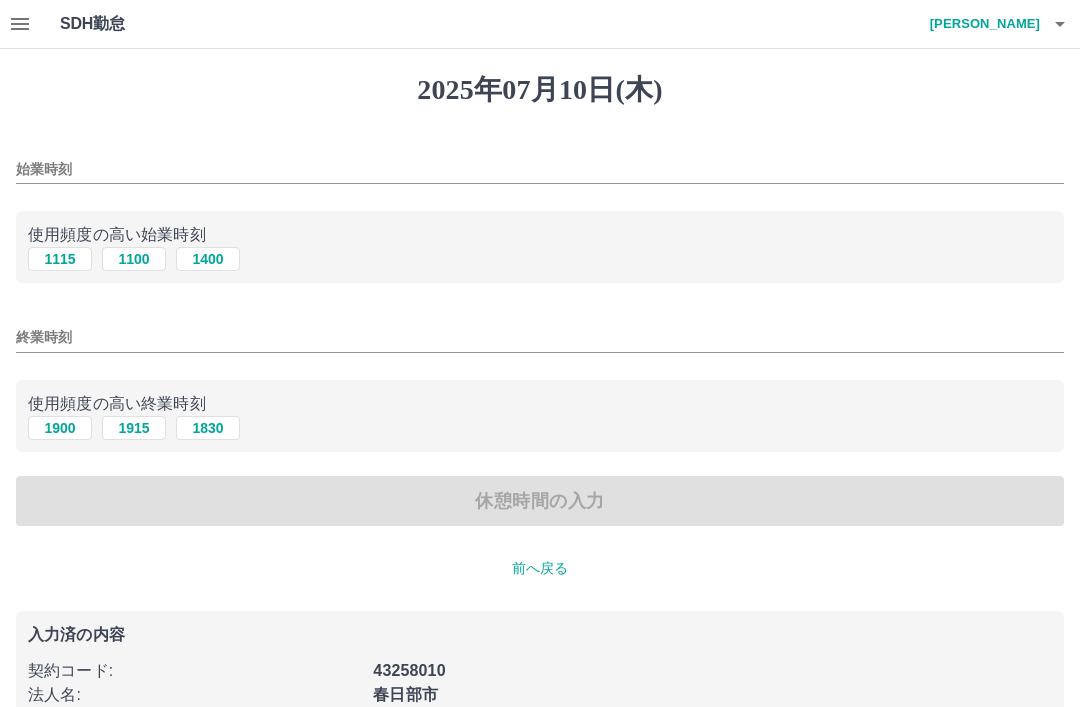 click on "1100" at bounding box center [134, 259] 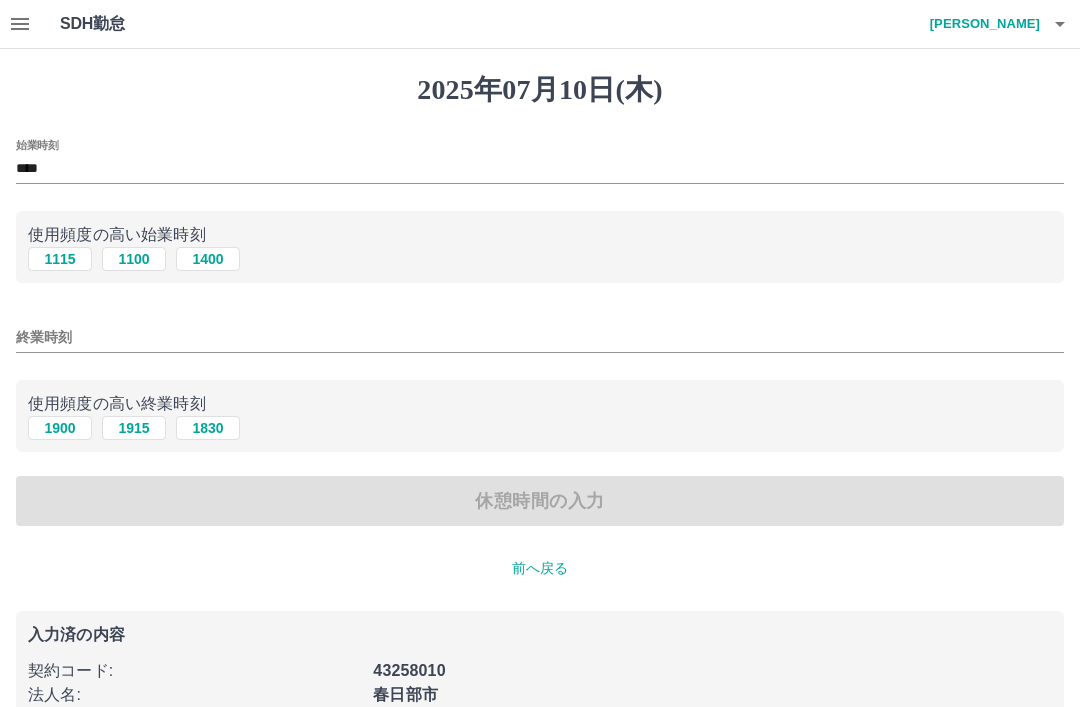click on "始業時刻 ****" at bounding box center (540, 163) 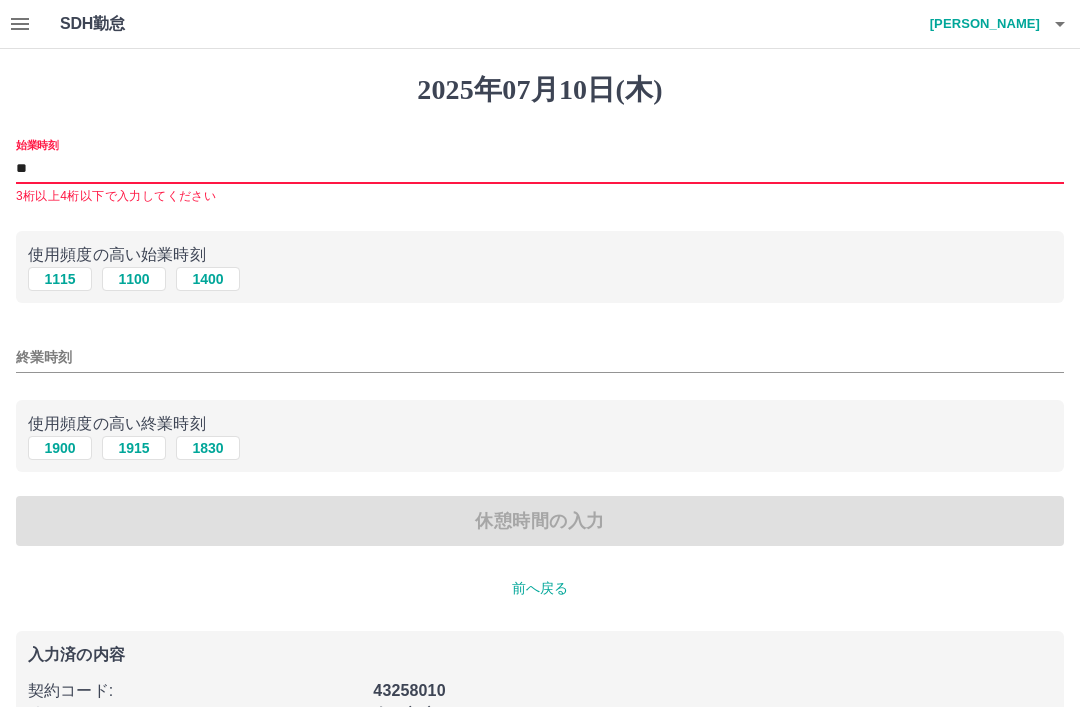 type on "*" 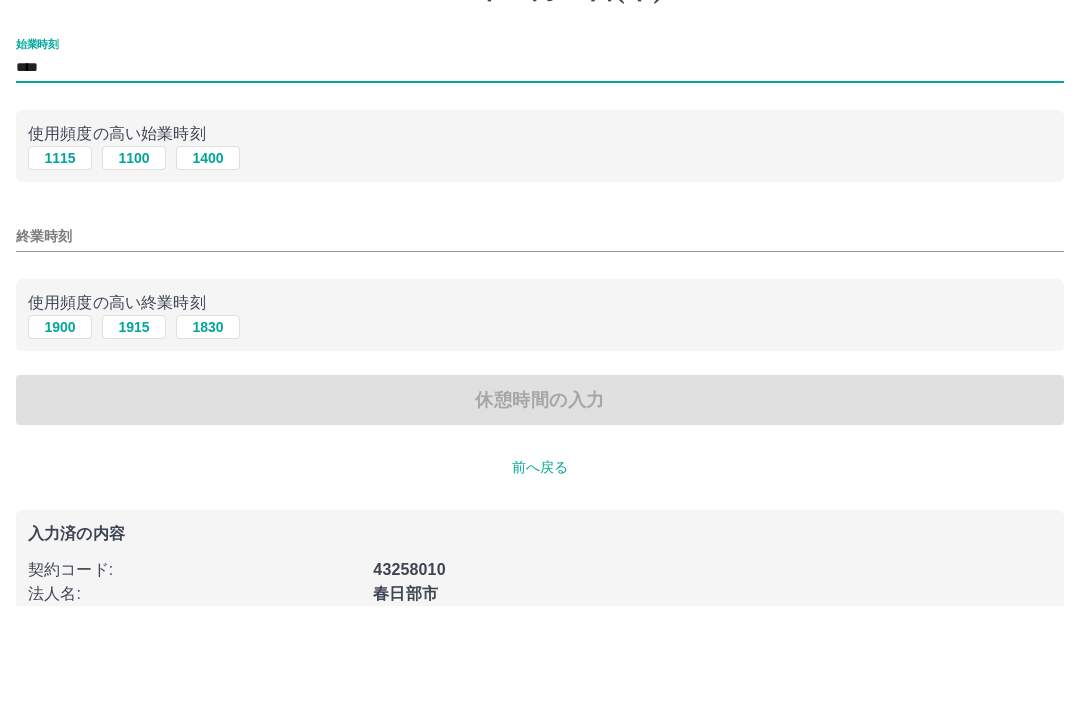 type on "****" 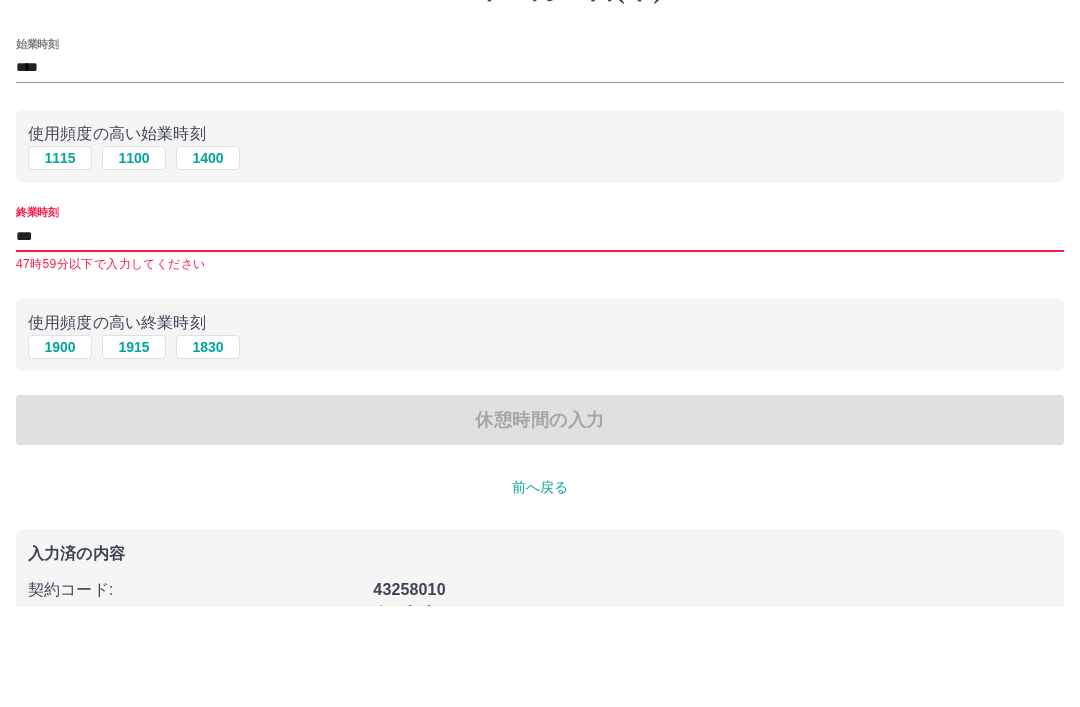 type on "****" 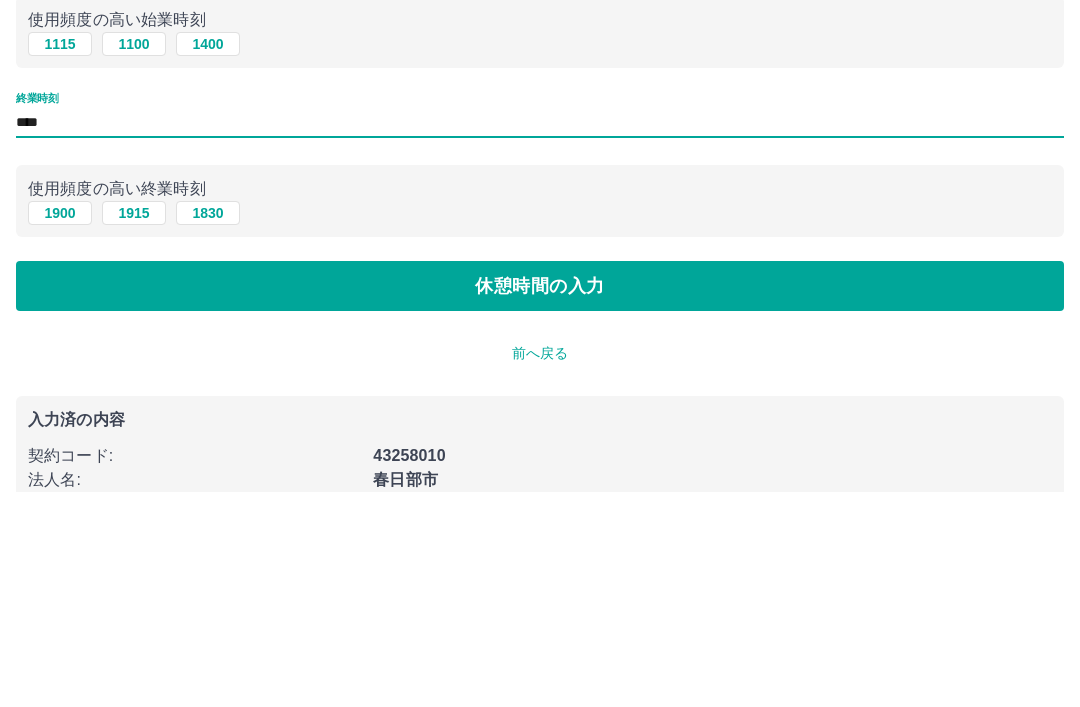 click on "休憩時間の入力" at bounding box center (540, 501) 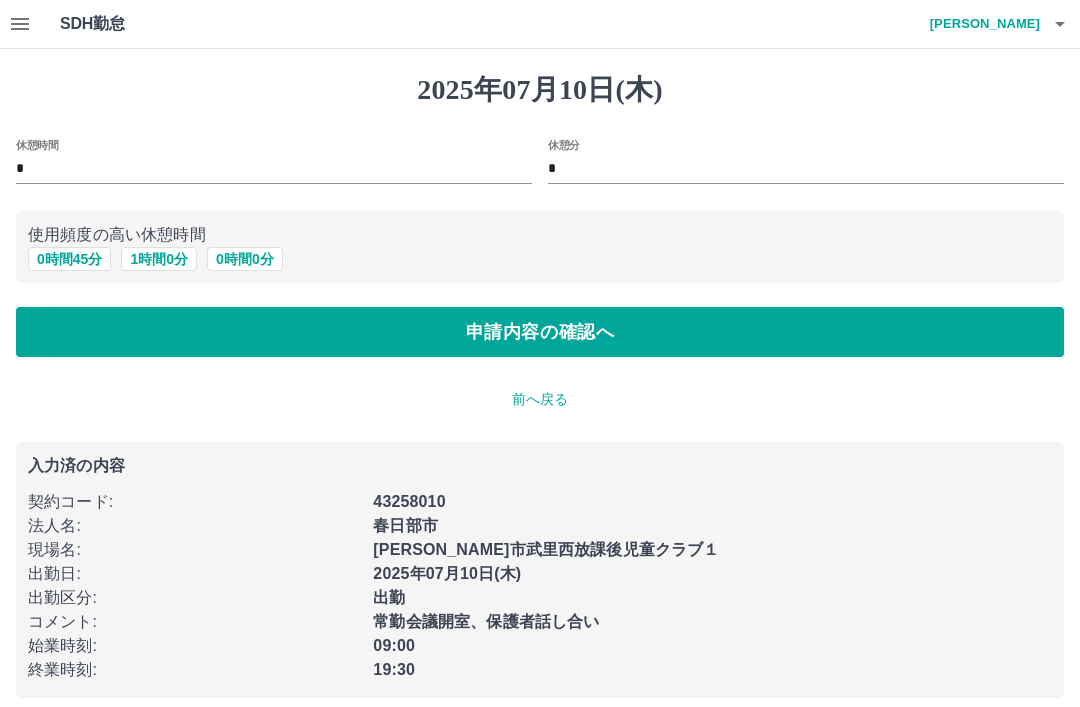 scroll, scrollTop: 16, scrollLeft: 0, axis: vertical 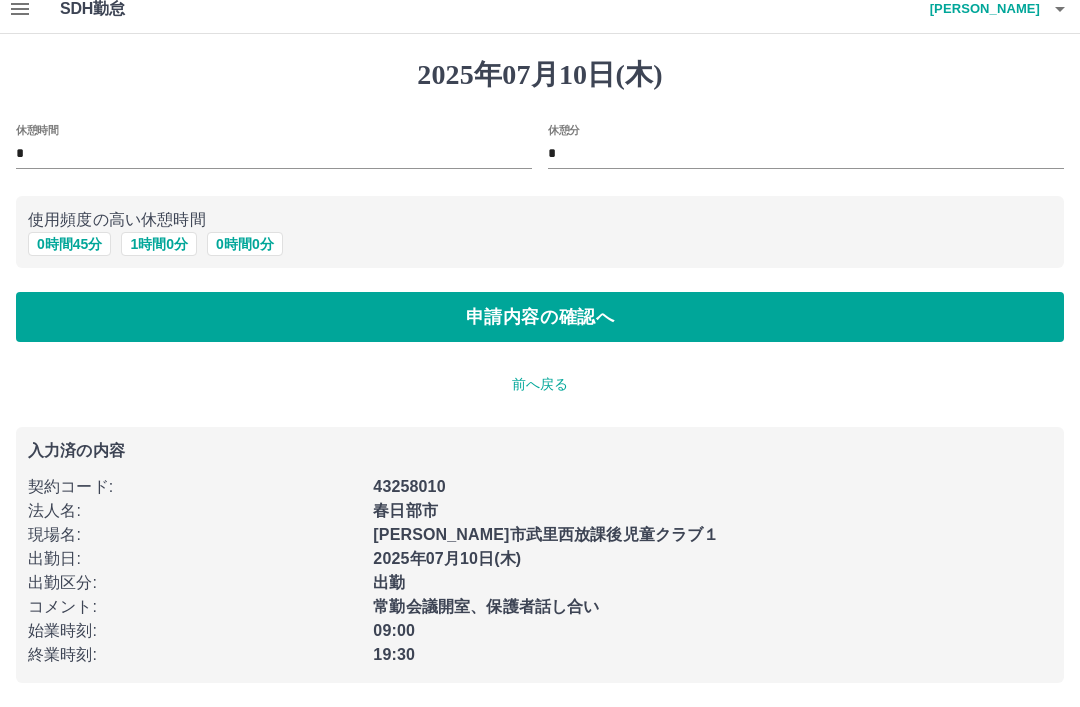 click on "1 時間 0 分" at bounding box center [159, 244] 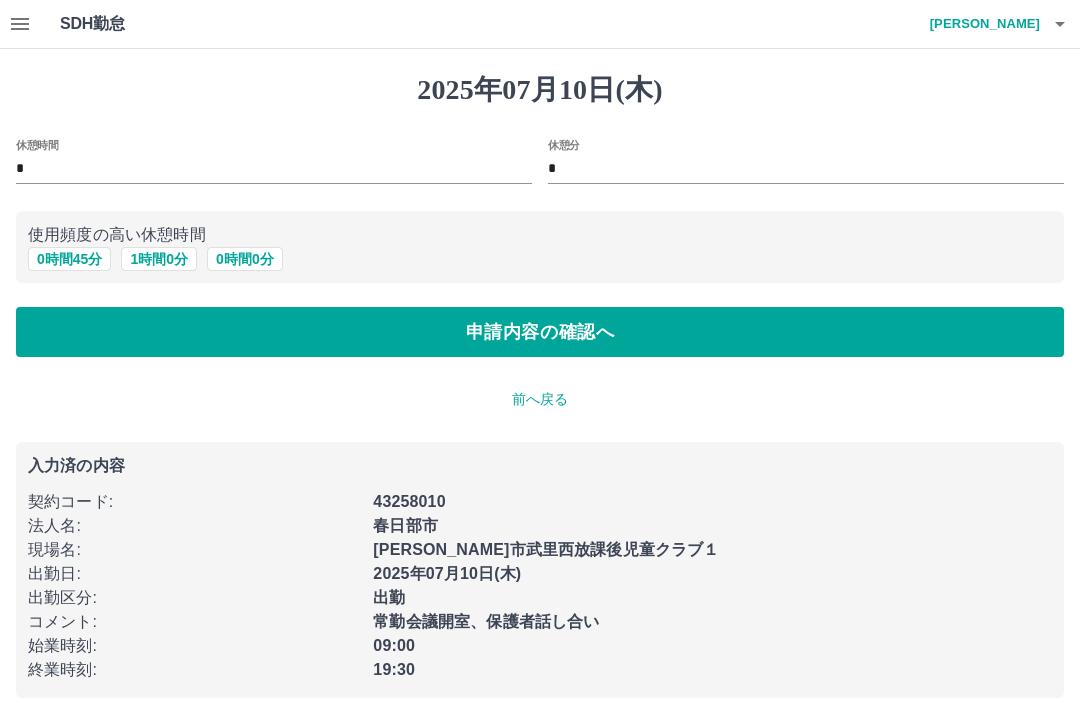 click on "申請内容の確認へ" at bounding box center [540, 332] 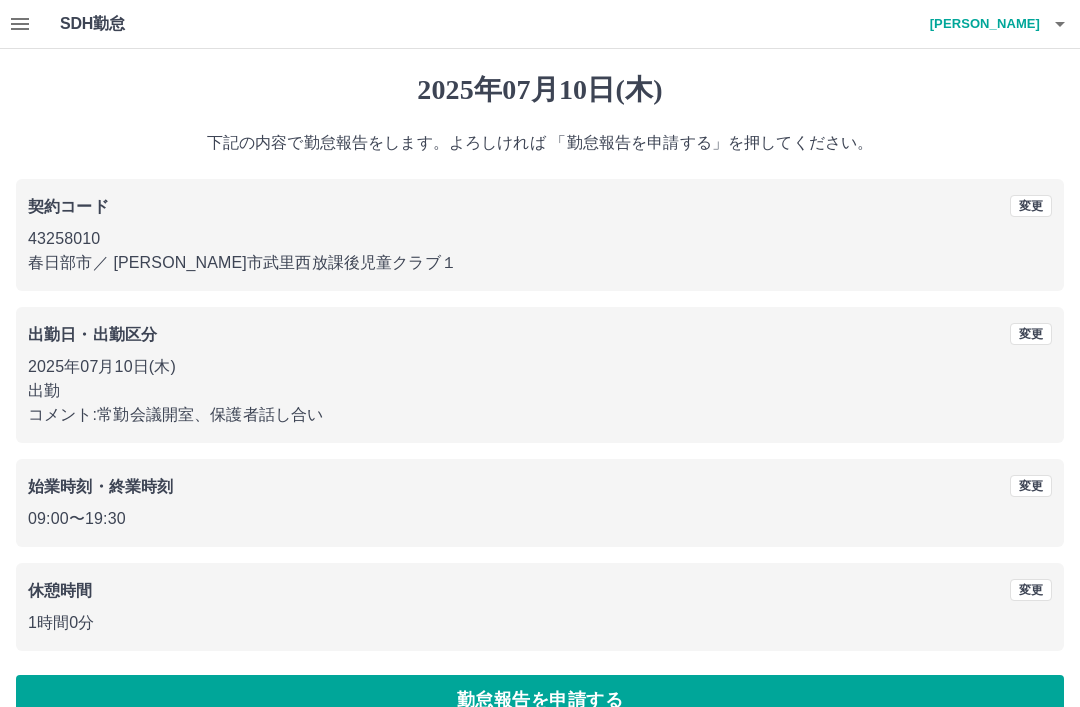 scroll, scrollTop: 41, scrollLeft: 0, axis: vertical 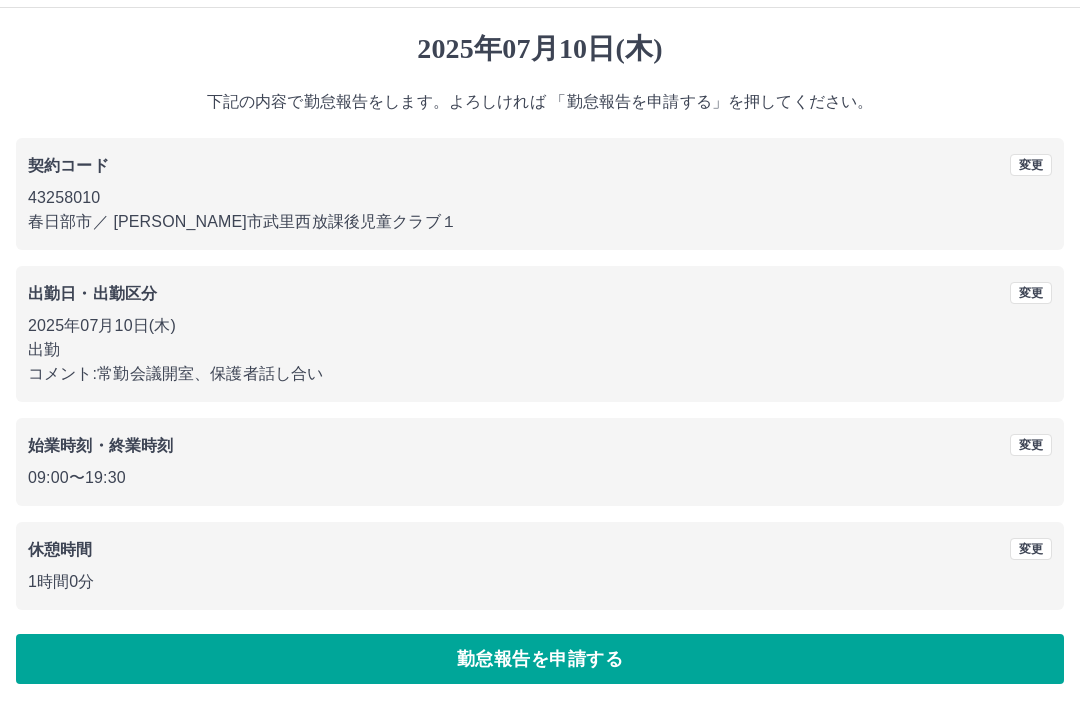 click on "勤怠報告を申請する" at bounding box center (540, 659) 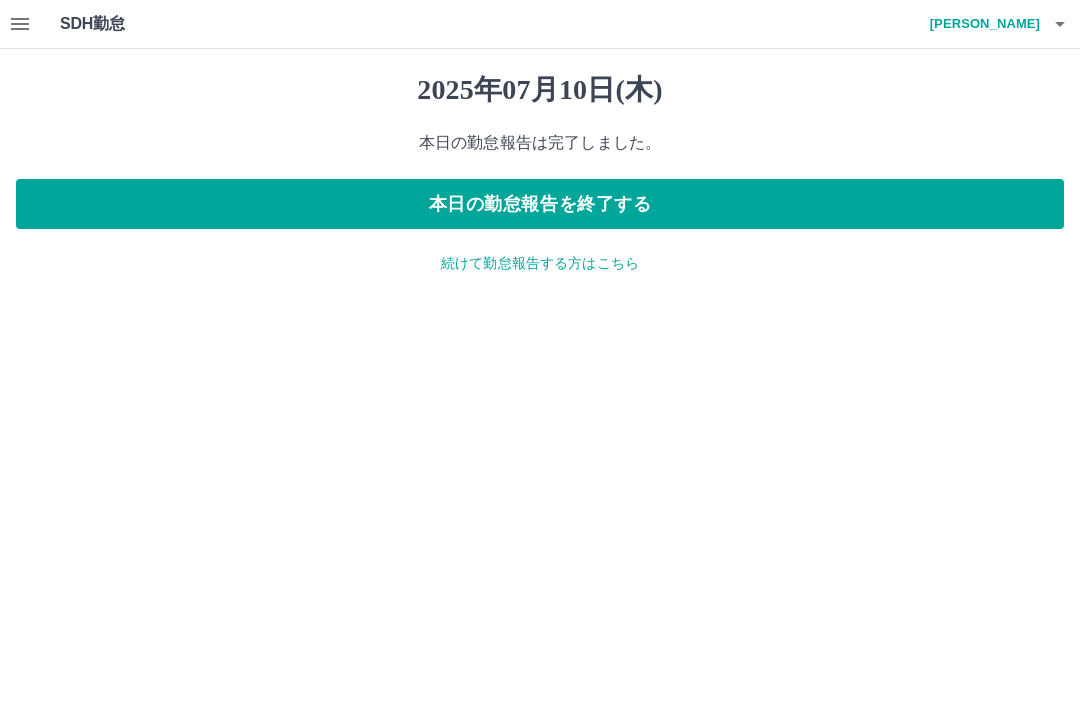 scroll, scrollTop: 0, scrollLeft: 0, axis: both 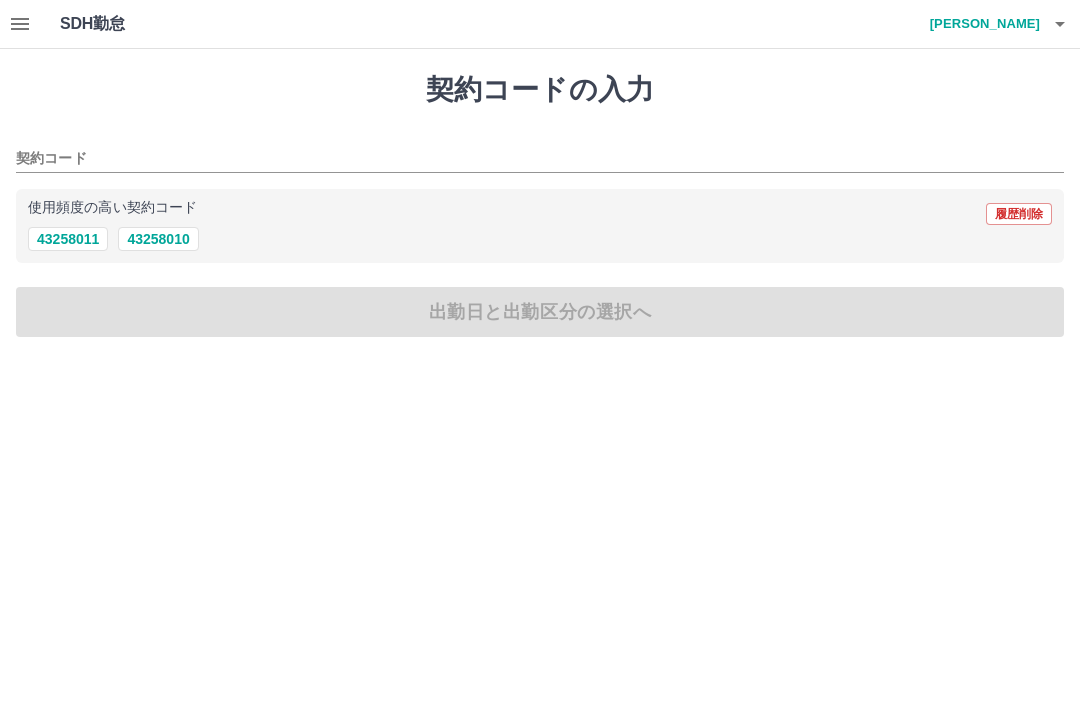 click on "43258010" at bounding box center (158, 239) 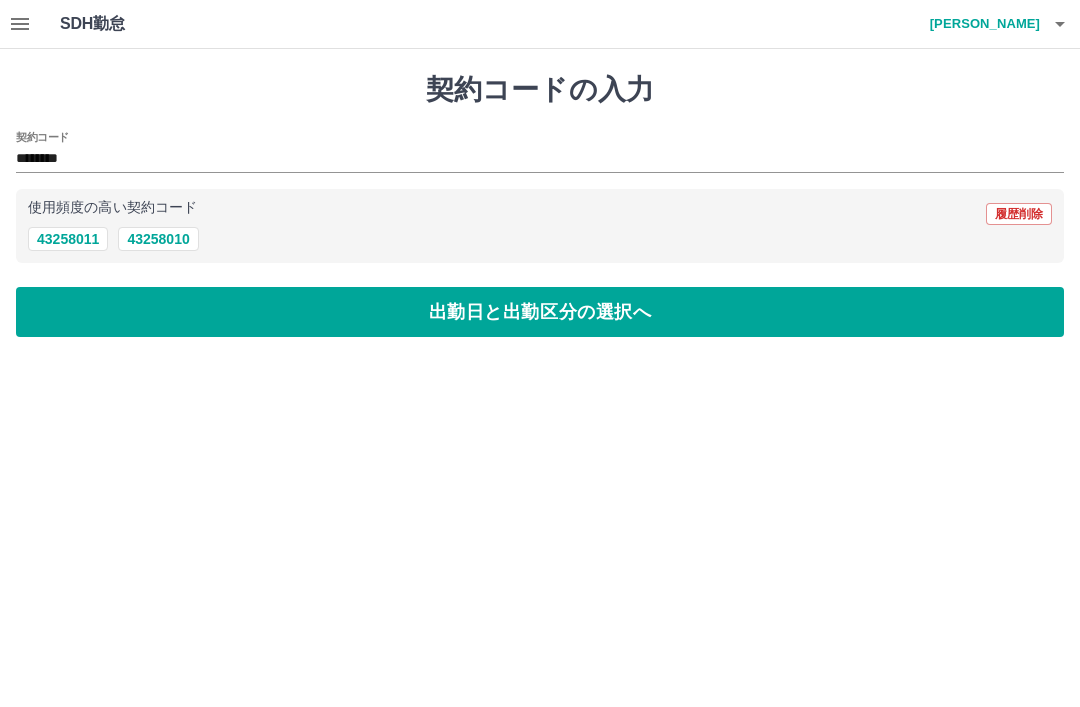 click on "出勤日と出勤区分の選択へ" at bounding box center (540, 312) 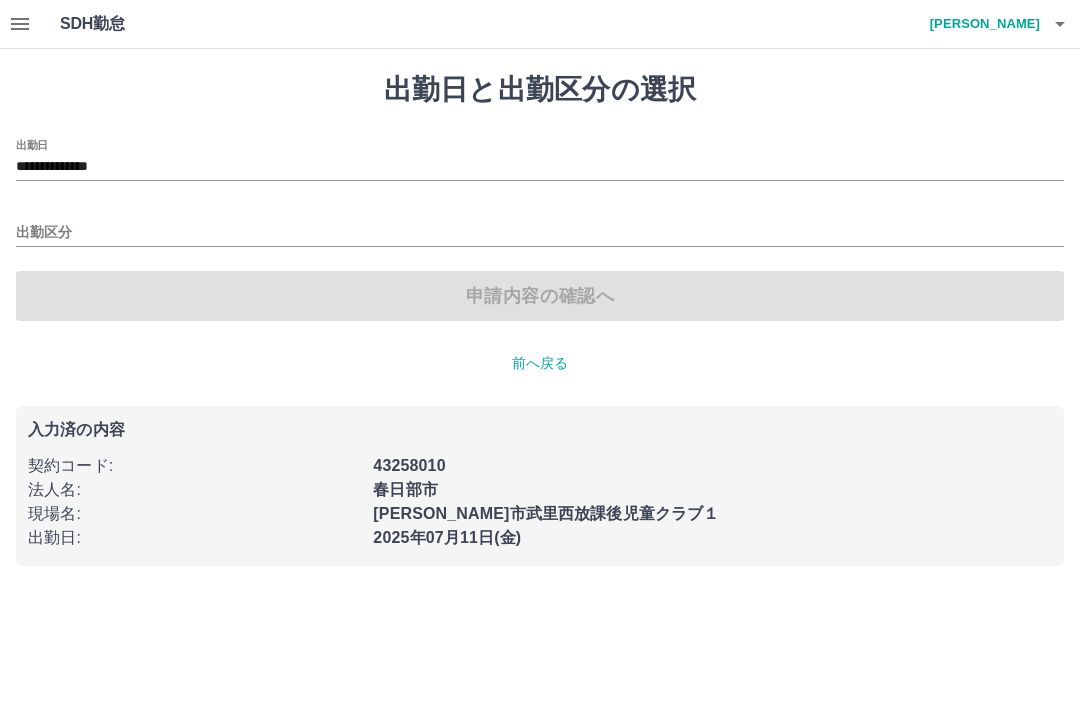 click on "出勤区分" at bounding box center (540, 233) 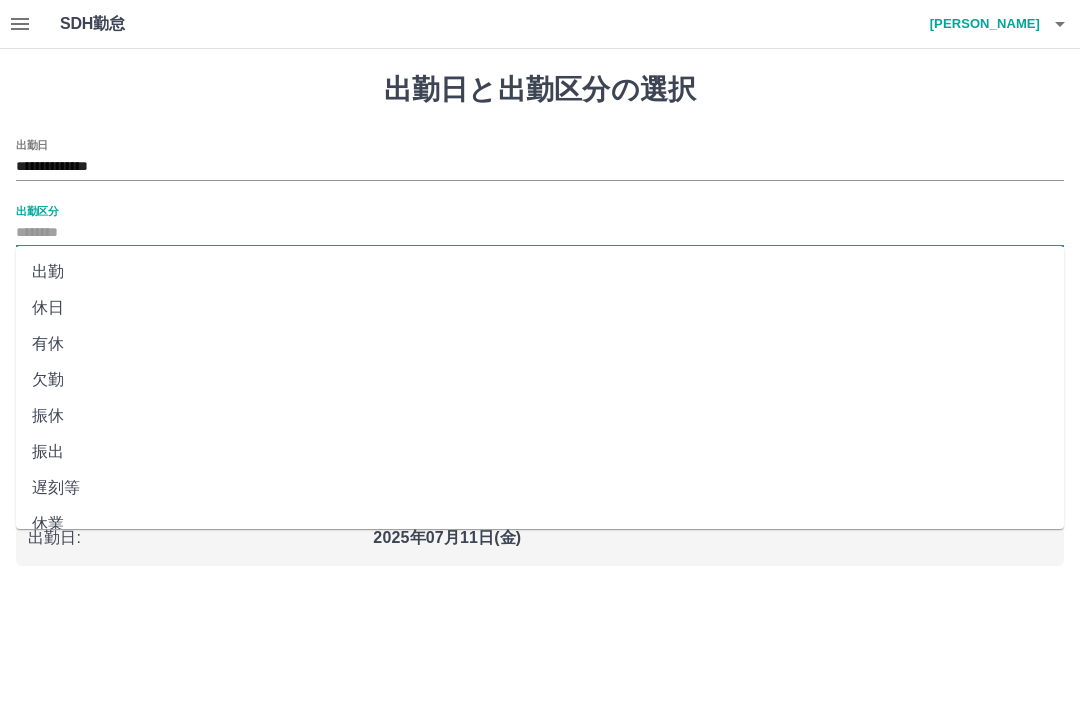 click on "出勤" at bounding box center [540, 272] 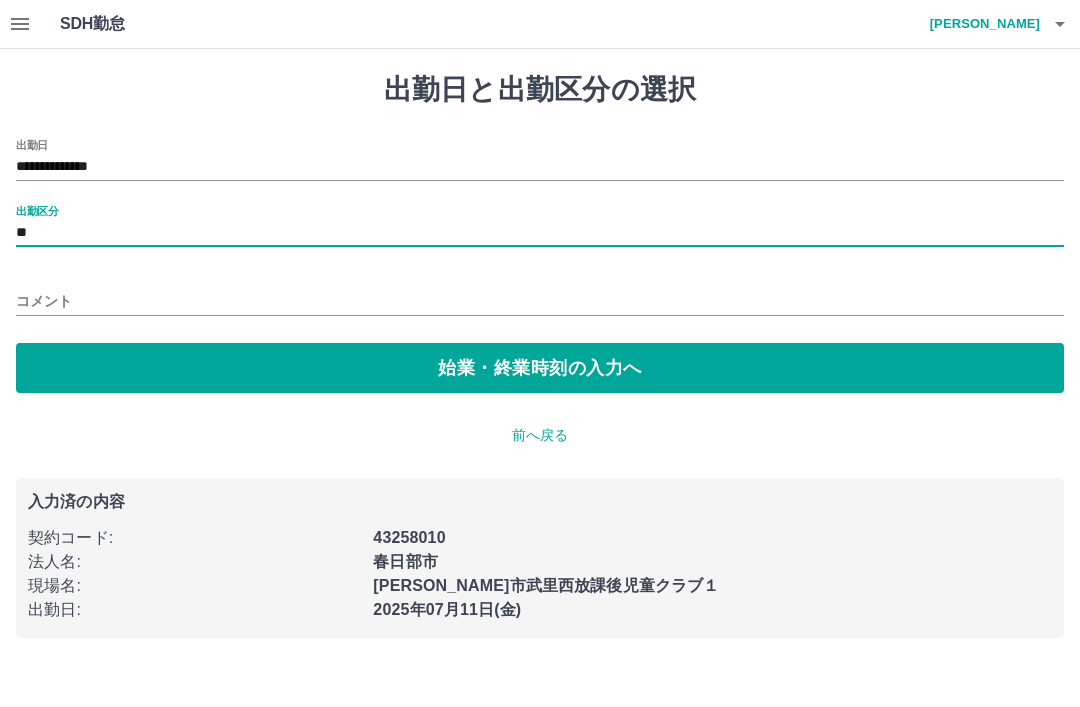 click on "始業・終業時刻の入力へ" at bounding box center (540, 368) 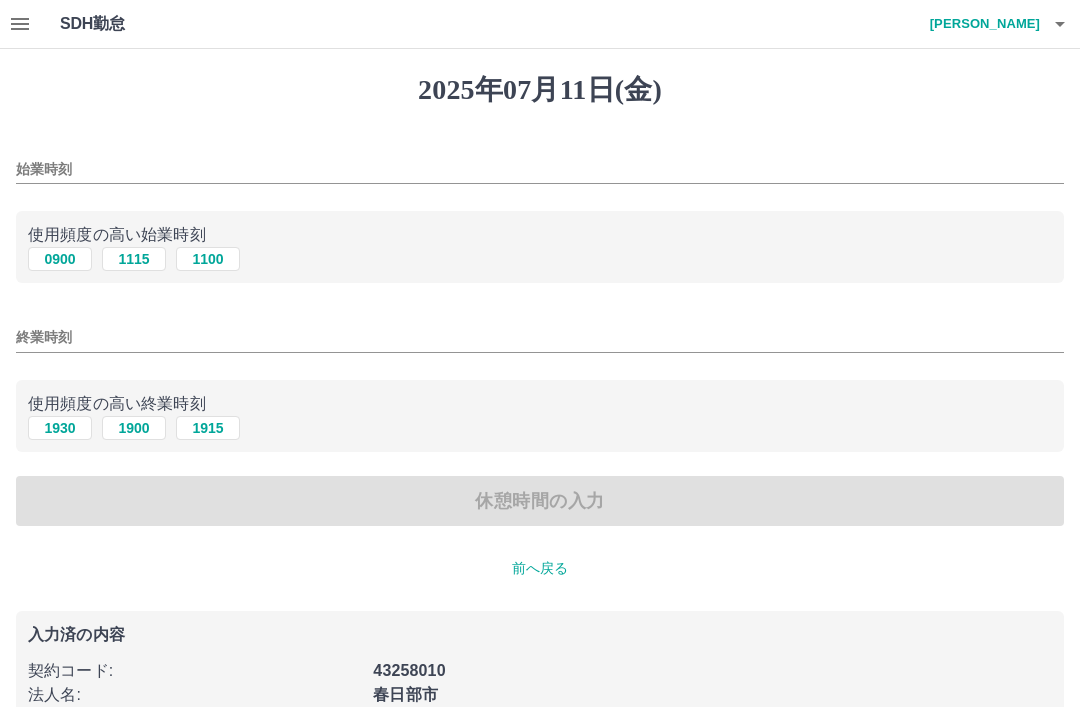 click on "1115" at bounding box center (134, 259) 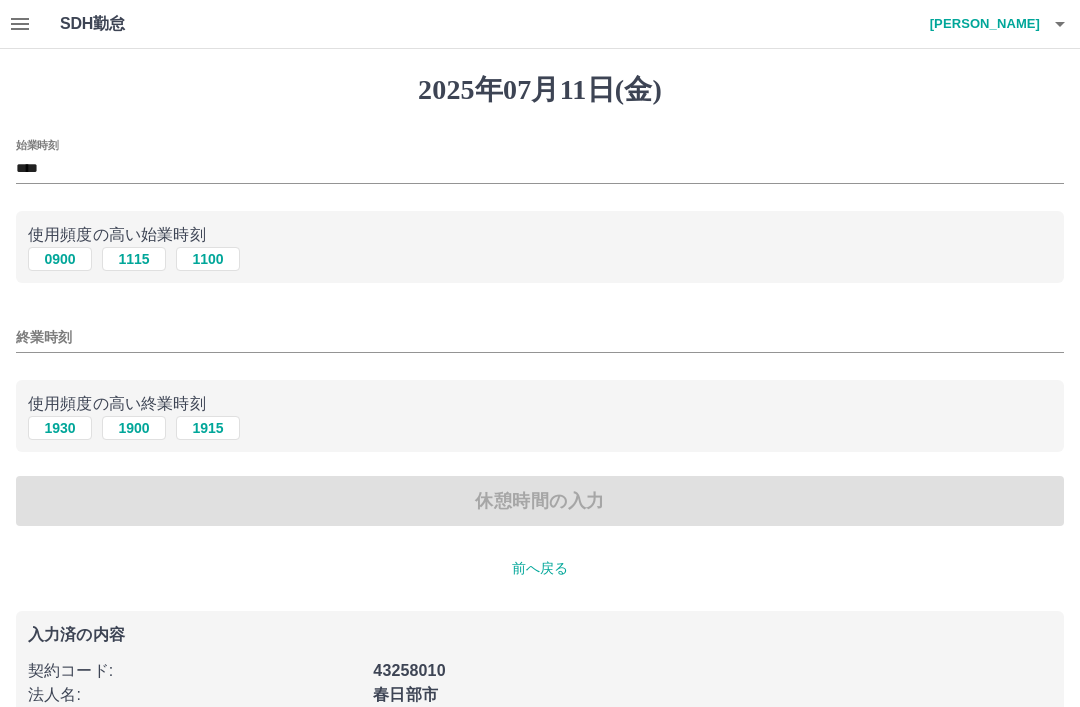 click on "1900" at bounding box center (134, 428) 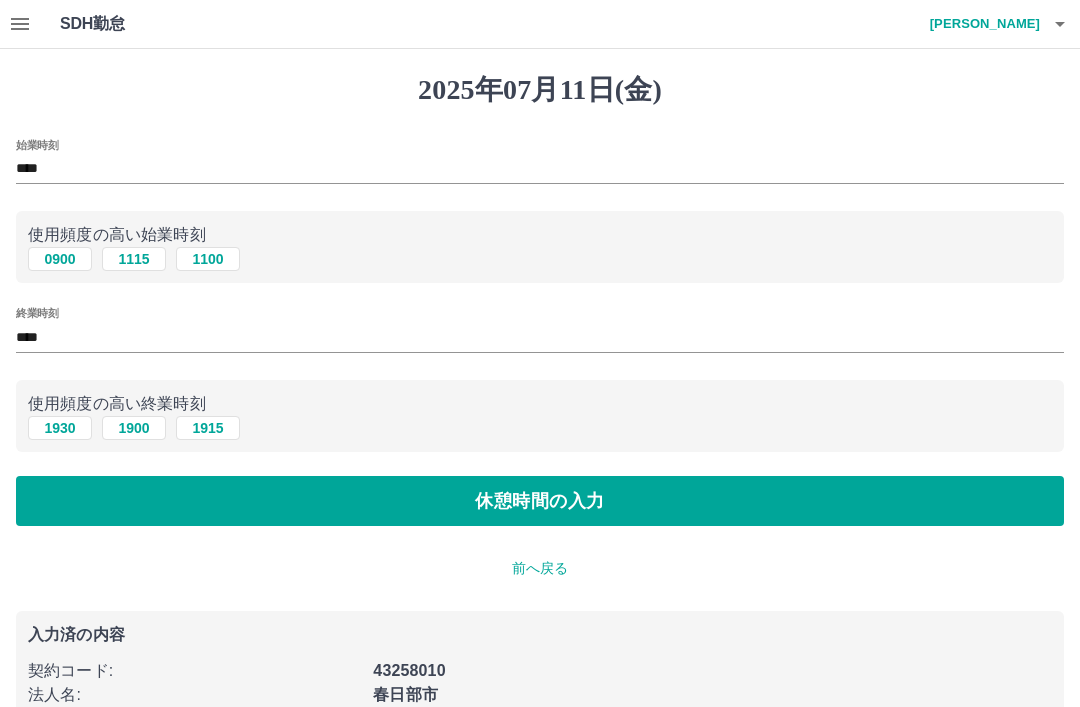 click on "休憩時間の入力" at bounding box center (540, 501) 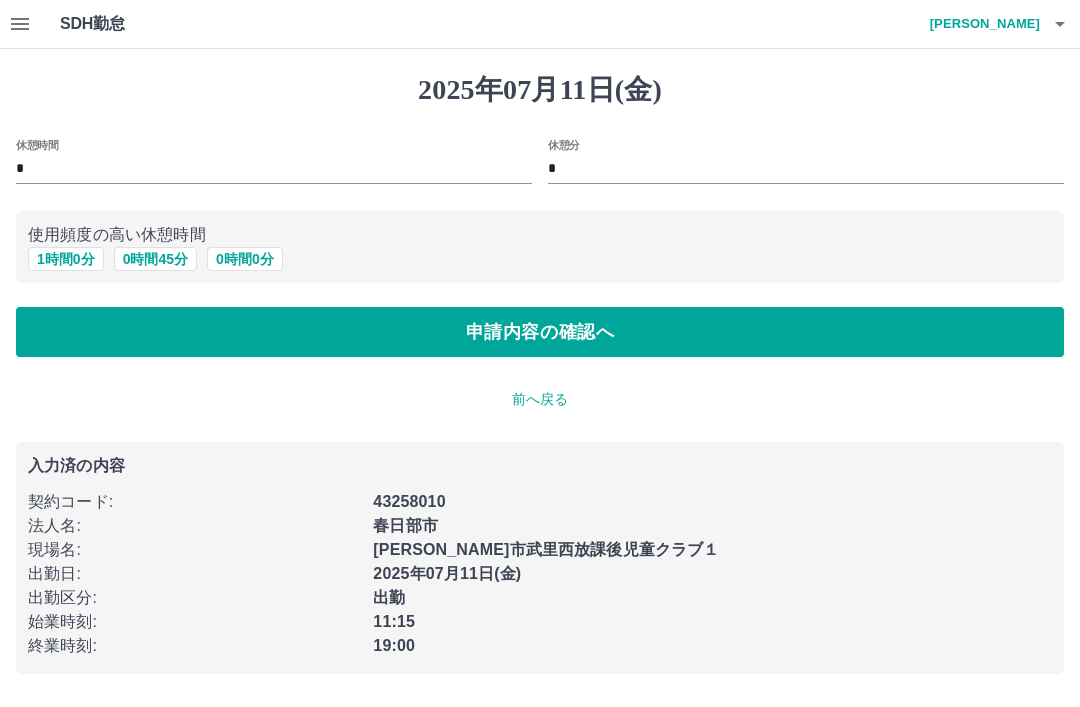 click on "0 時間 45 分" at bounding box center [155, 259] 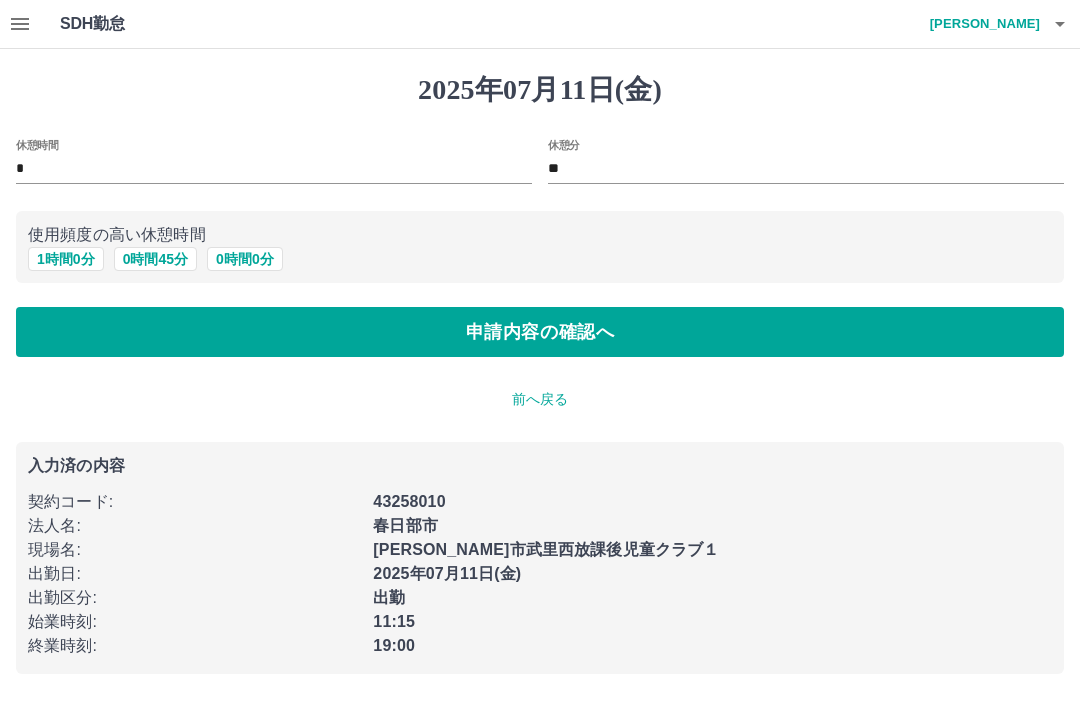 click on "申請内容の確認へ" at bounding box center [540, 332] 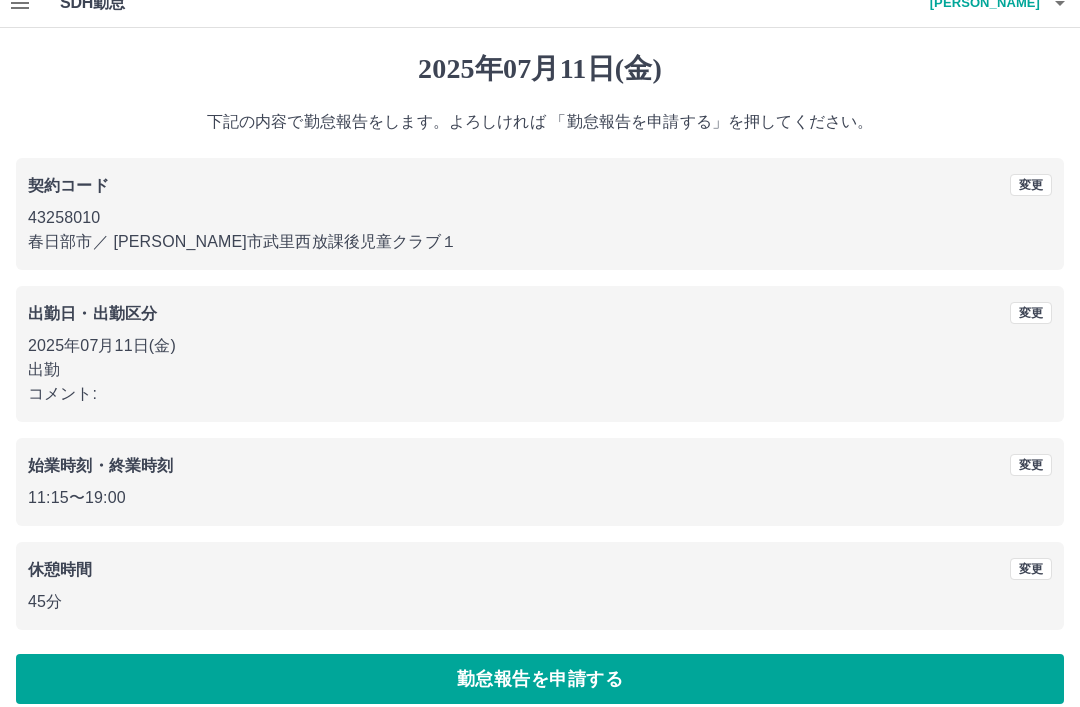 scroll, scrollTop: 41, scrollLeft: 0, axis: vertical 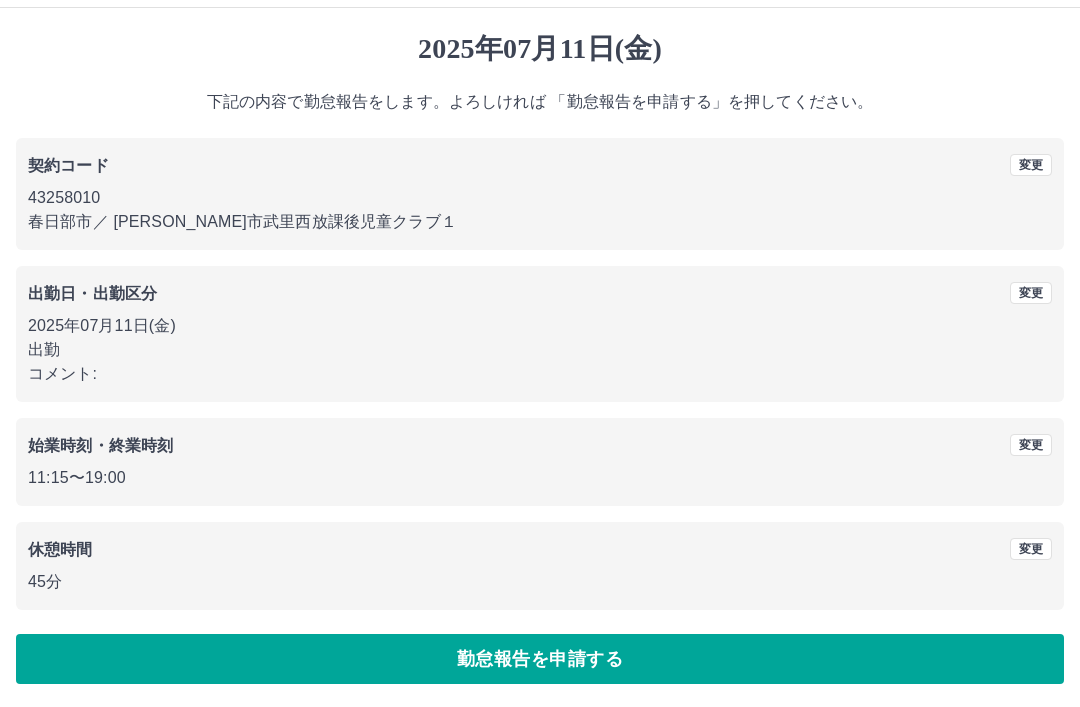 click on "勤怠報告を申請する" at bounding box center (540, 659) 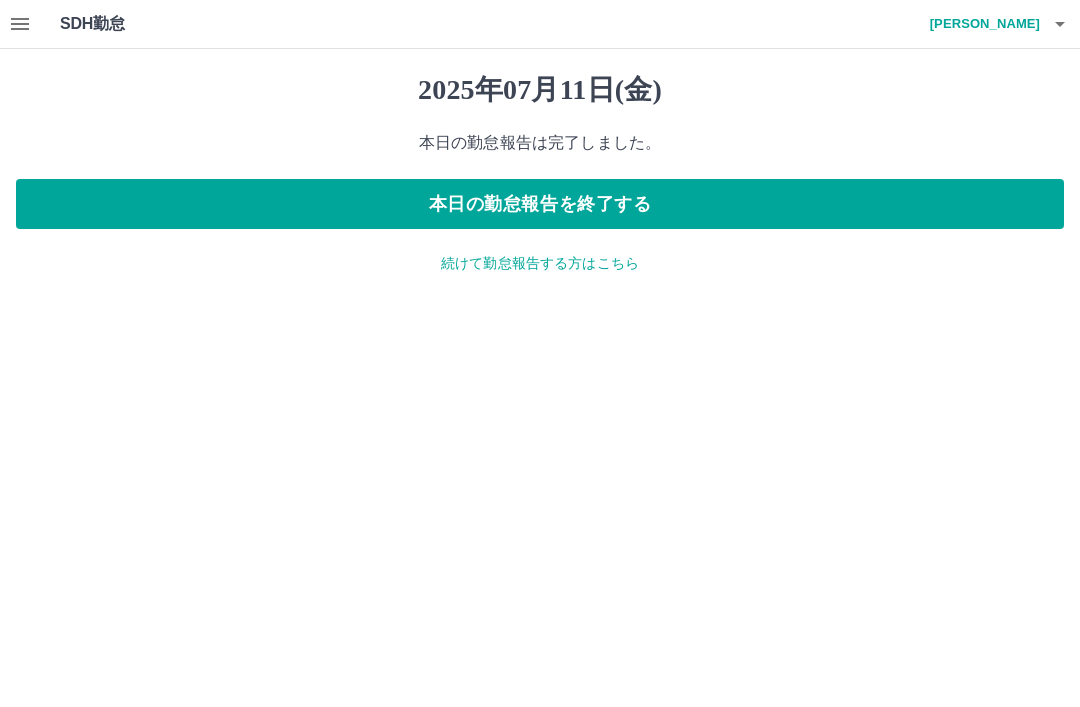 scroll, scrollTop: 0, scrollLeft: 0, axis: both 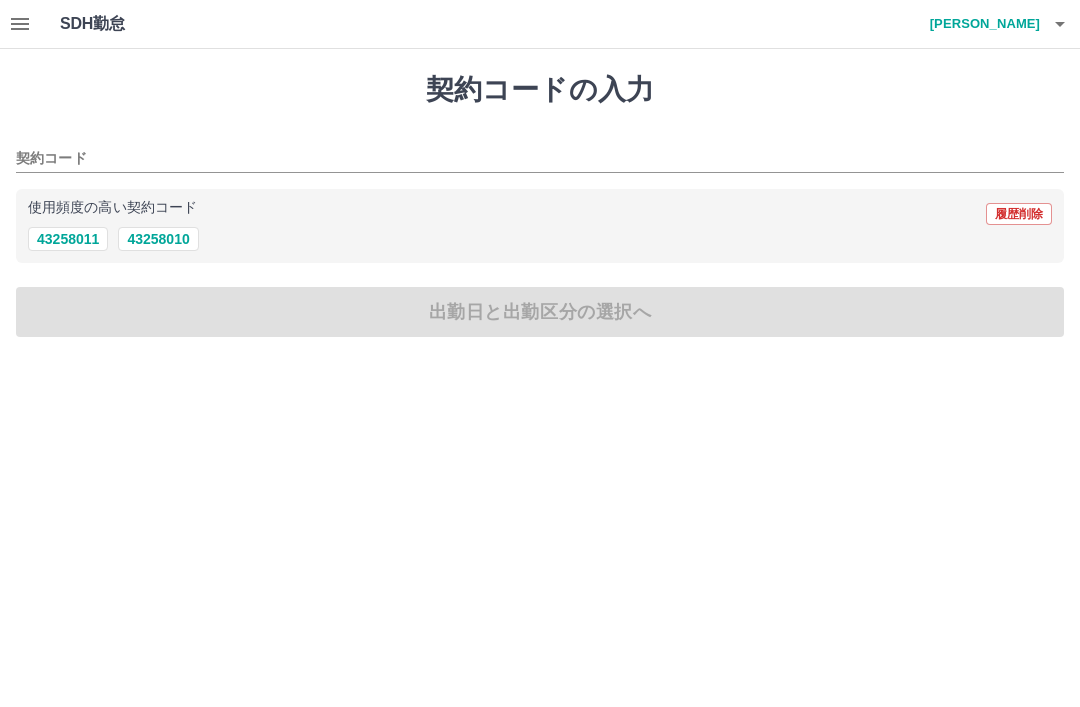 click on "43258010" at bounding box center [158, 239] 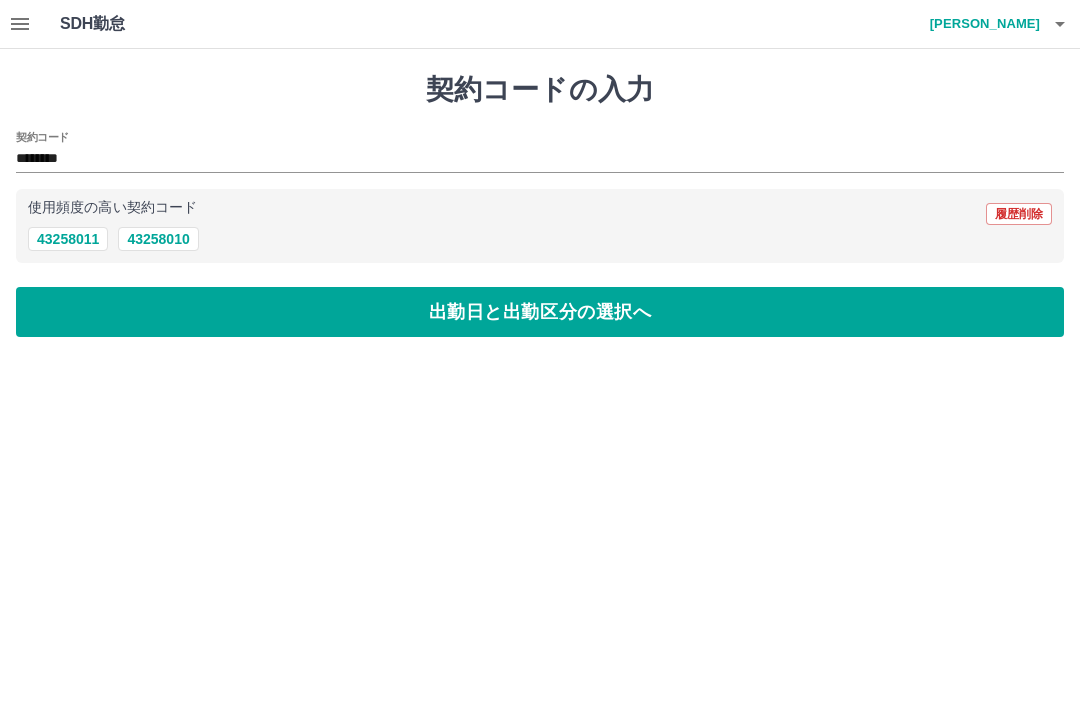 click on "出勤日と出勤区分の選択へ" at bounding box center (540, 312) 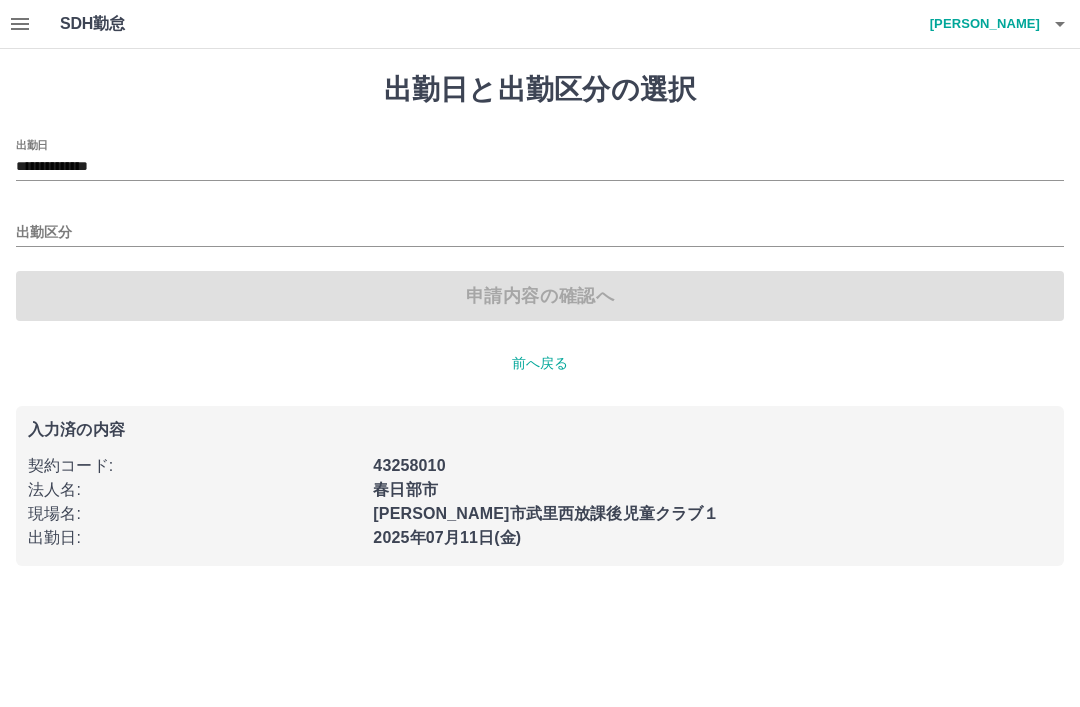 click on "**********" at bounding box center (540, 167) 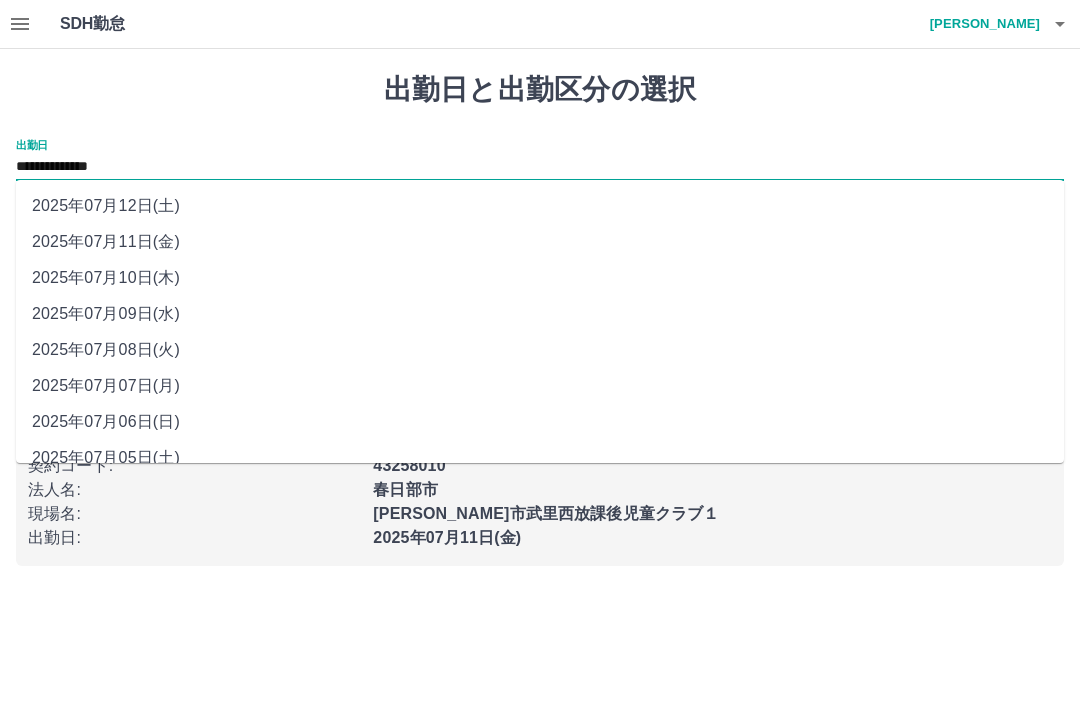 click on "2025年07月12日(土)" at bounding box center [540, 206] 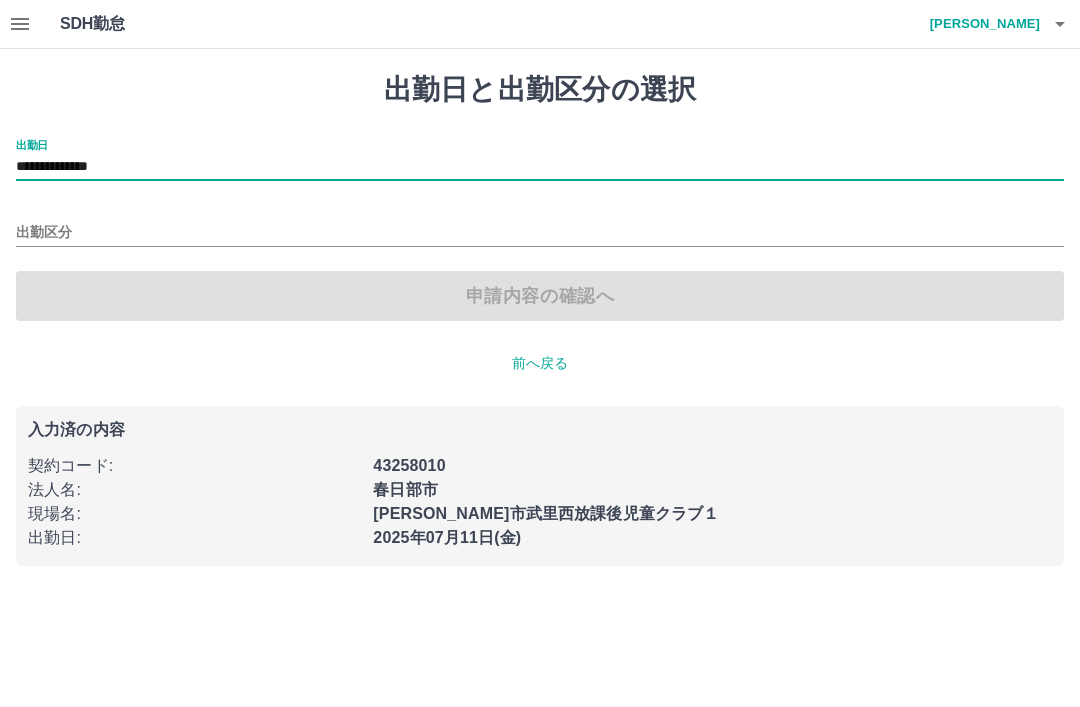 click on "出勤区分" at bounding box center (540, 233) 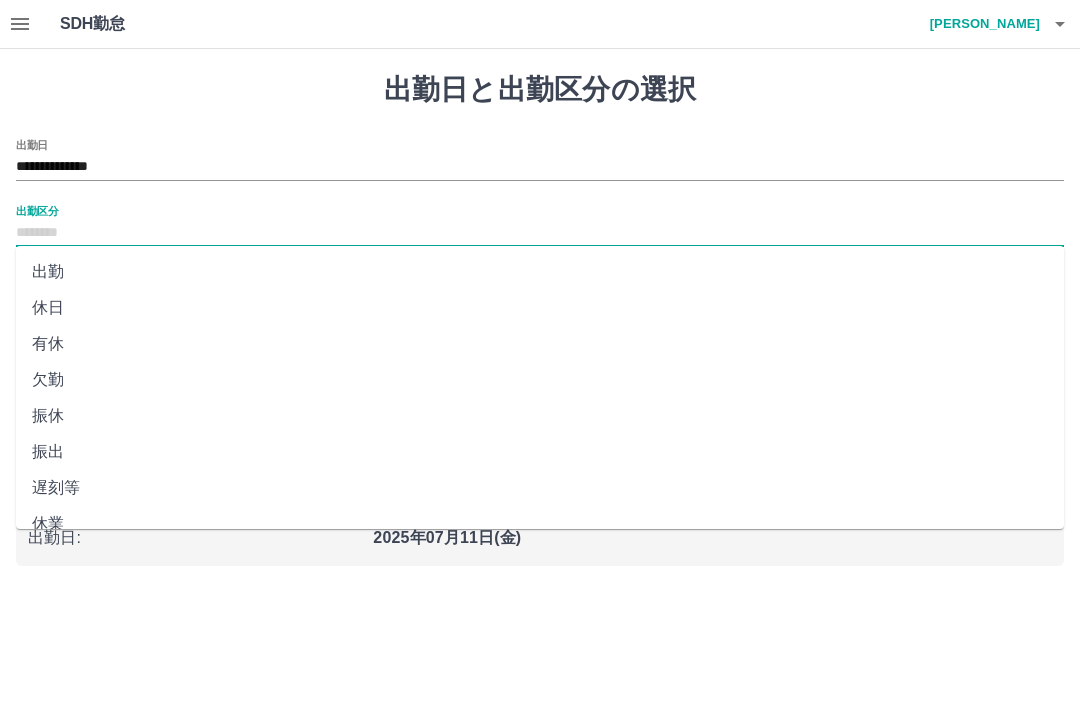 click on "振出" at bounding box center [540, 452] 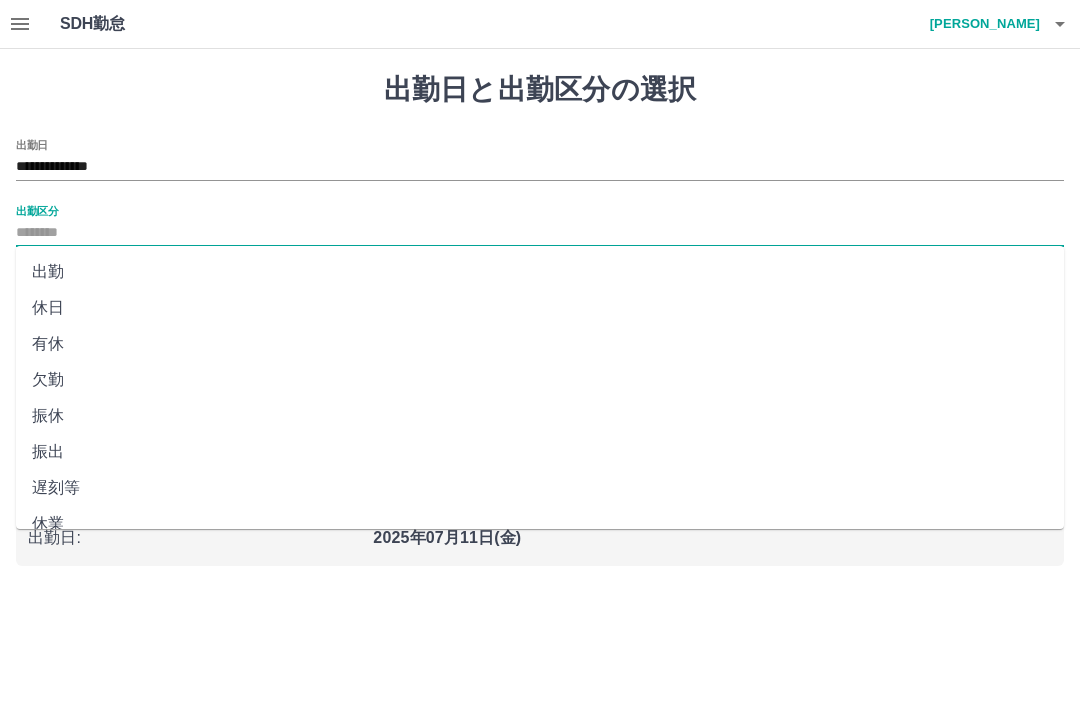 type on "**" 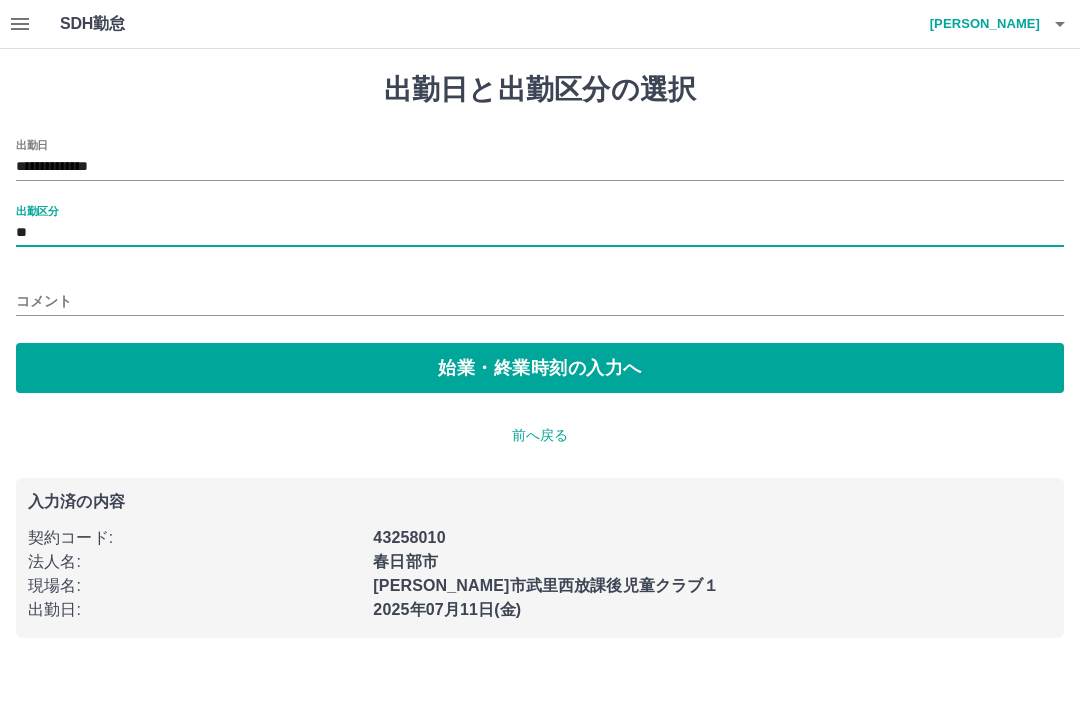 click on "コメント" at bounding box center [540, 301] 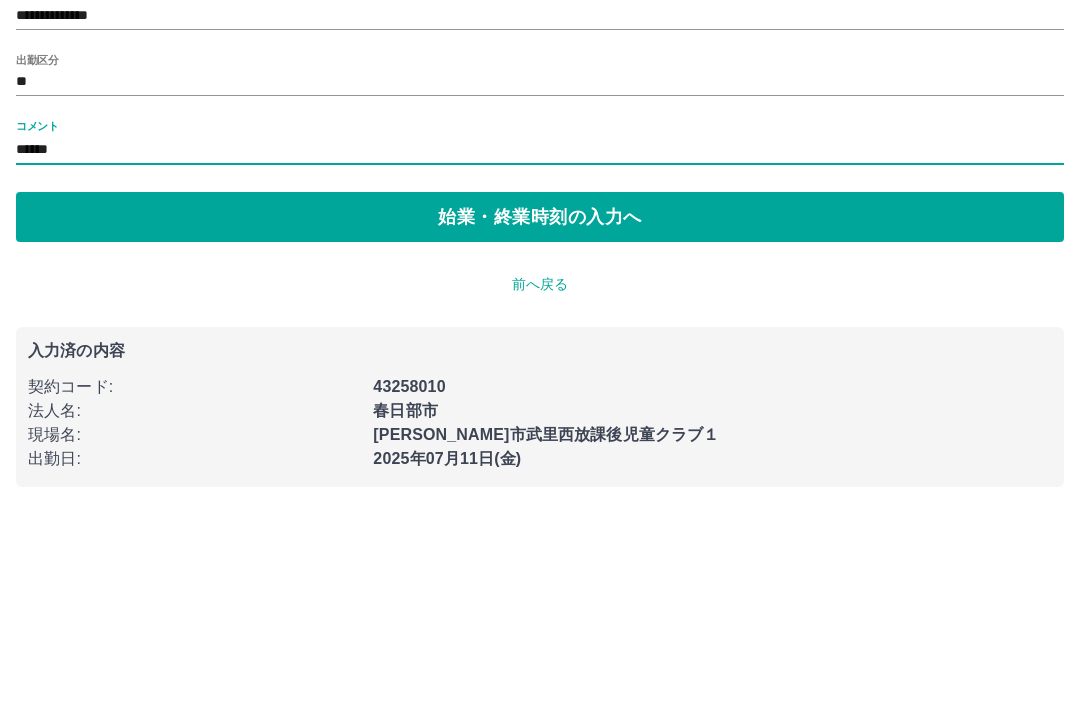 click on "******" at bounding box center [540, 301] 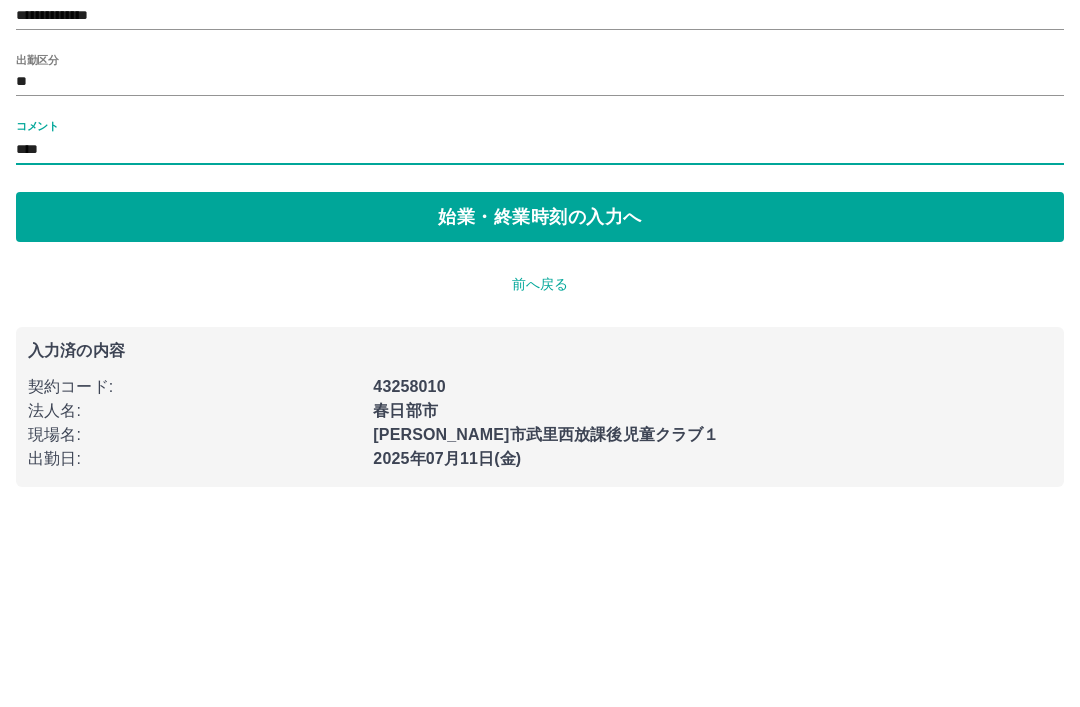 click on "****" at bounding box center (540, 301) 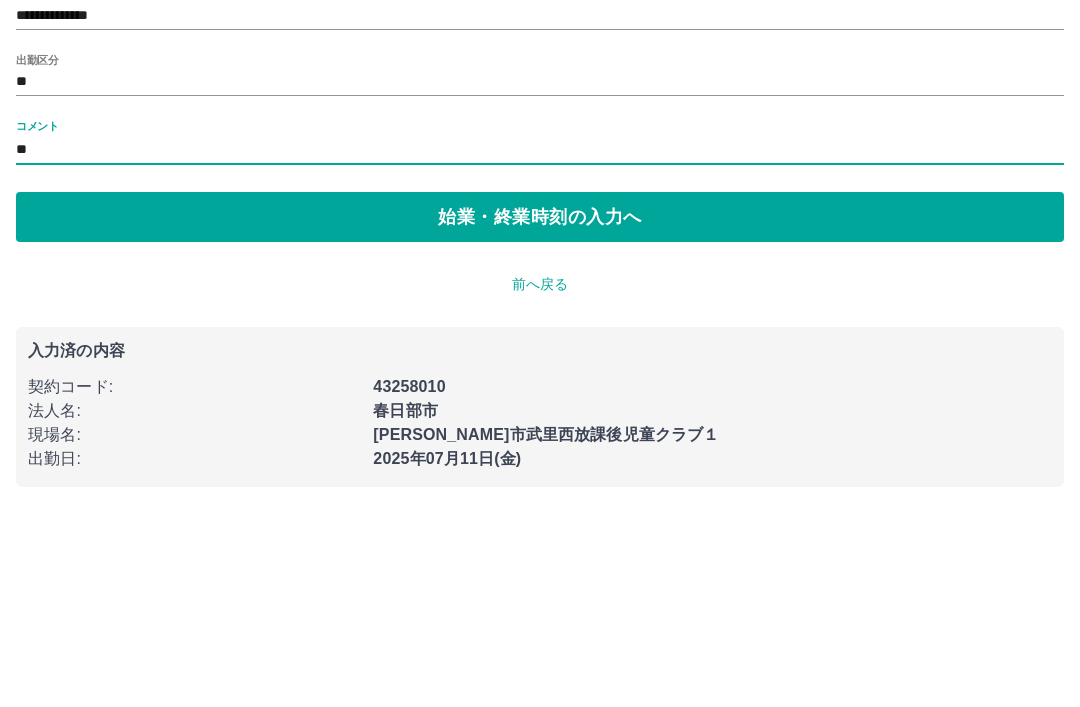 type on "*" 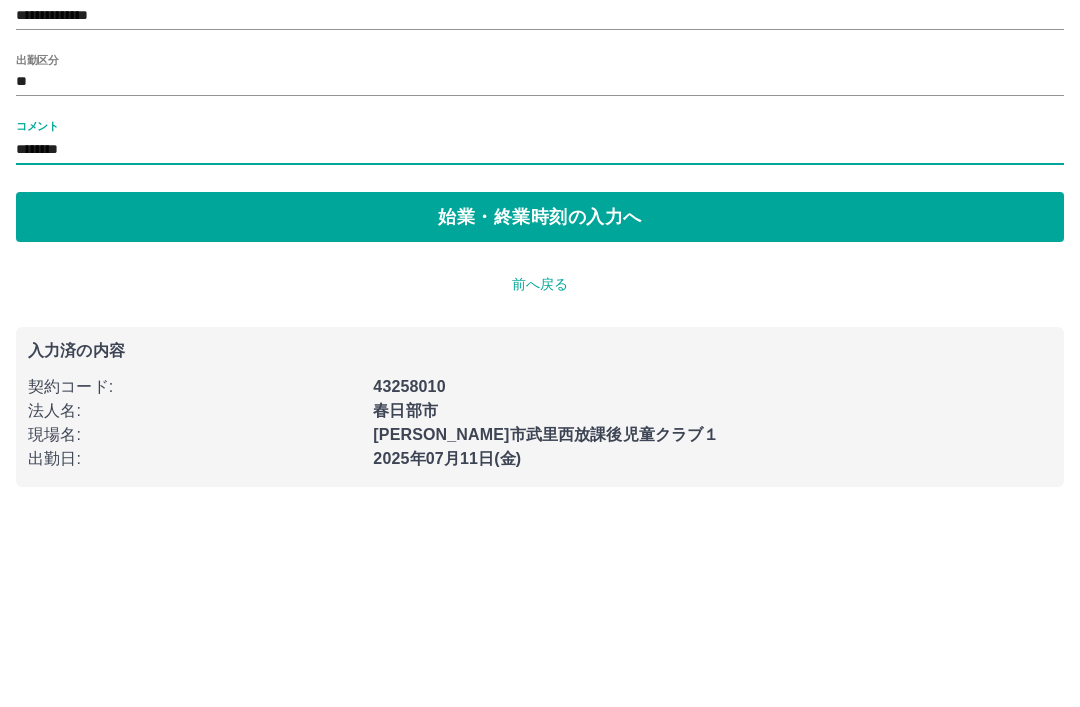 type on "*******" 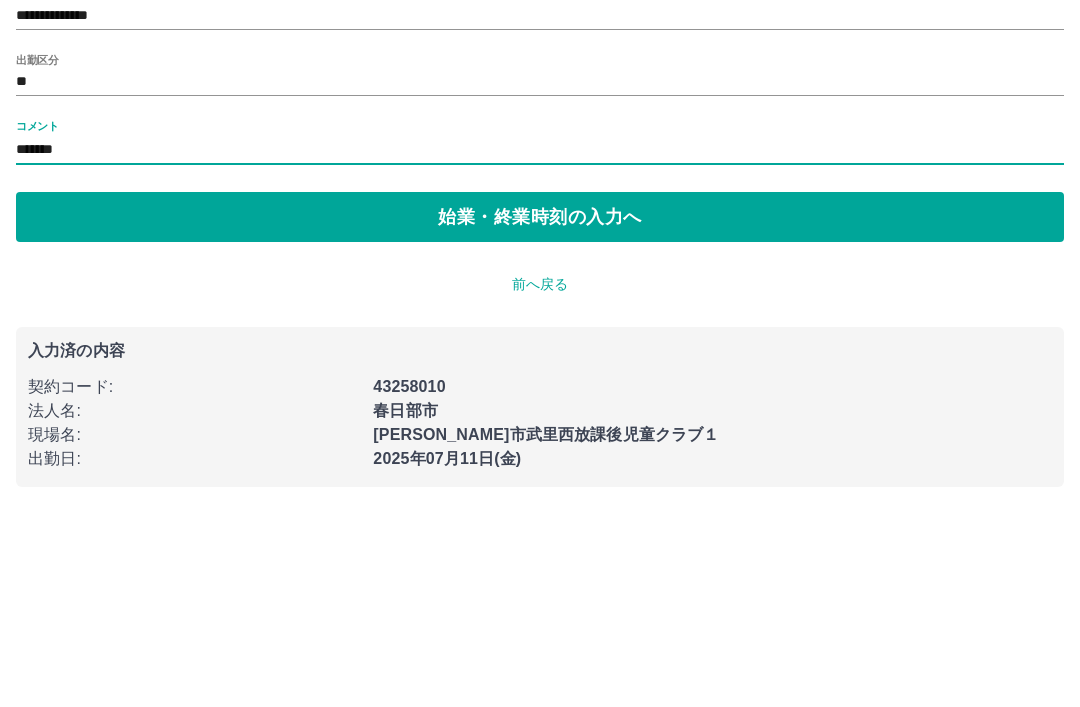 click on "始業・終業時刻の入力へ" at bounding box center (540, 368) 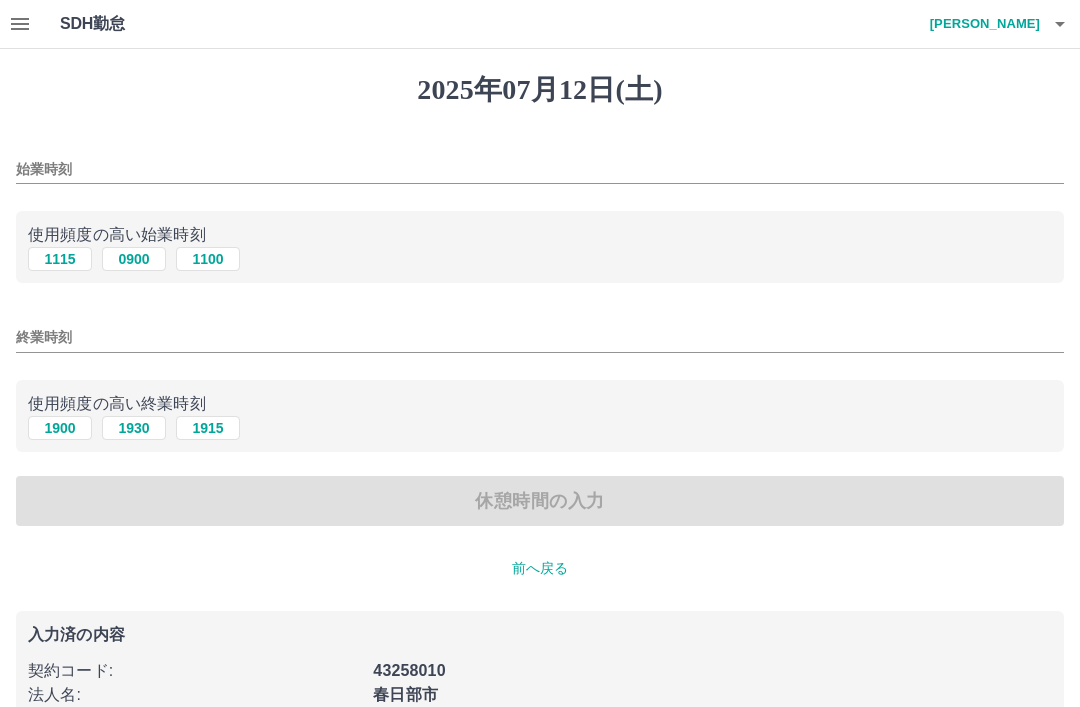 click on "終業時刻" at bounding box center [540, 337] 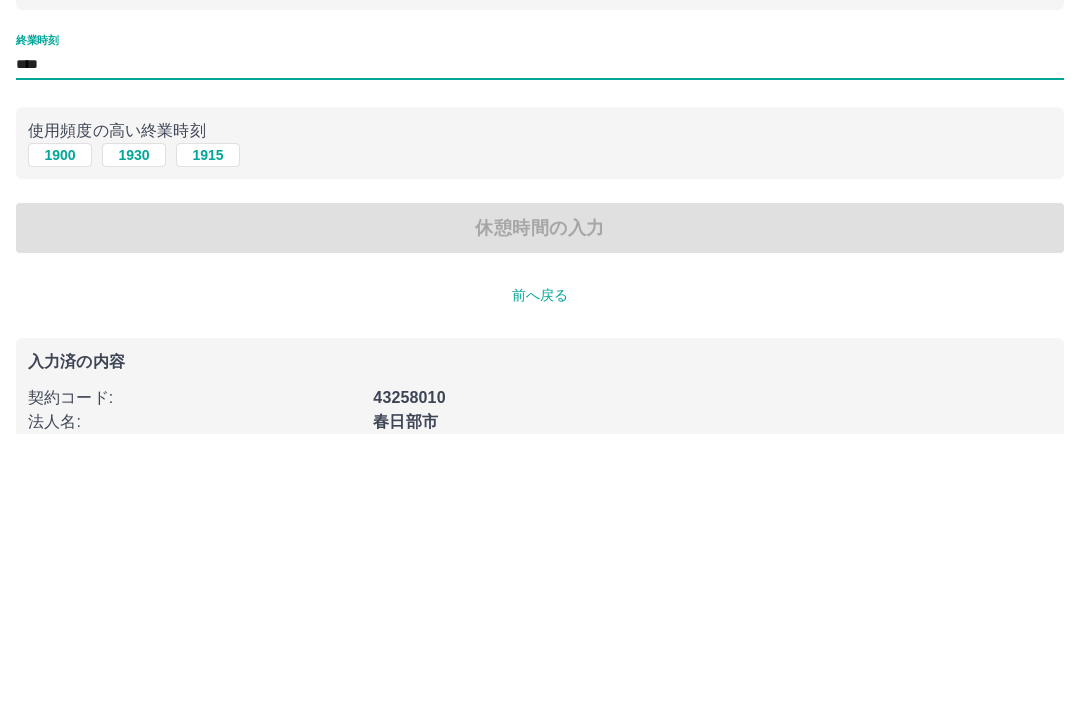 click on "1900" at bounding box center [60, 428] 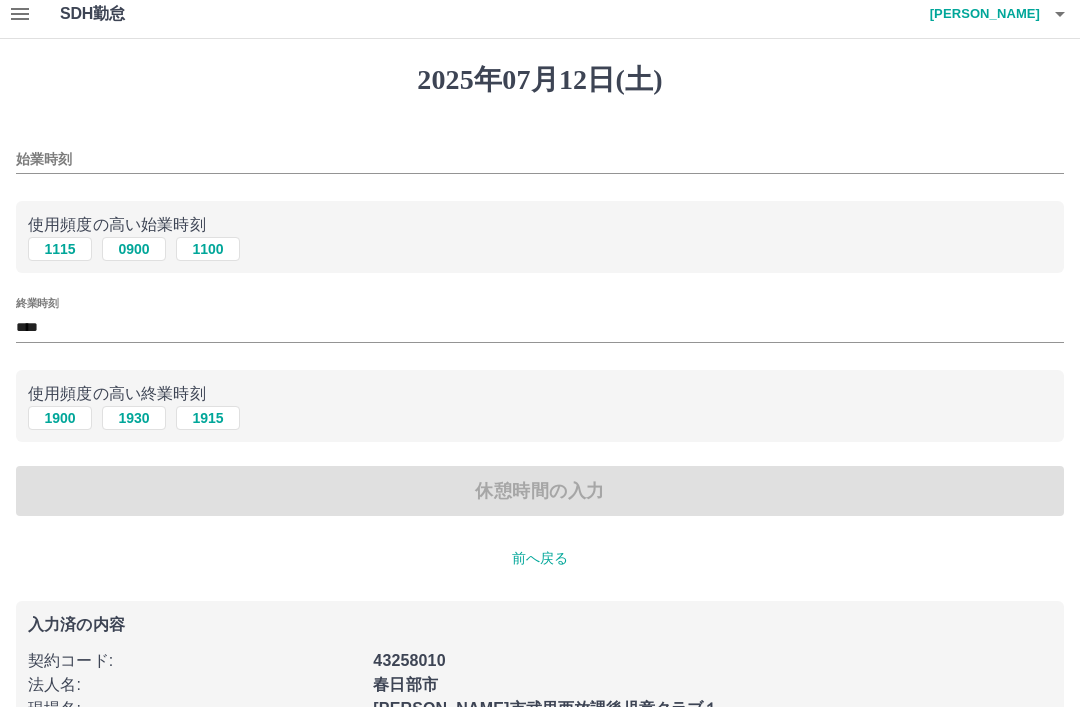 scroll, scrollTop: 0, scrollLeft: 0, axis: both 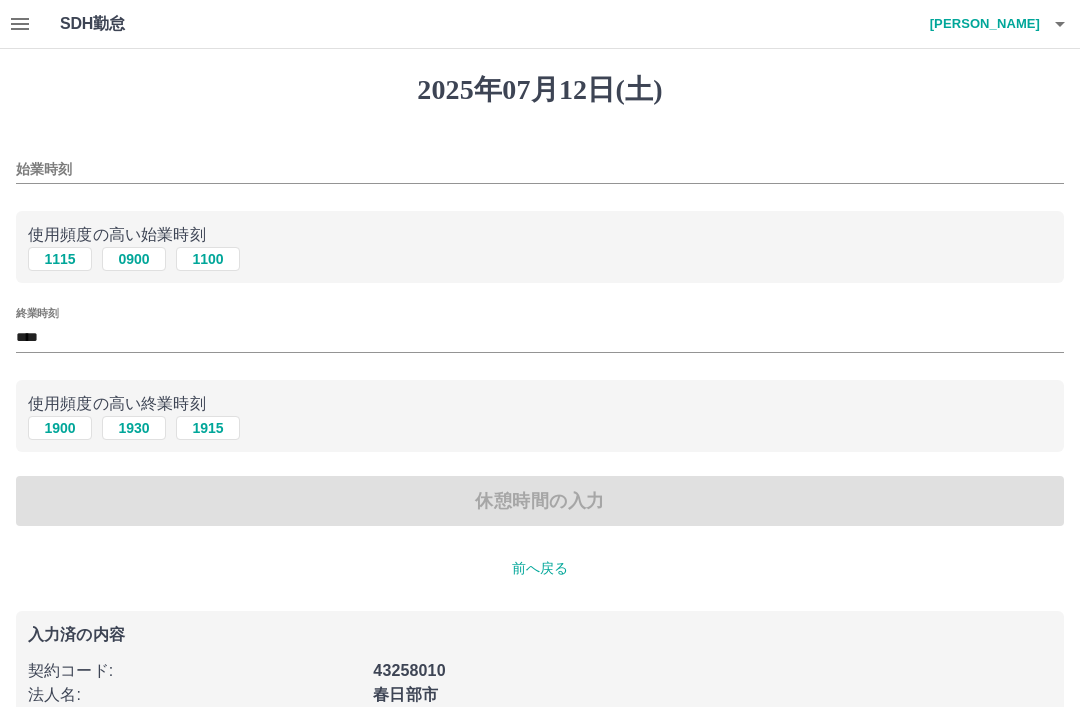 click on "始業時刻" at bounding box center (540, 169) 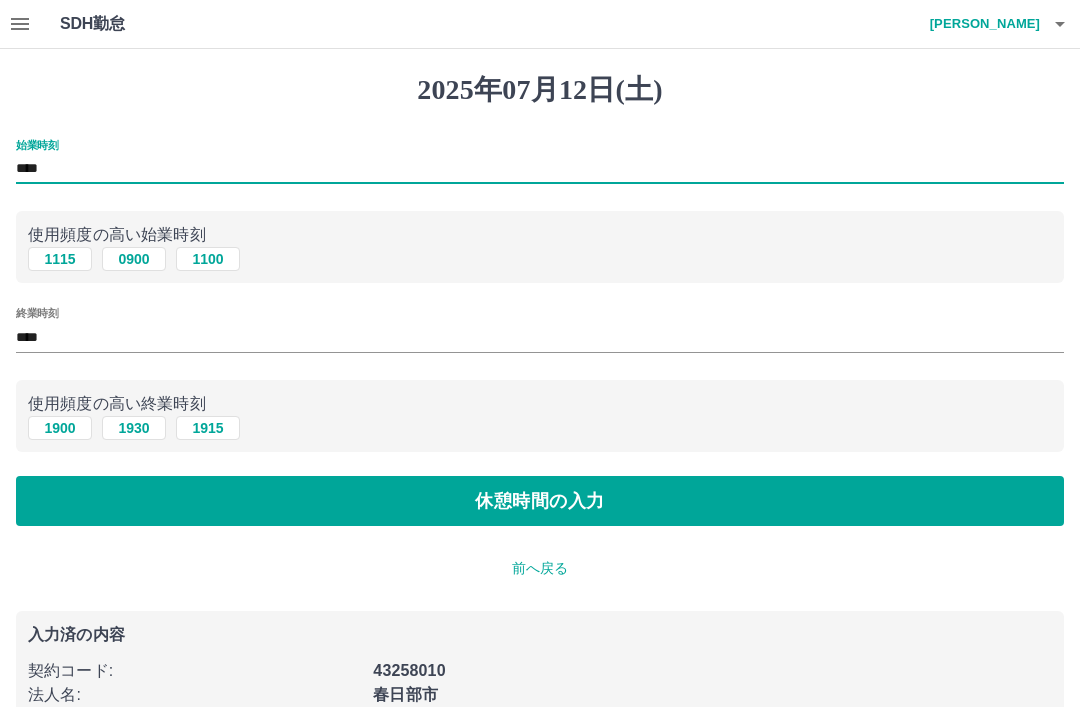 type on "****" 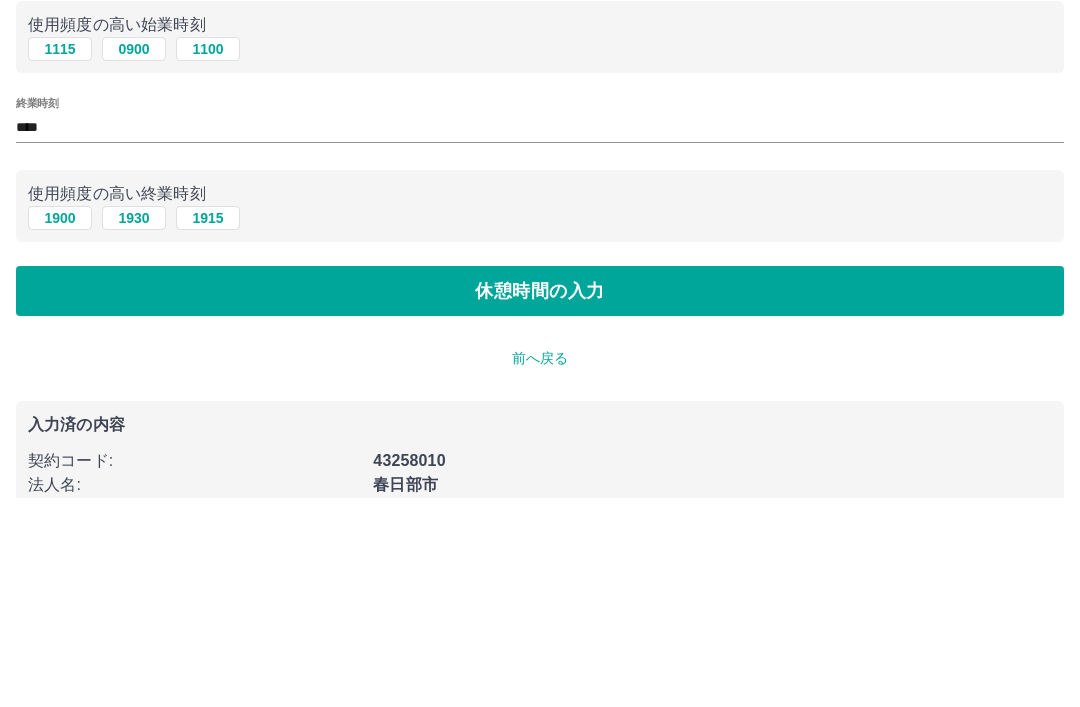 click on "休憩時間の入力" at bounding box center (540, 501) 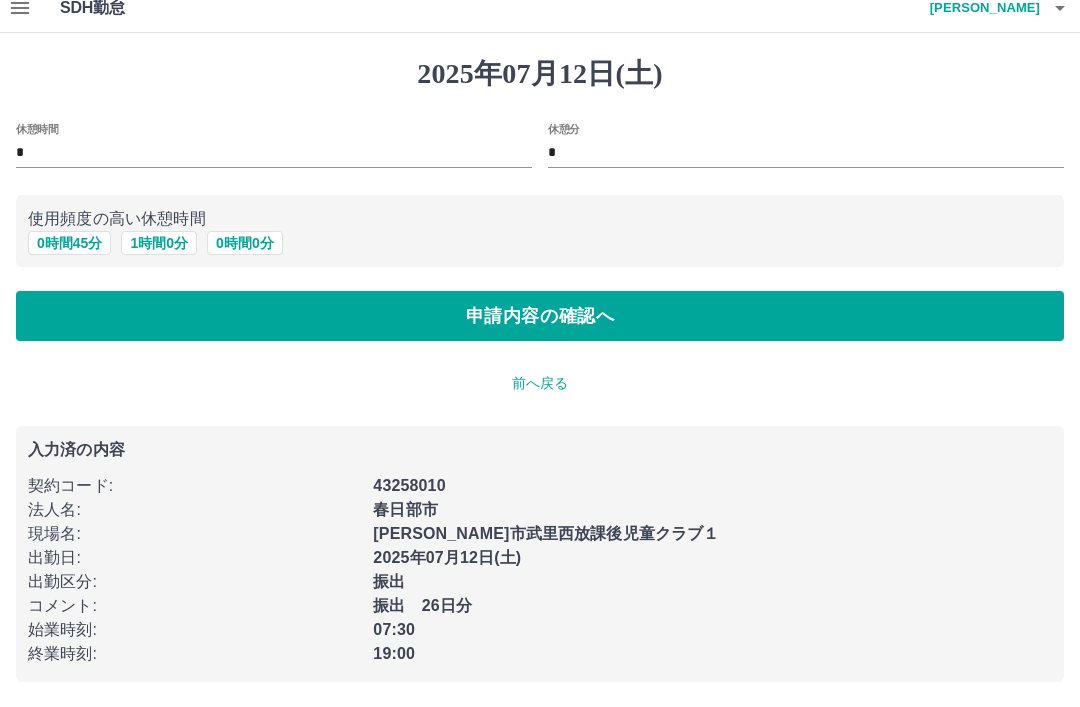 scroll, scrollTop: 16, scrollLeft: 0, axis: vertical 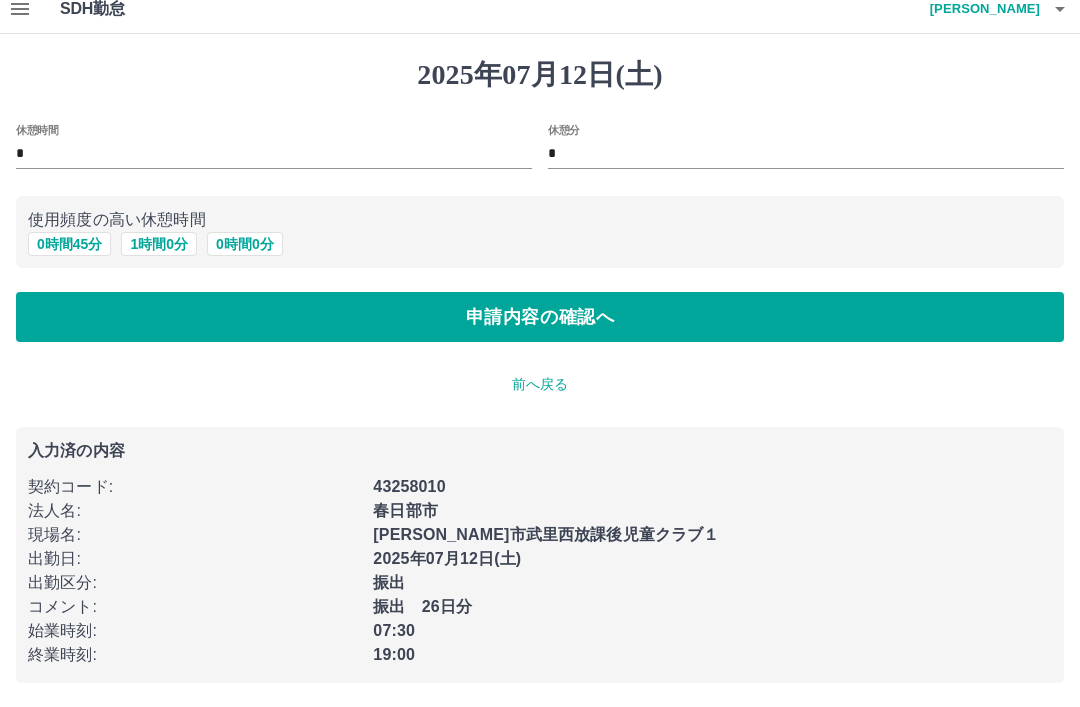 click on "1 時間 0 分" at bounding box center (159, 244) 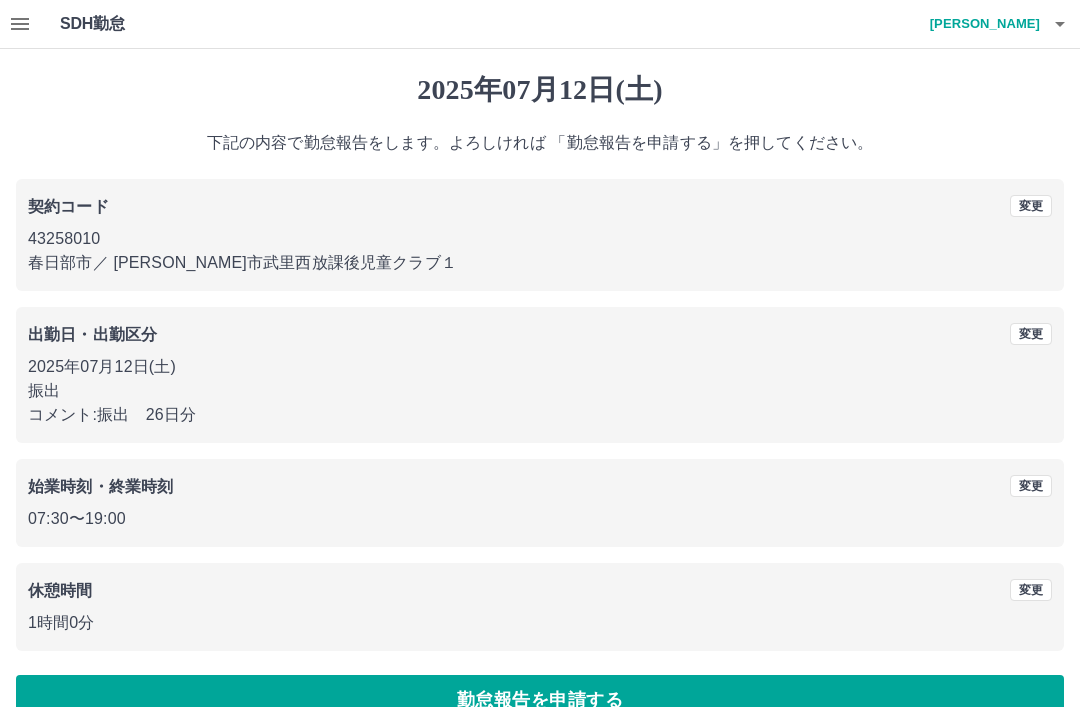 scroll, scrollTop: 41, scrollLeft: 0, axis: vertical 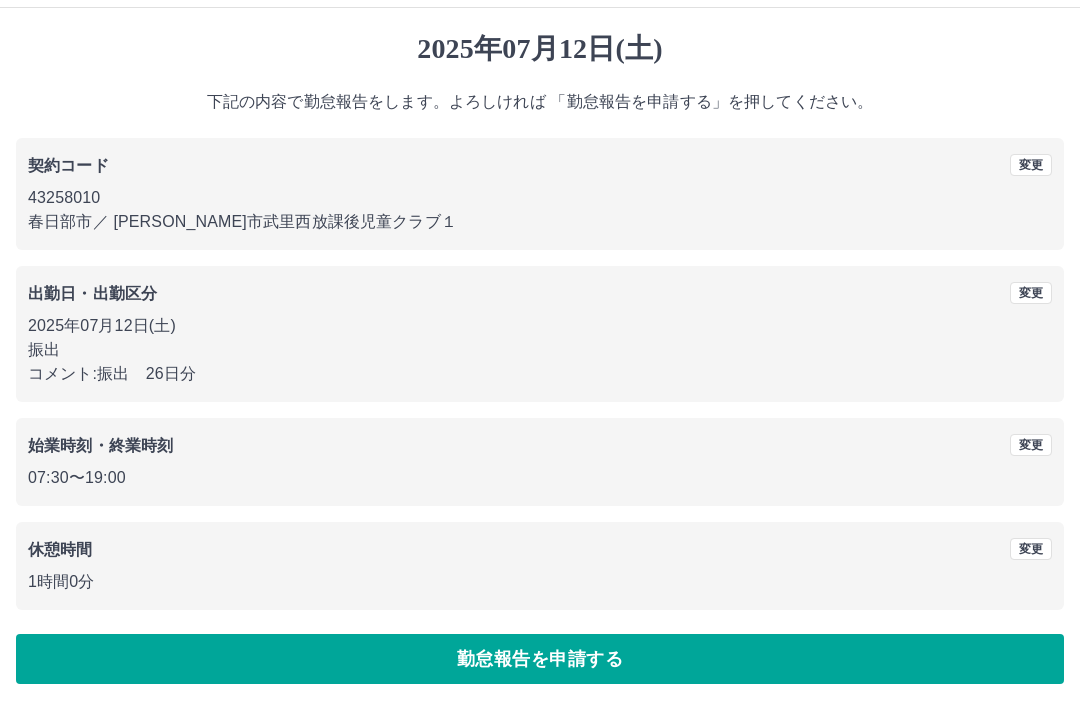 click on "勤怠報告を申請する" at bounding box center (540, 659) 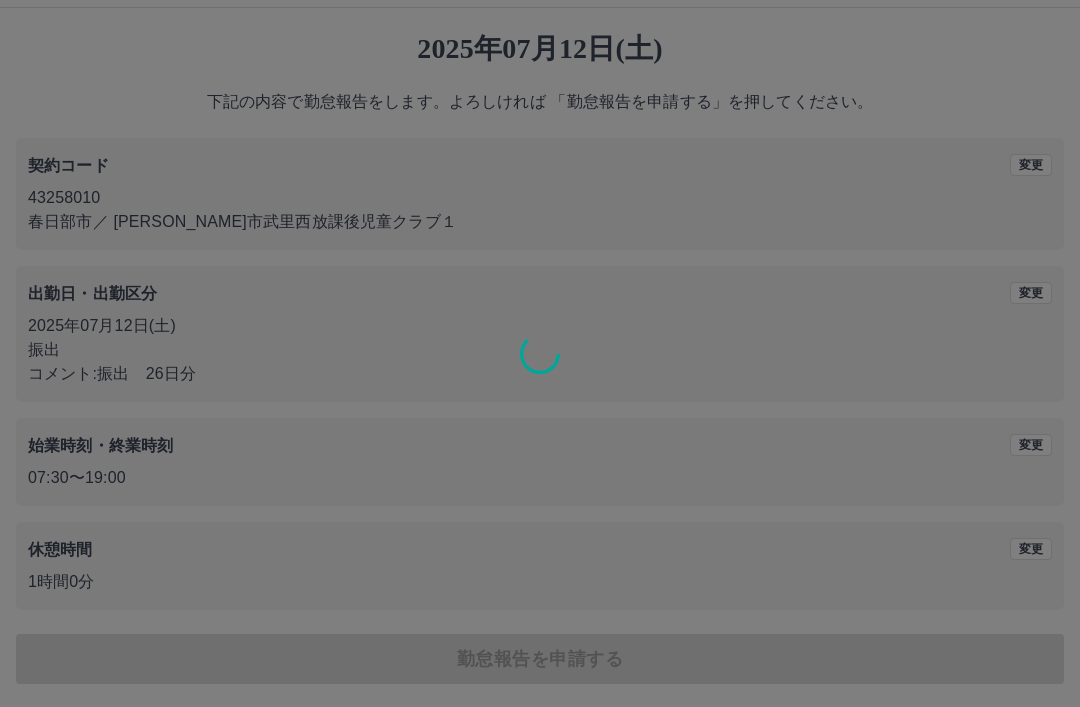 scroll, scrollTop: 0, scrollLeft: 0, axis: both 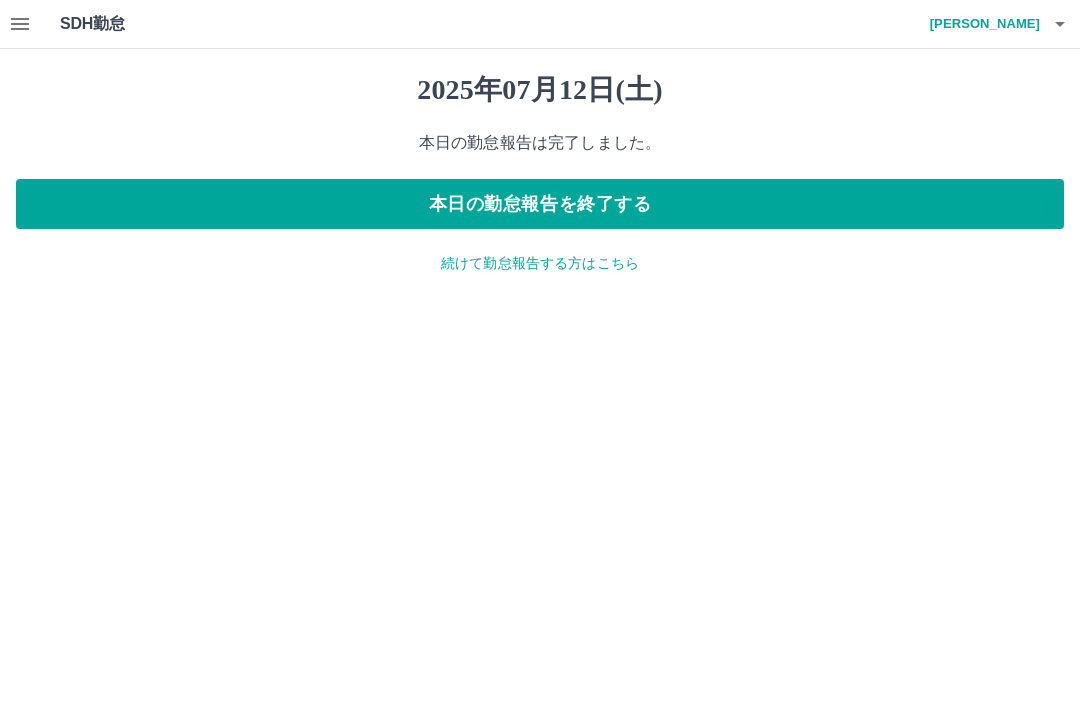 click on "本日の勤怠報告を終了する" at bounding box center [540, 204] 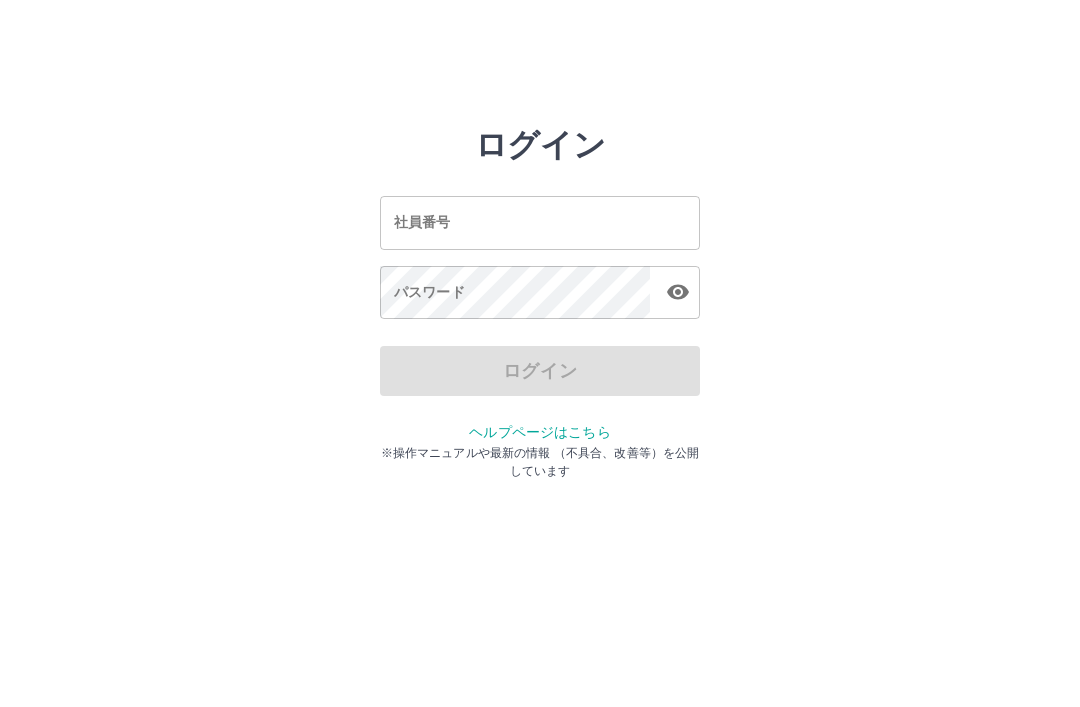 scroll, scrollTop: 0, scrollLeft: 0, axis: both 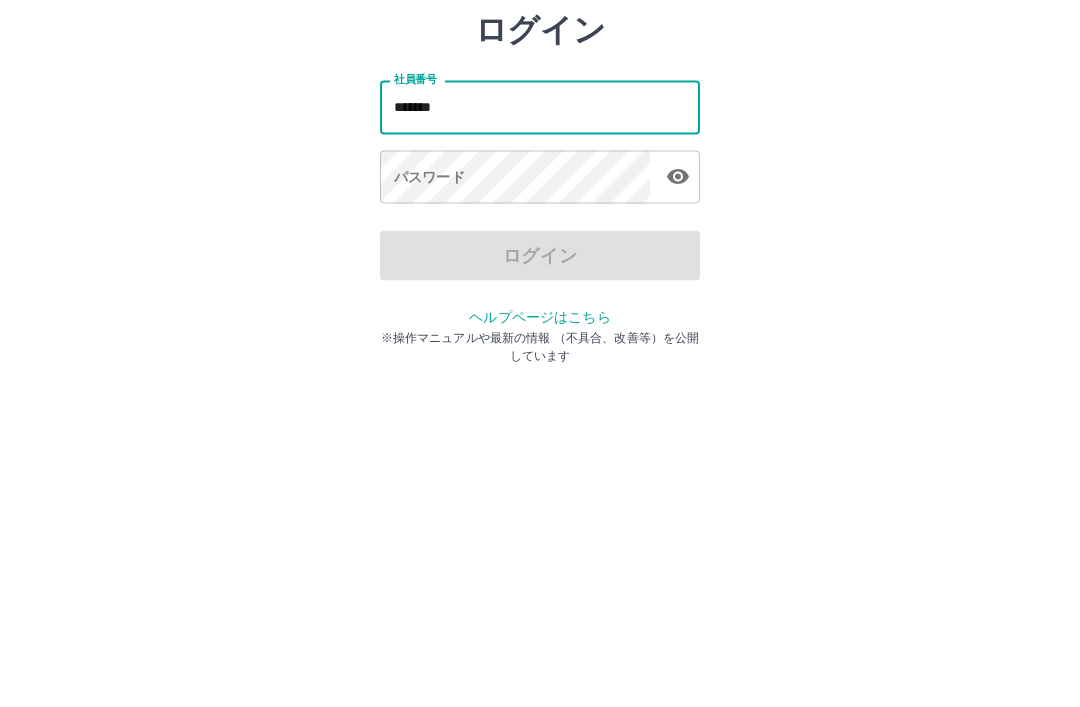 type on "*******" 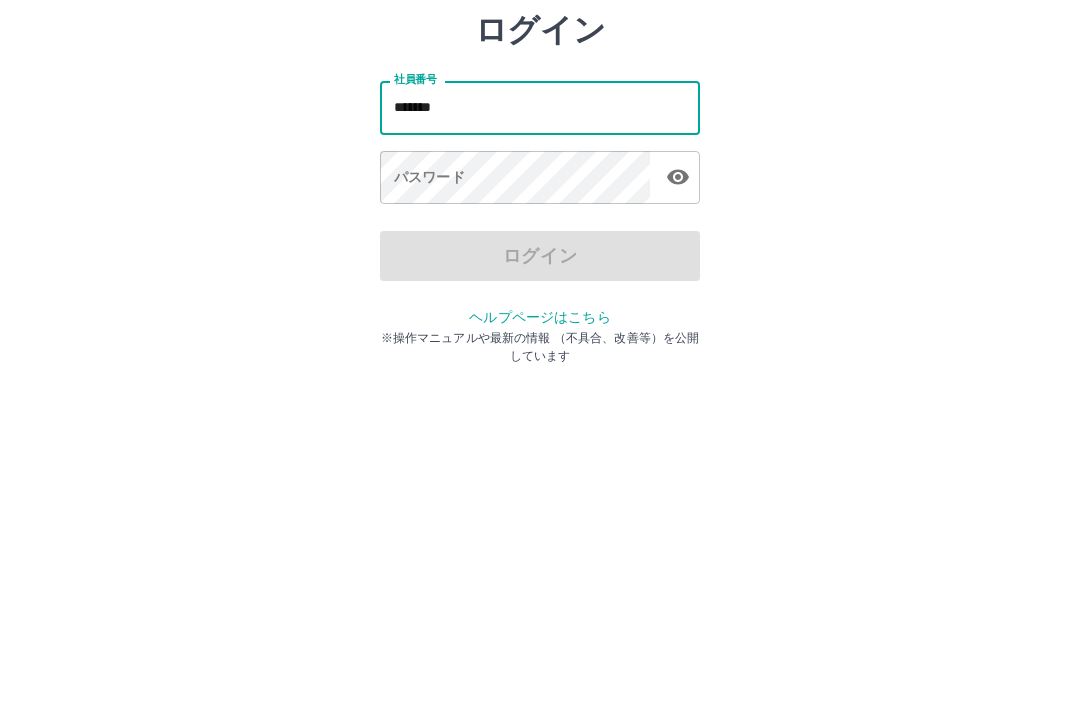 click on "パスワード パスワード" at bounding box center [540, 294] 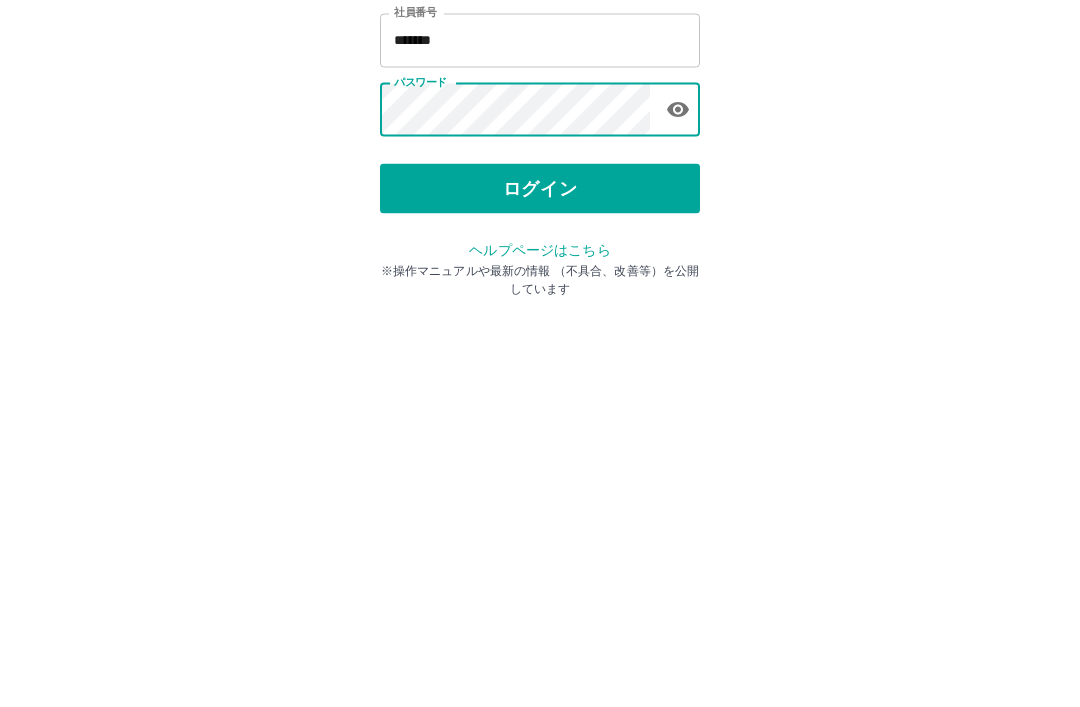 click on "ログイン" at bounding box center [540, 371] 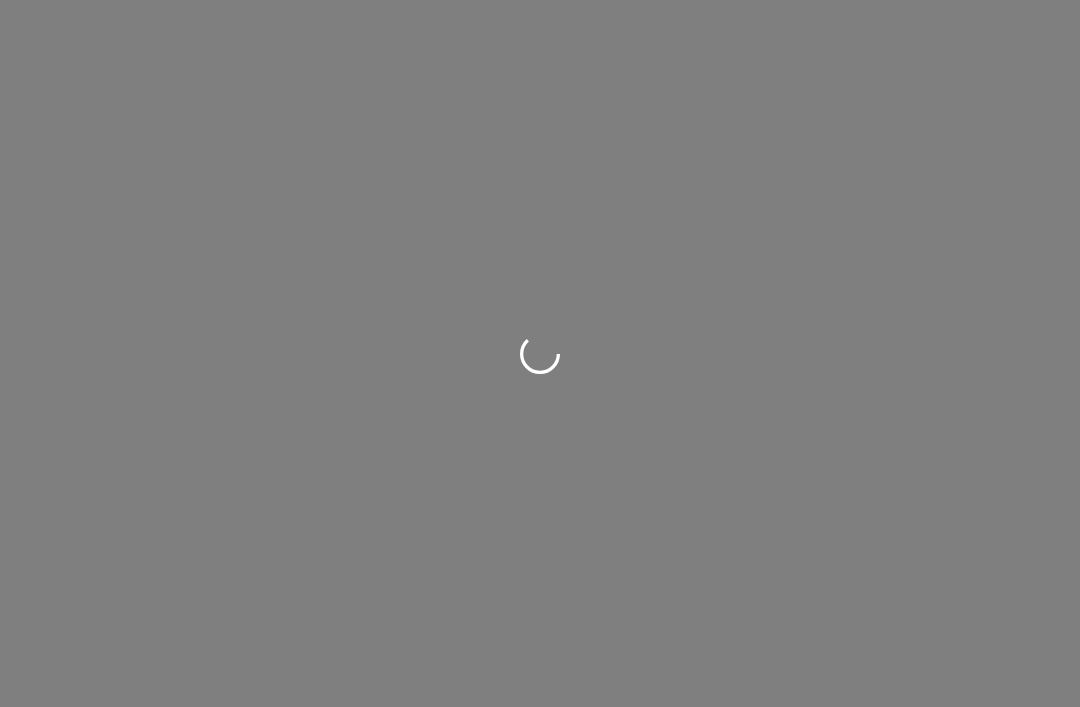 scroll, scrollTop: 0, scrollLeft: 0, axis: both 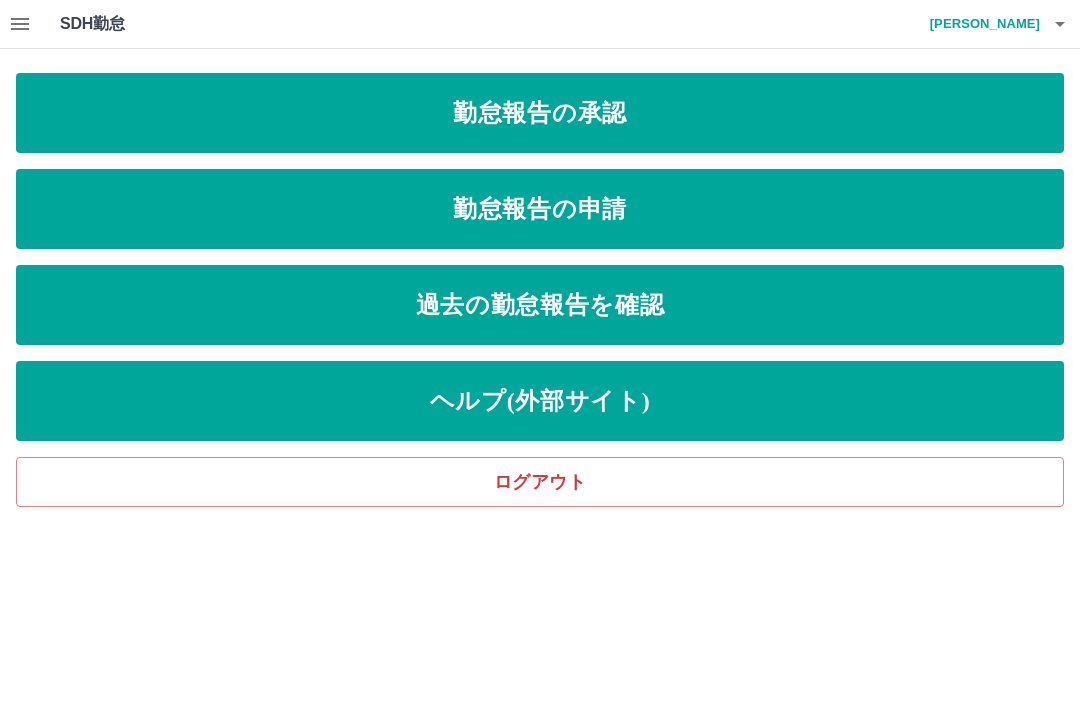 click on "勤怠報告の承認" at bounding box center [540, 113] 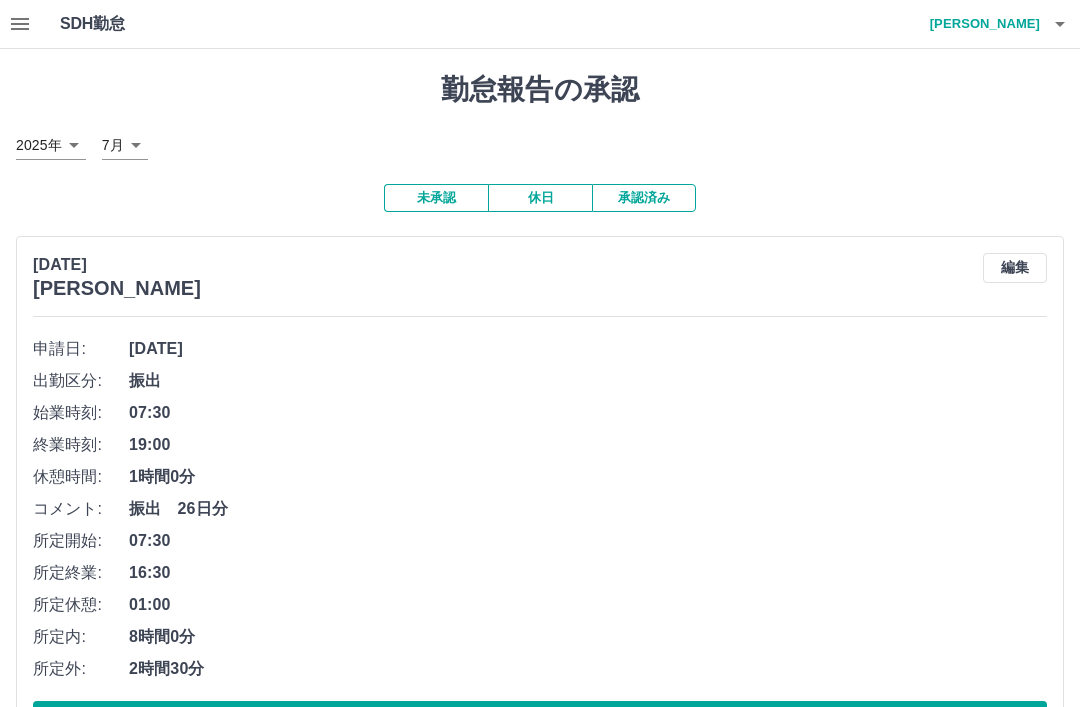 click 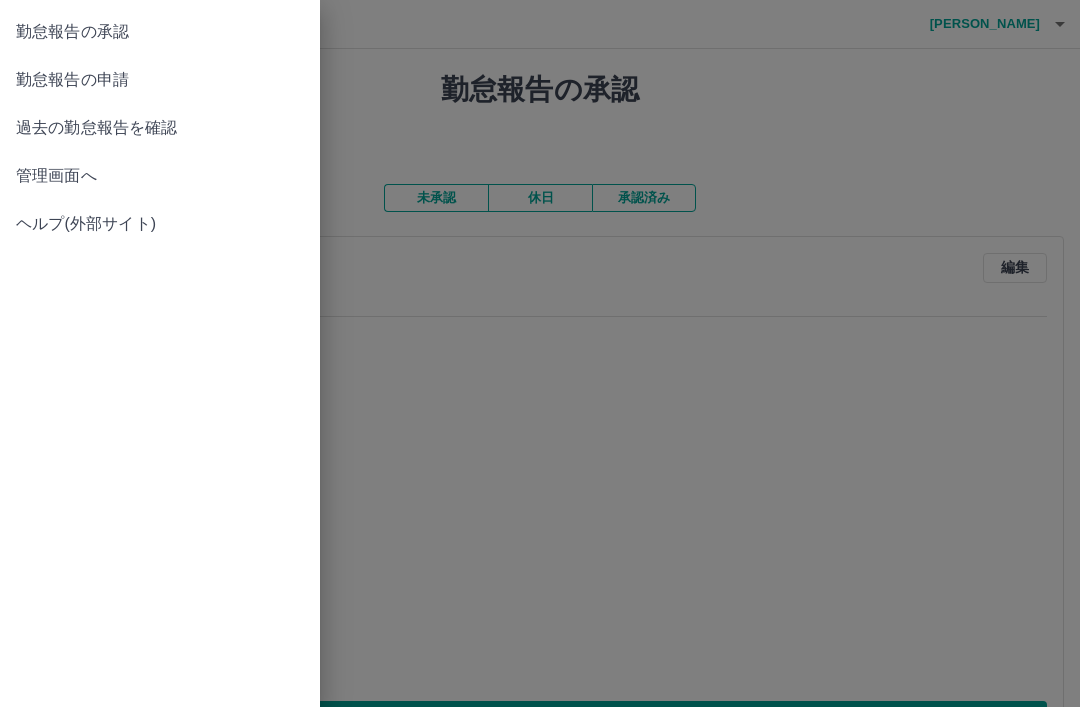 click on "管理画面へ" at bounding box center [160, 176] 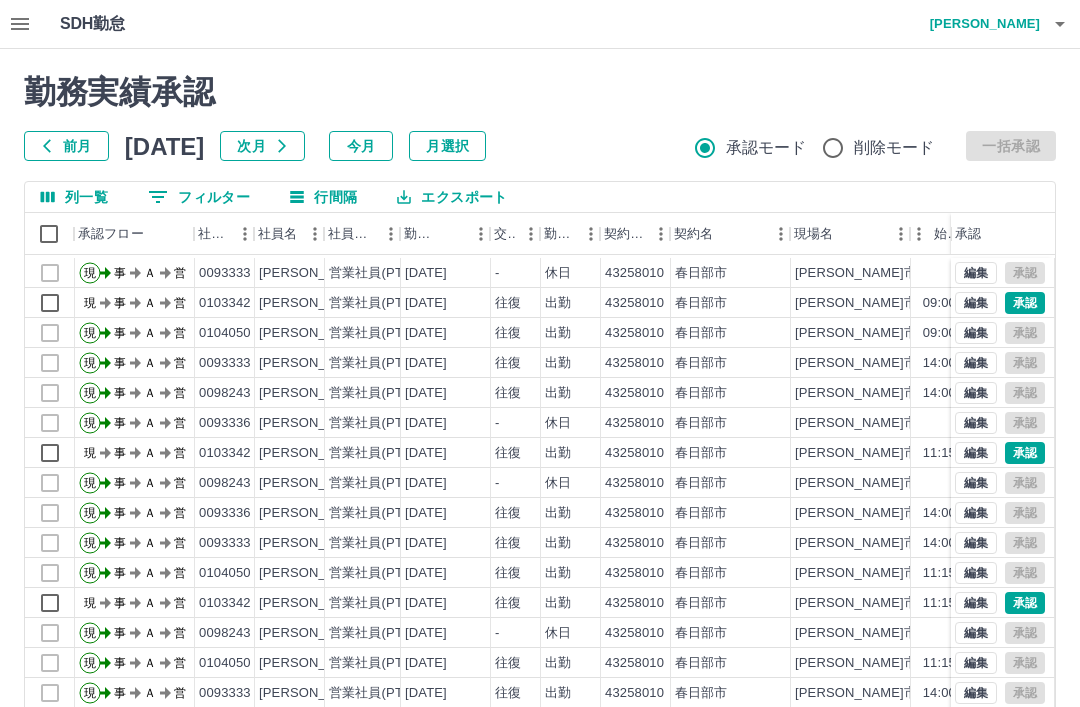 scroll, scrollTop: 87, scrollLeft: 0, axis: vertical 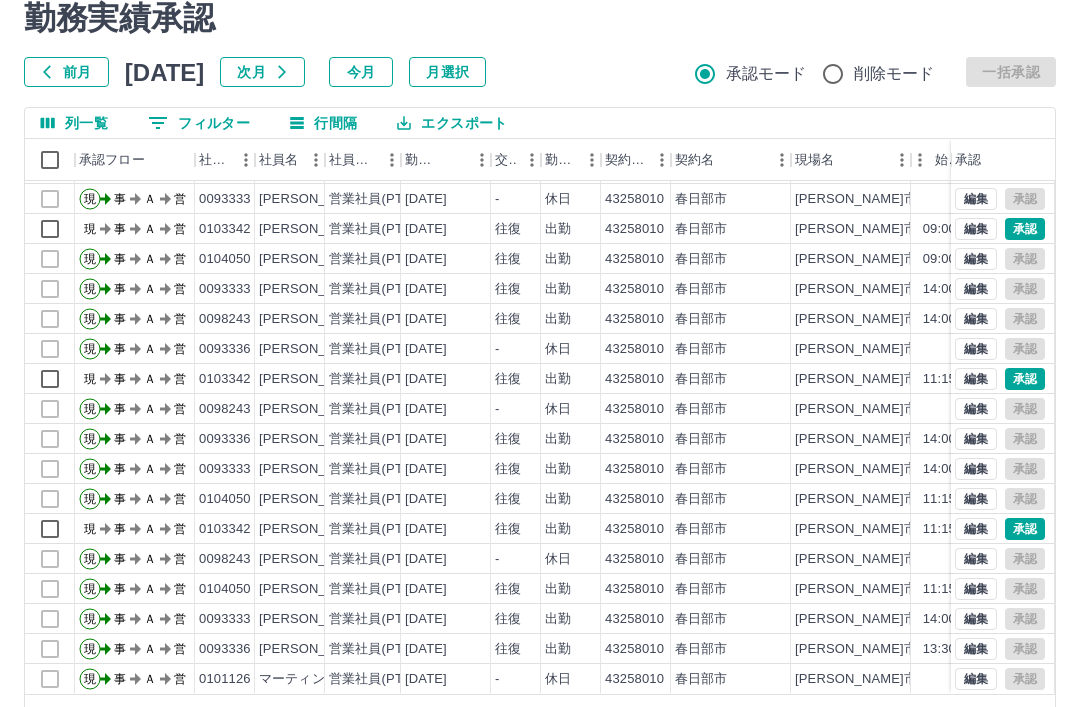 click 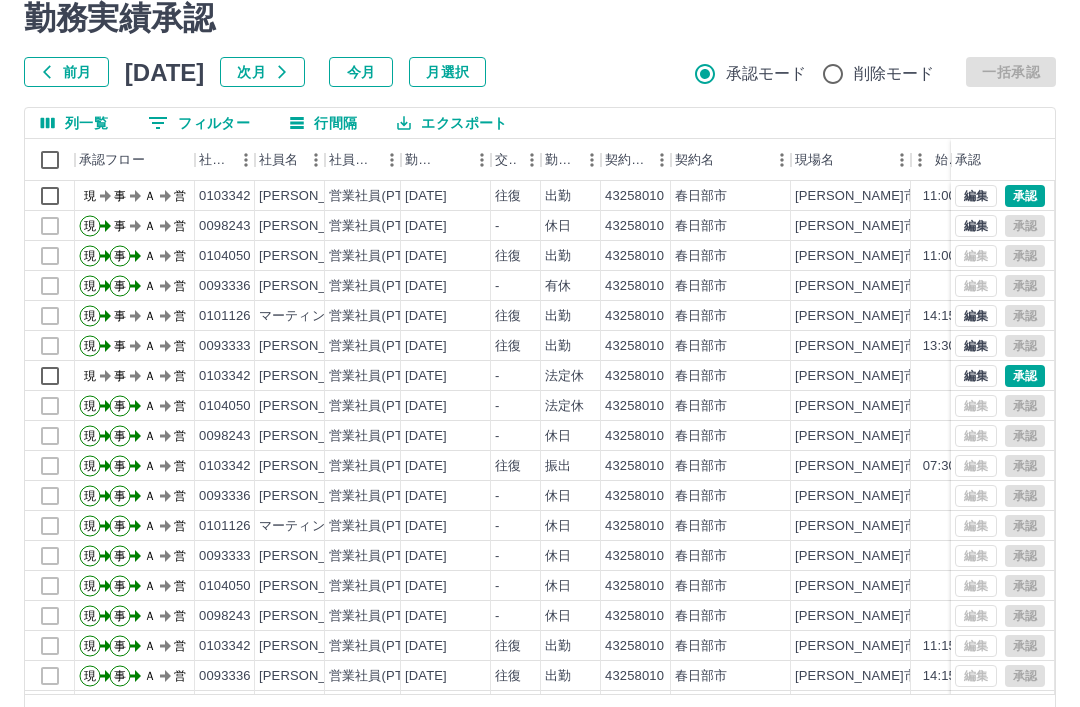 scroll, scrollTop: 0, scrollLeft: 0, axis: both 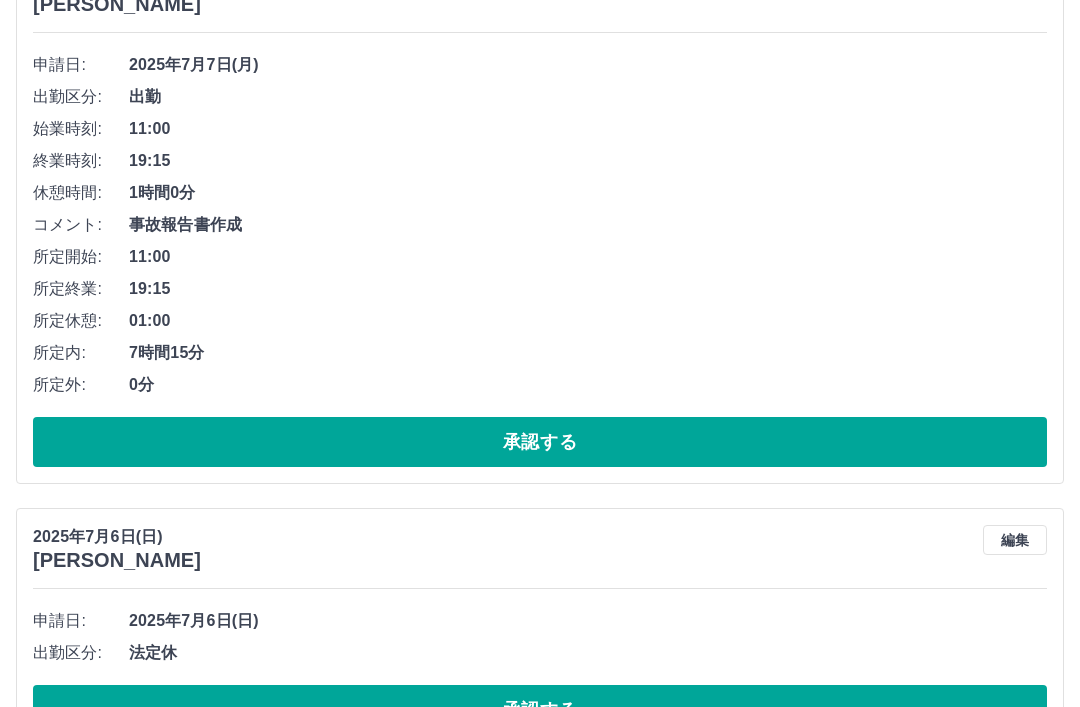 click on "承認する" at bounding box center (540, 710) 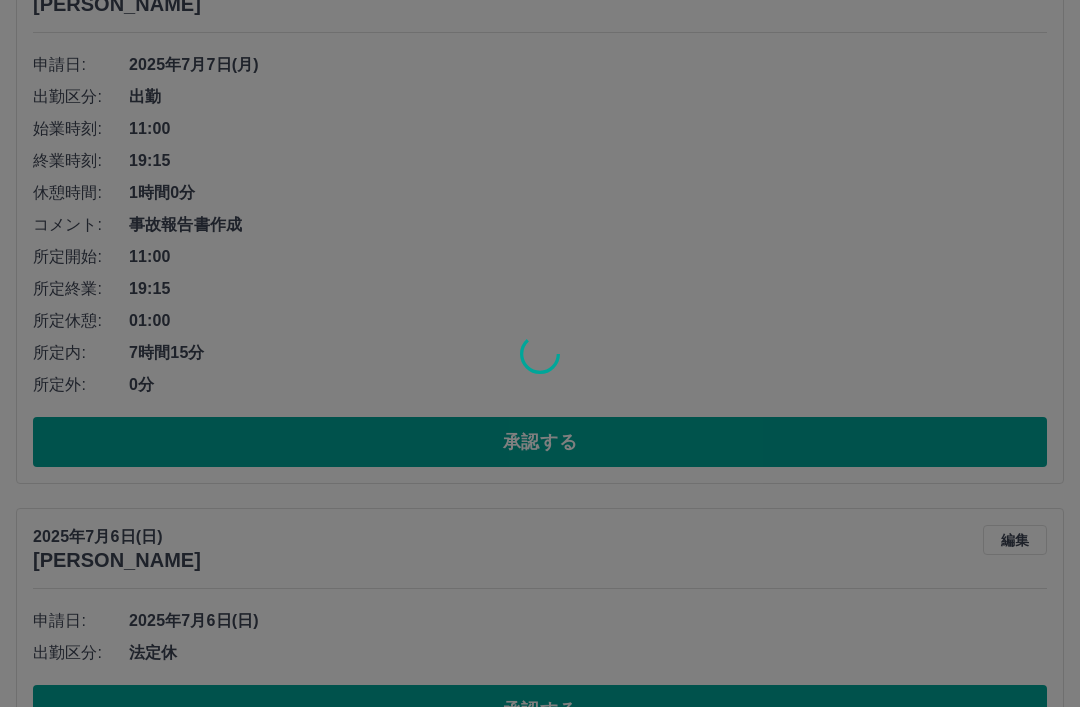 scroll, scrollTop: 3354, scrollLeft: 0, axis: vertical 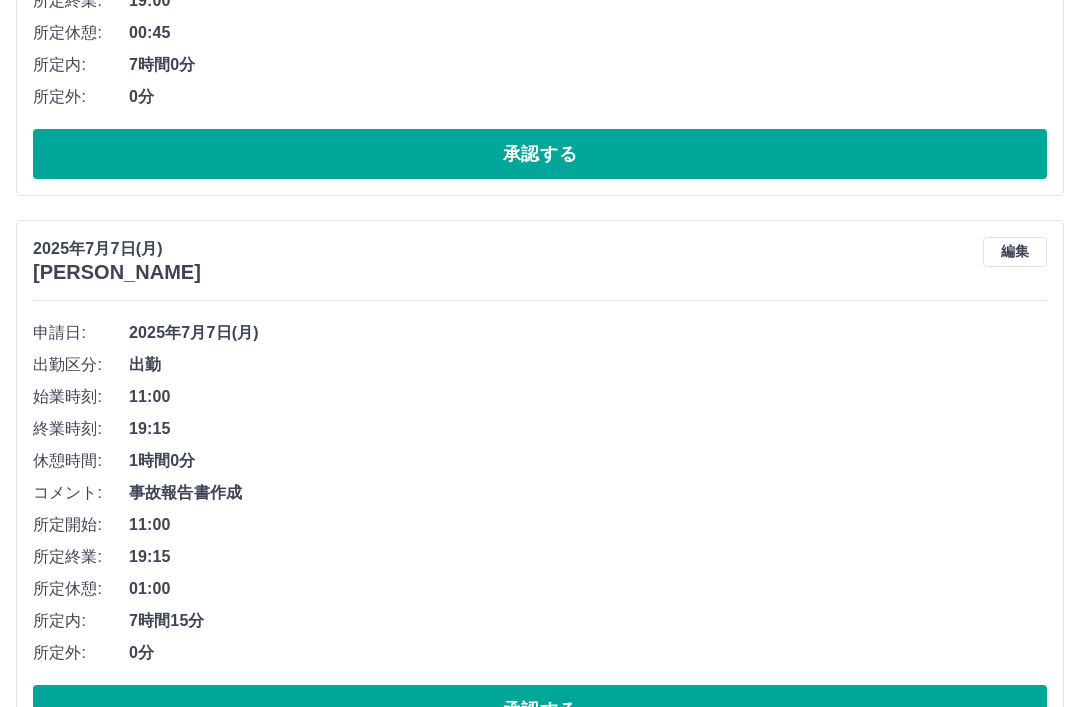 click on "承認する" at bounding box center [540, 710] 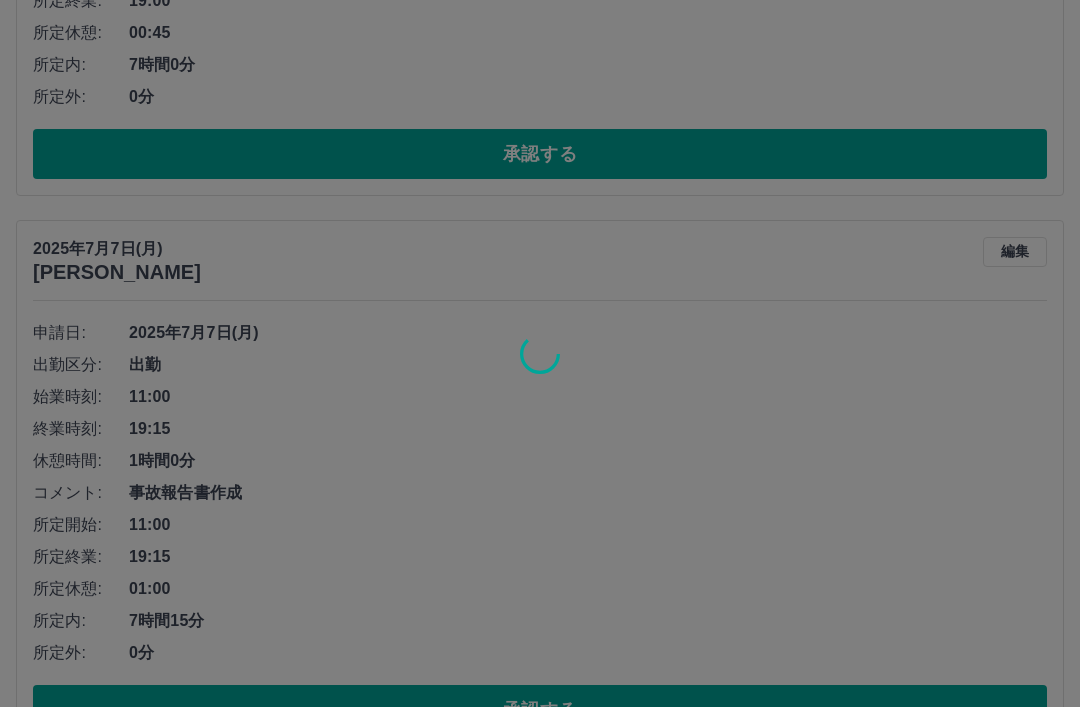 scroll, scrollTop: 2798, scrollLeft: 0, axis: vertical 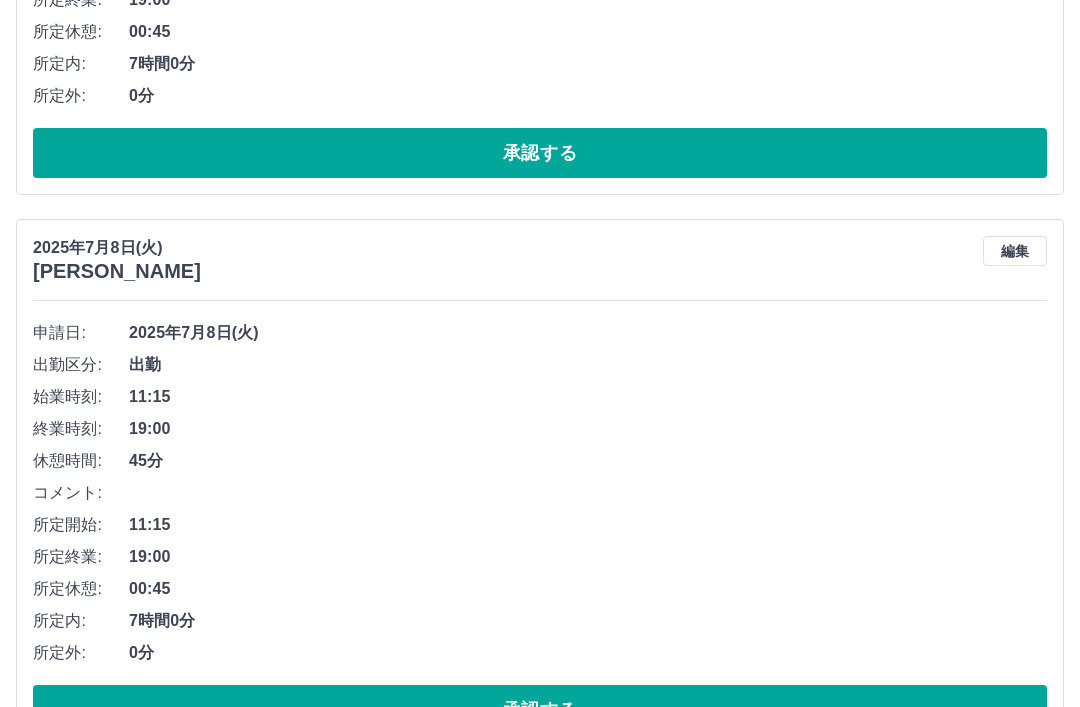 click on "承認する" at bounding box center (540, 710) 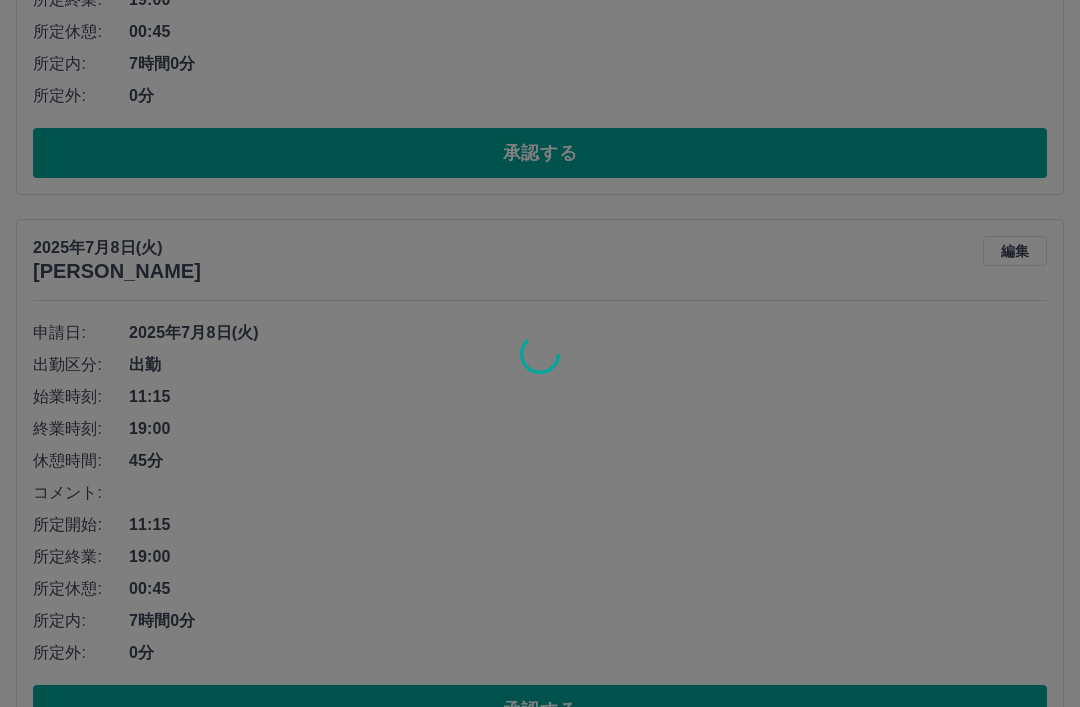 scroll, scrollTop: 2242, scrollLeft: 0, axis: vertical 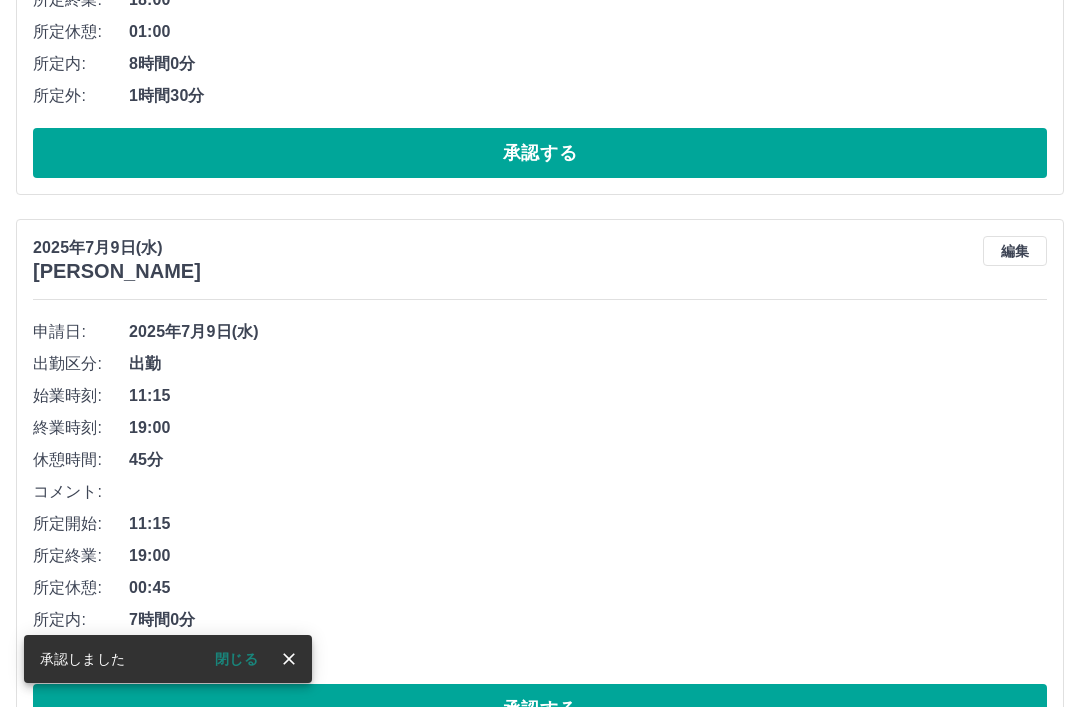 click on "承認する" at bounding box center [540, 709] 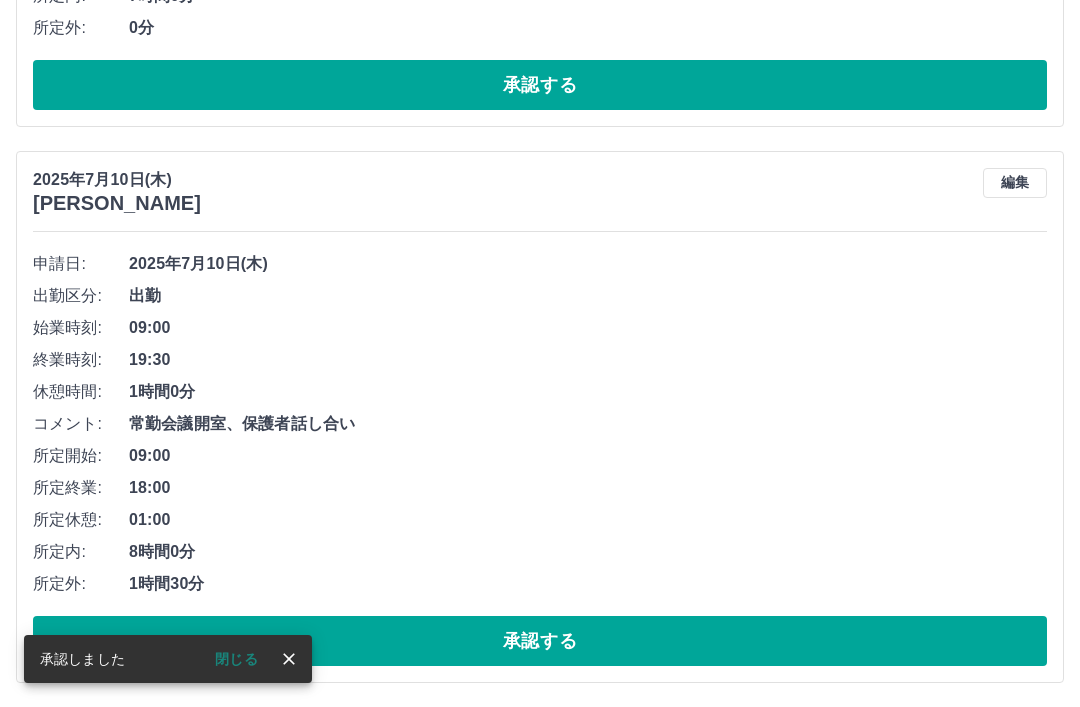 scroll, scrollTop: 1686, scrollLeft: 0, axis: vertical 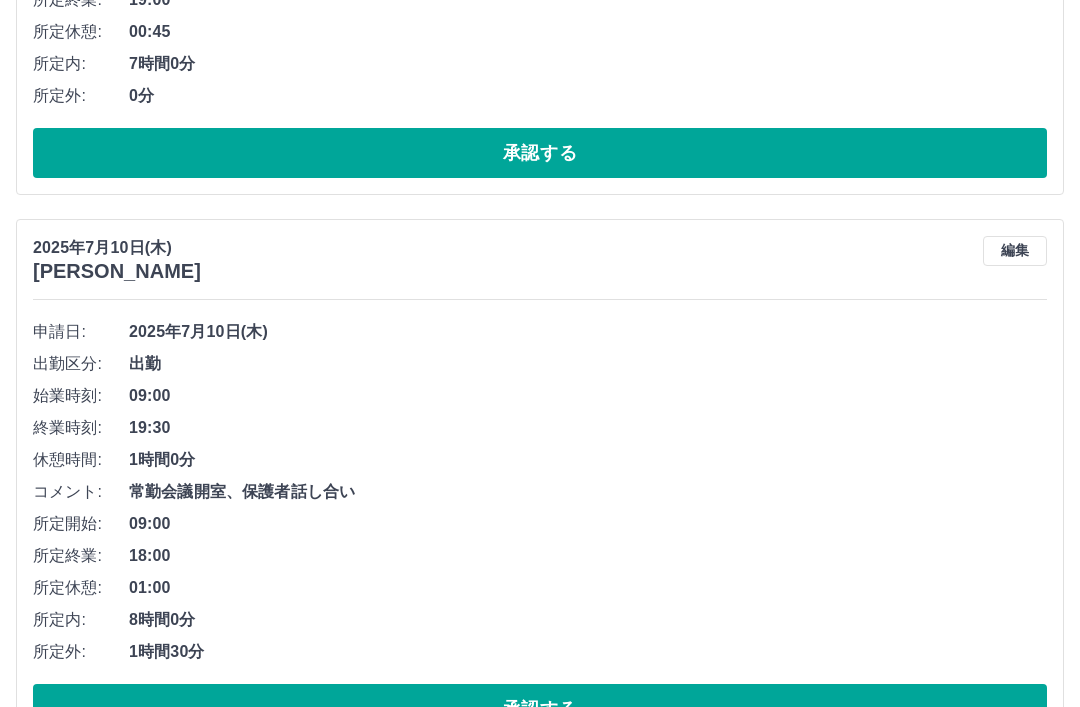 click on "承認する" at bounding box center (540, 709) 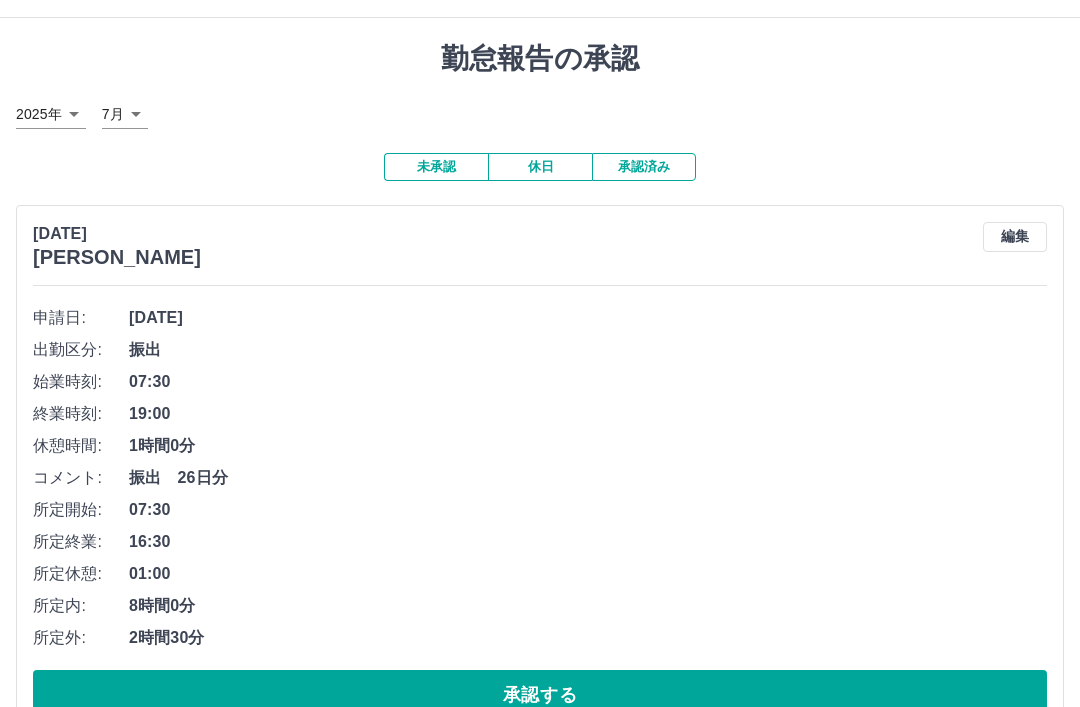 scroll, scrollTop: 0, scrollLeft: 0, axis: both 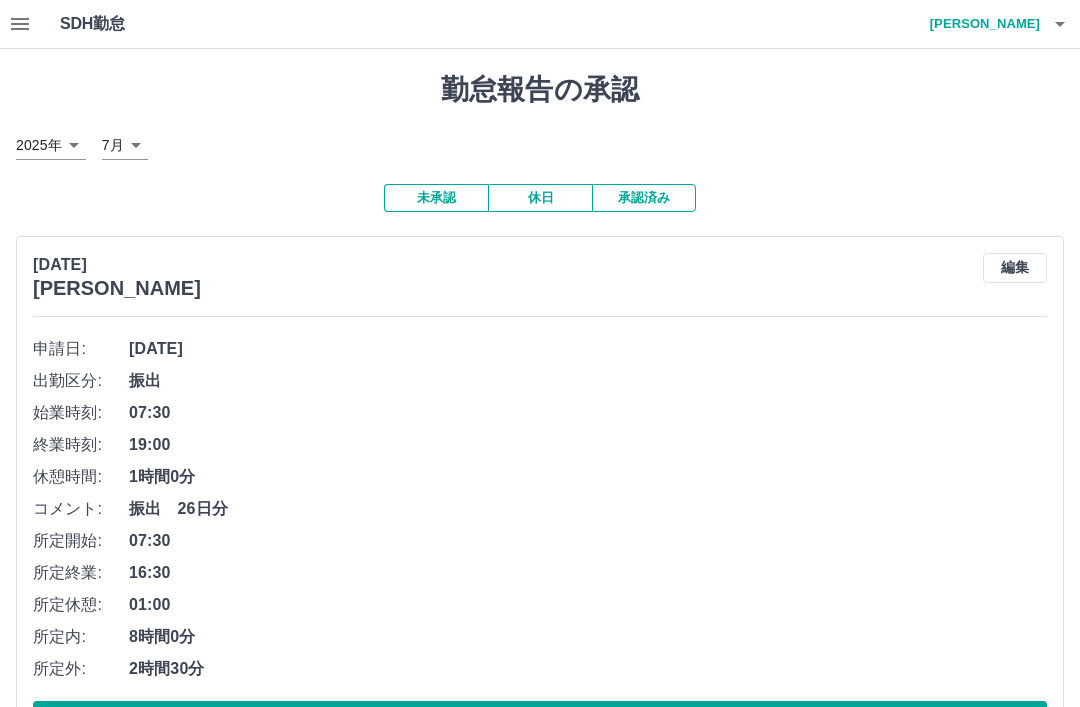 click at bounding box center (1060, 24) 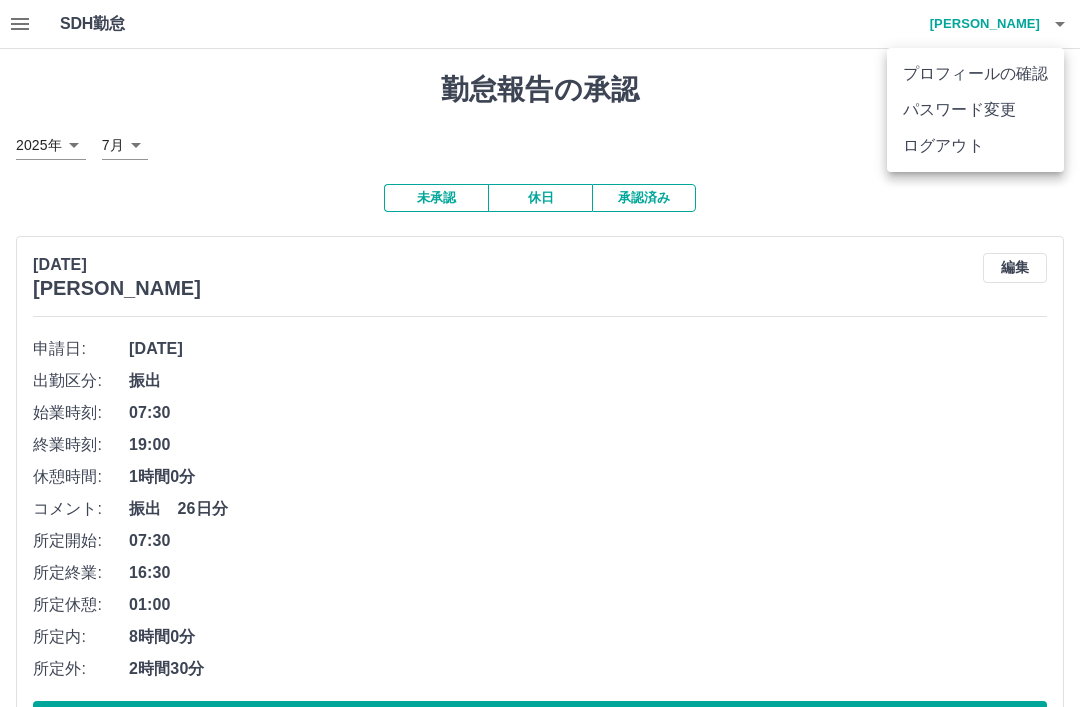 click on "ログアウト" at bounding box center (975, 146) 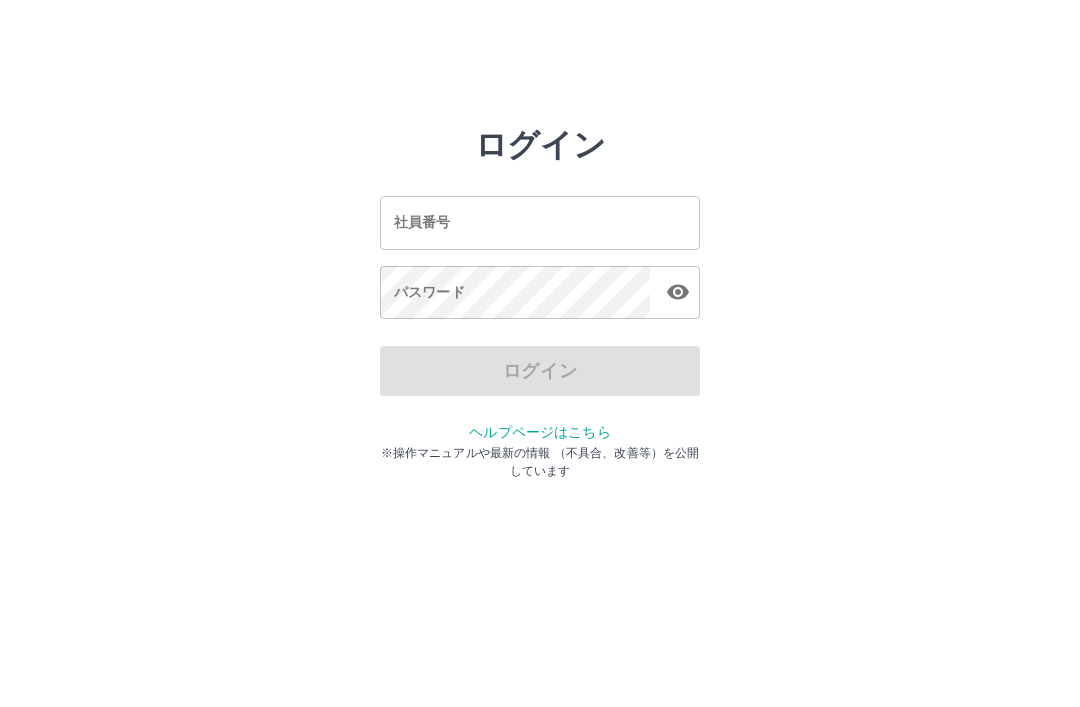 scroll, scrollTop: 0, scrollLeft: 0, axis: both 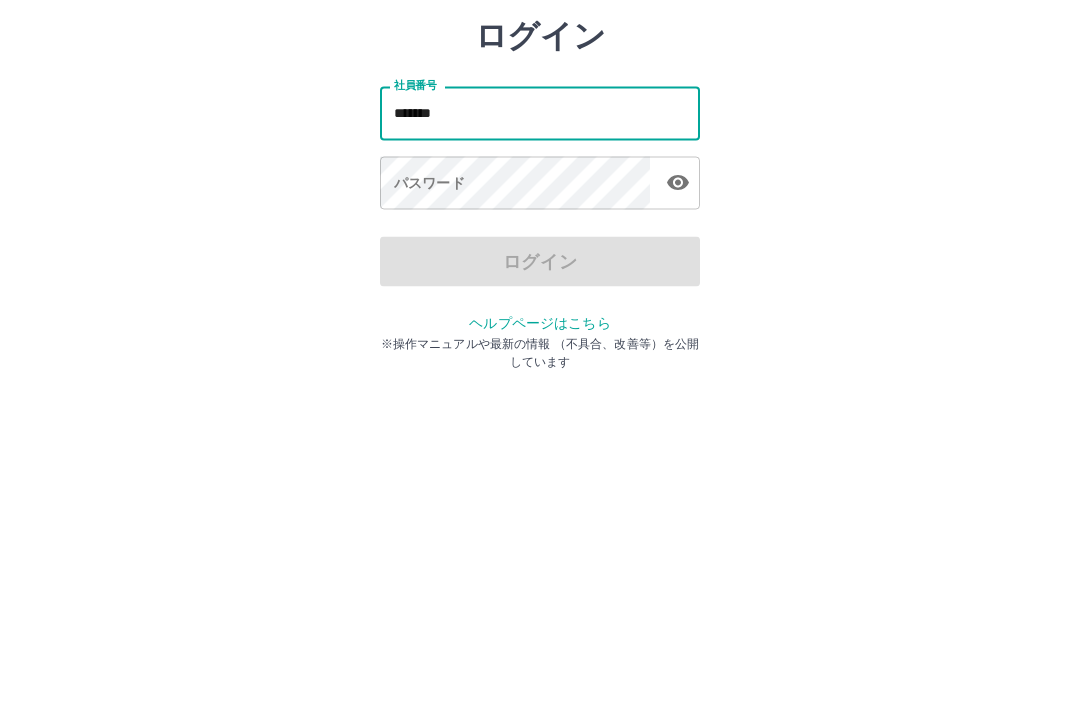 type on "*******" 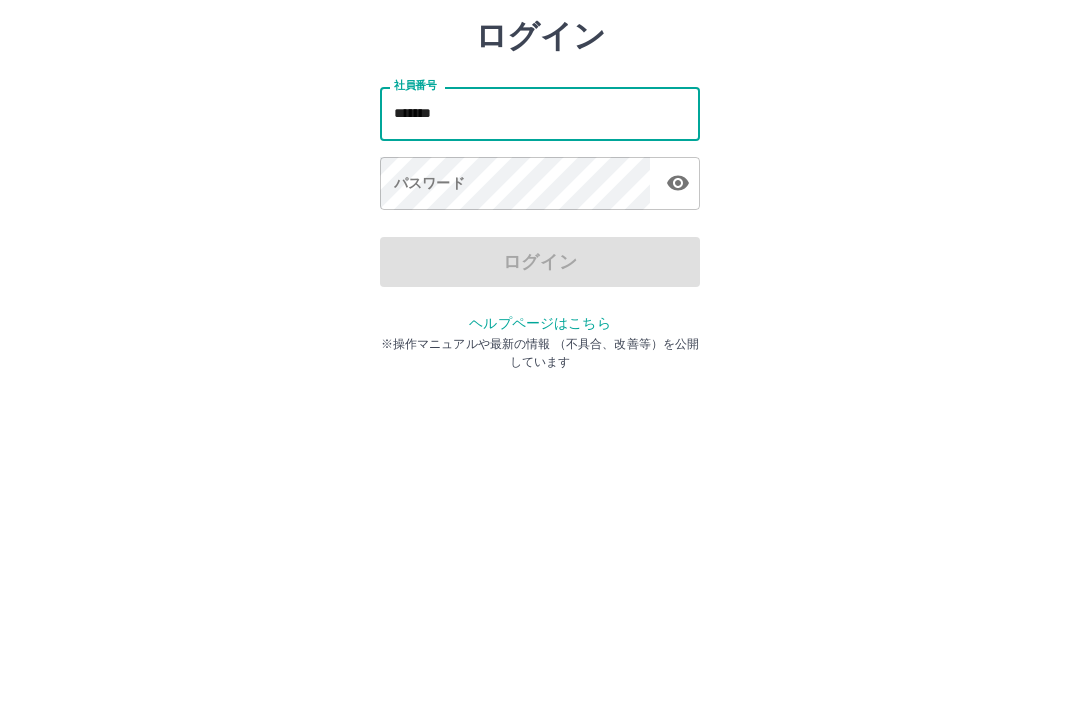 click on "パスワード パスワード" at bounding box center [540, 294] 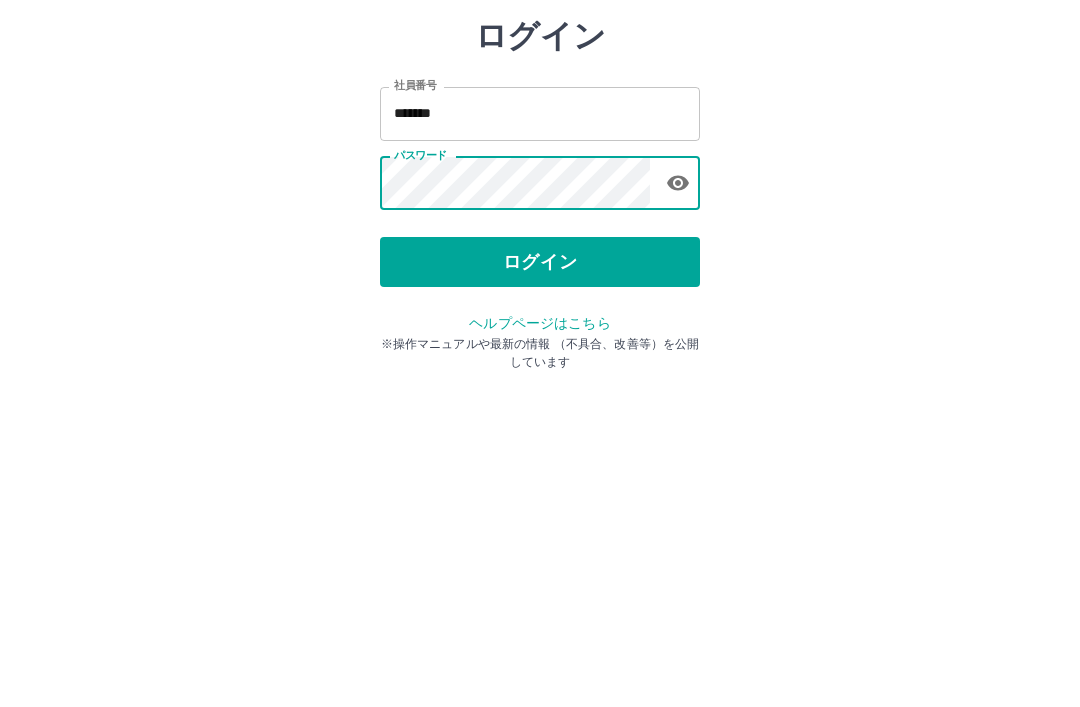 click on "ログイン" at bounding box center (540, 371) 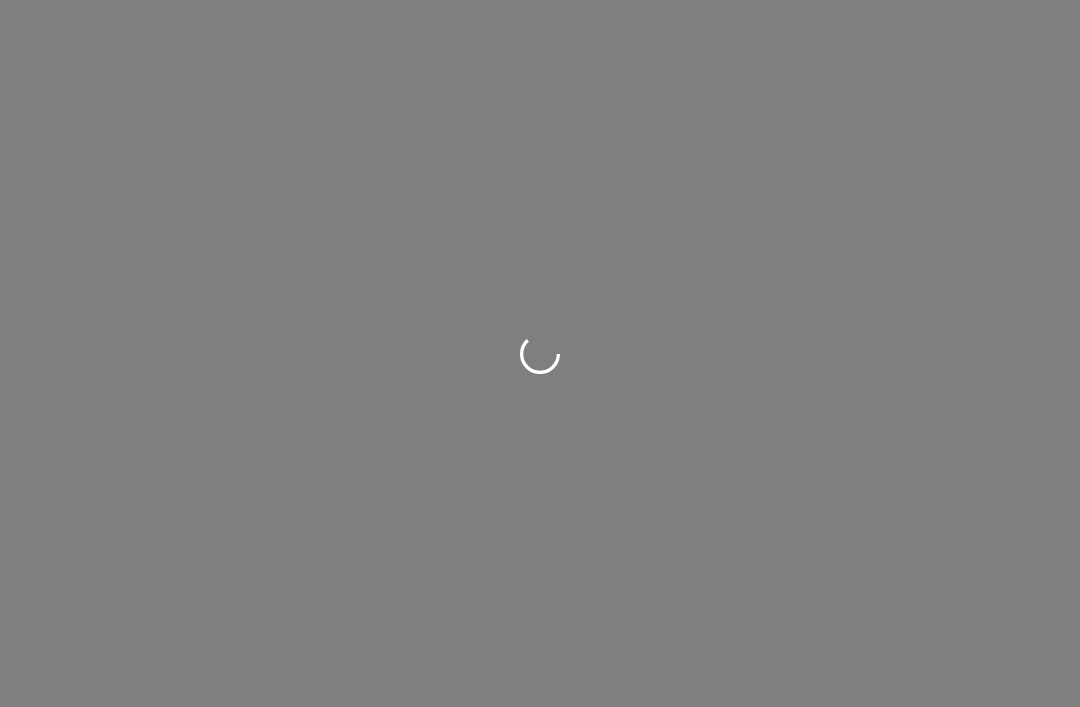 scroll, scrollTop: 0, scrollLeft: 0, axis: both 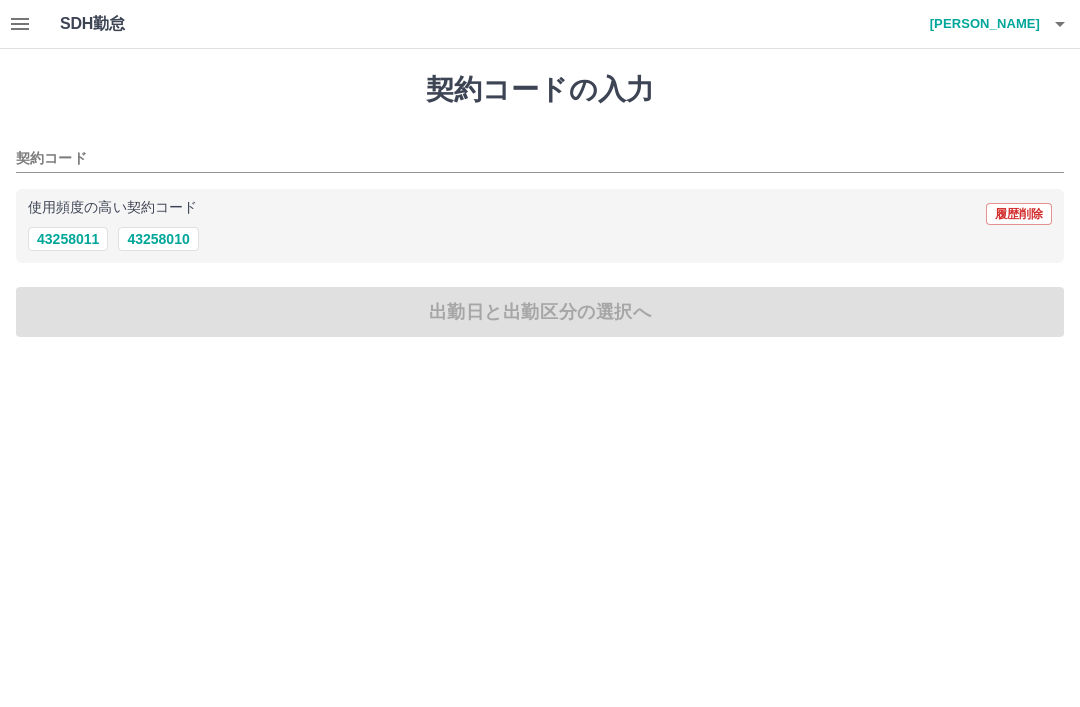 click on "43258010" at bounding box center (158, 239) 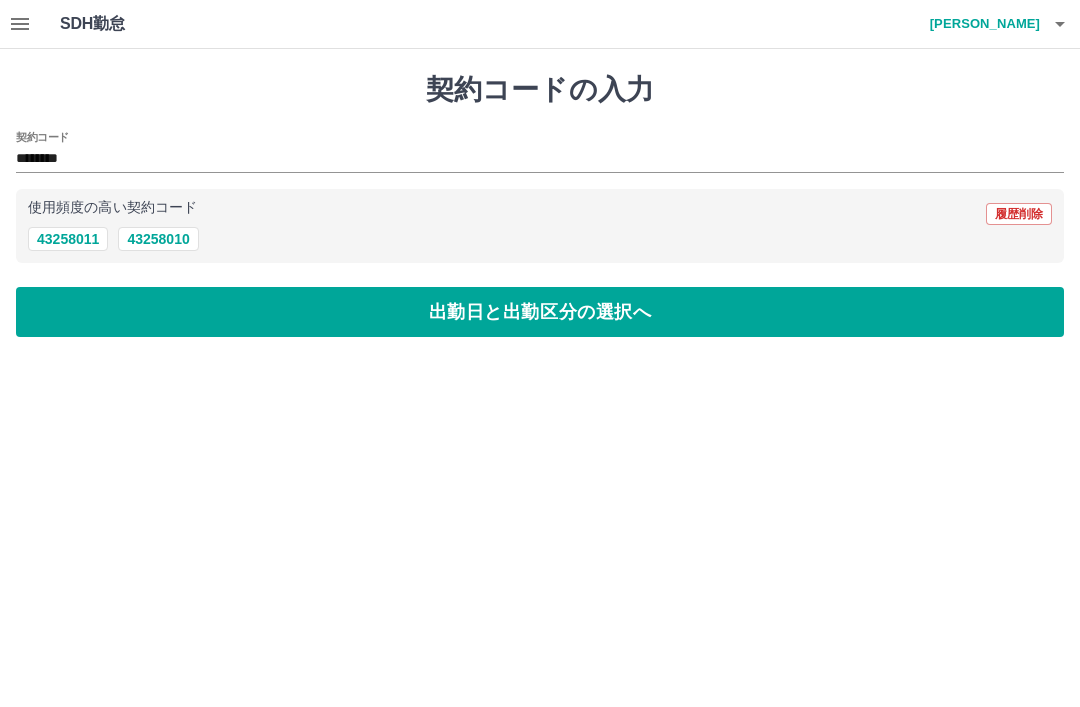 click on "出勤日と出勤区分の選択へ" at bounding box center [540, 312] 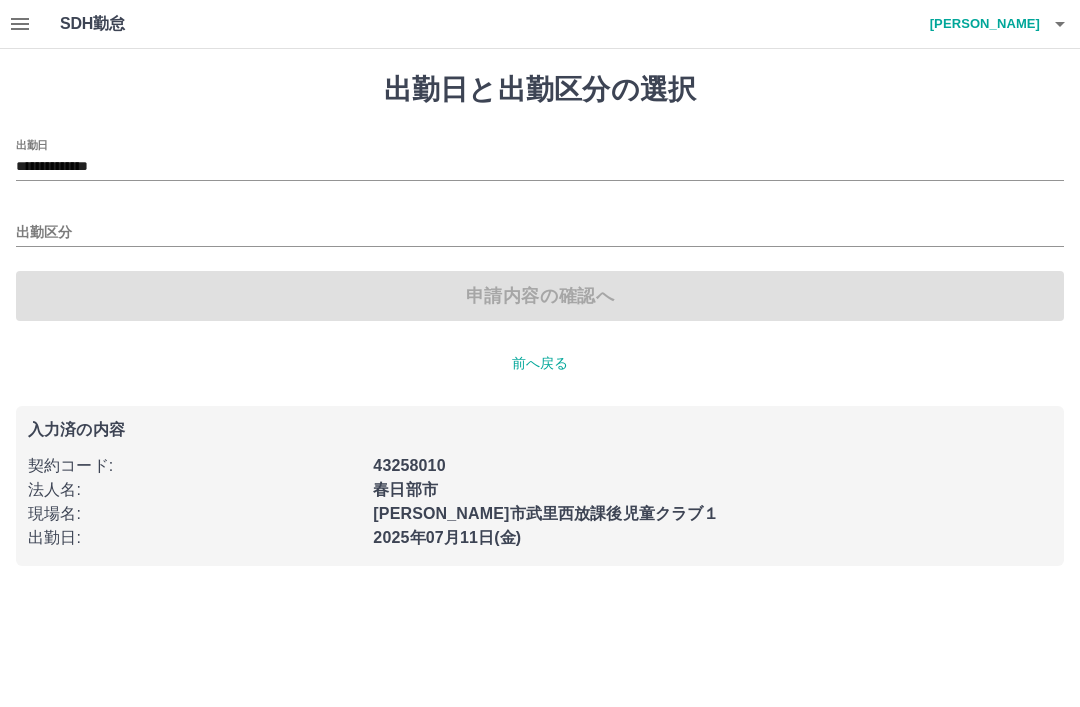 click on "**********" at bounding box center [540, 167] 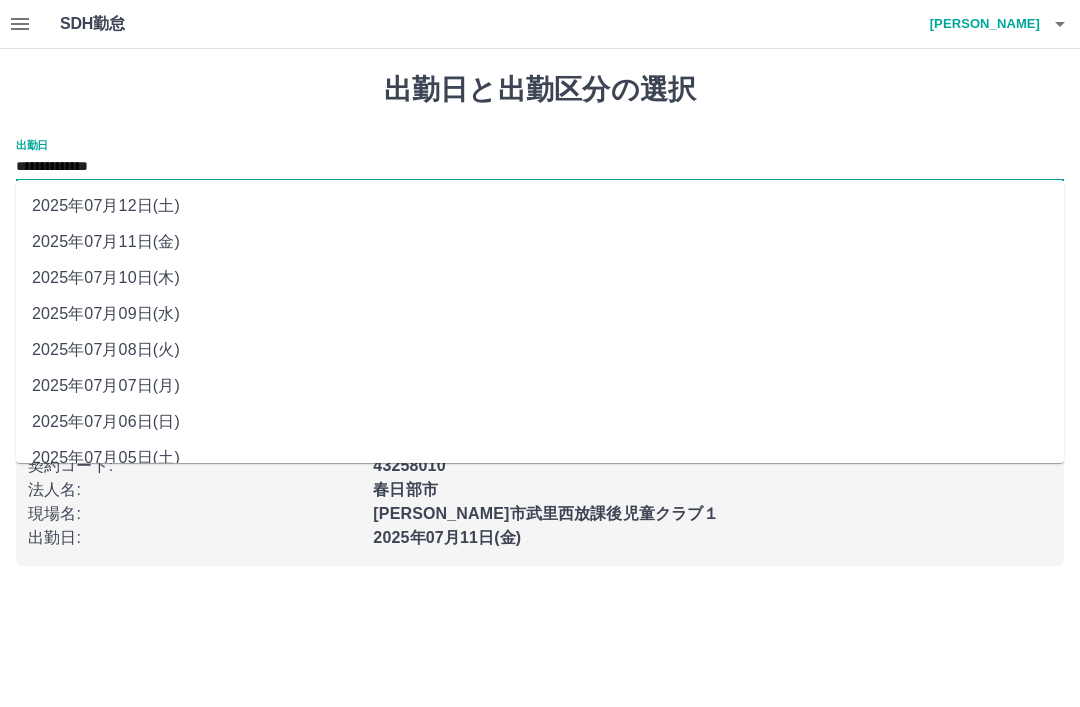 scroll, scrollTop: 0, scrollLeft: 0, axis: both 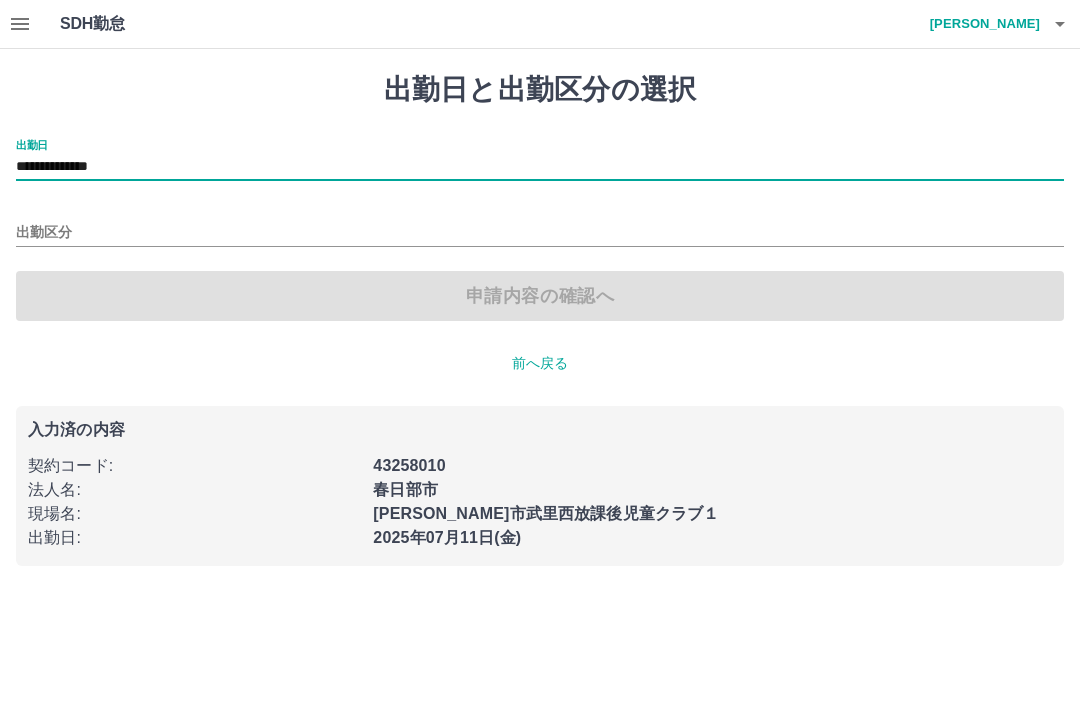 click on "出勤区分" at bounding box center (540, 233) 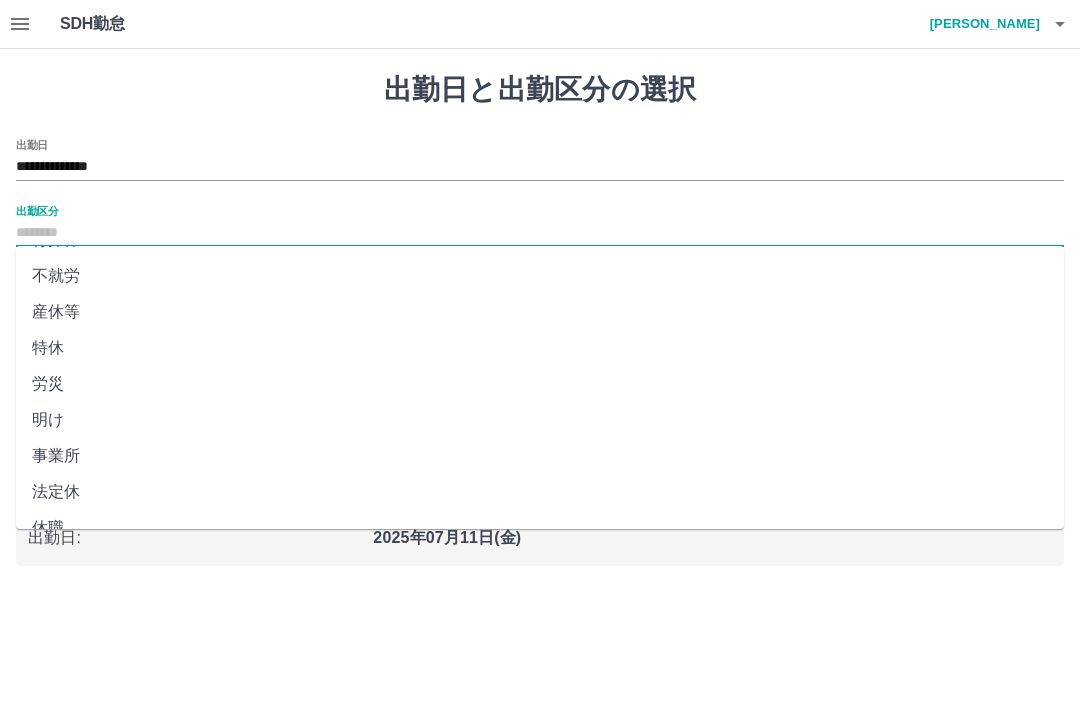 scroll, scrollTop: 356, scrollLeft: 0, axis: vertical 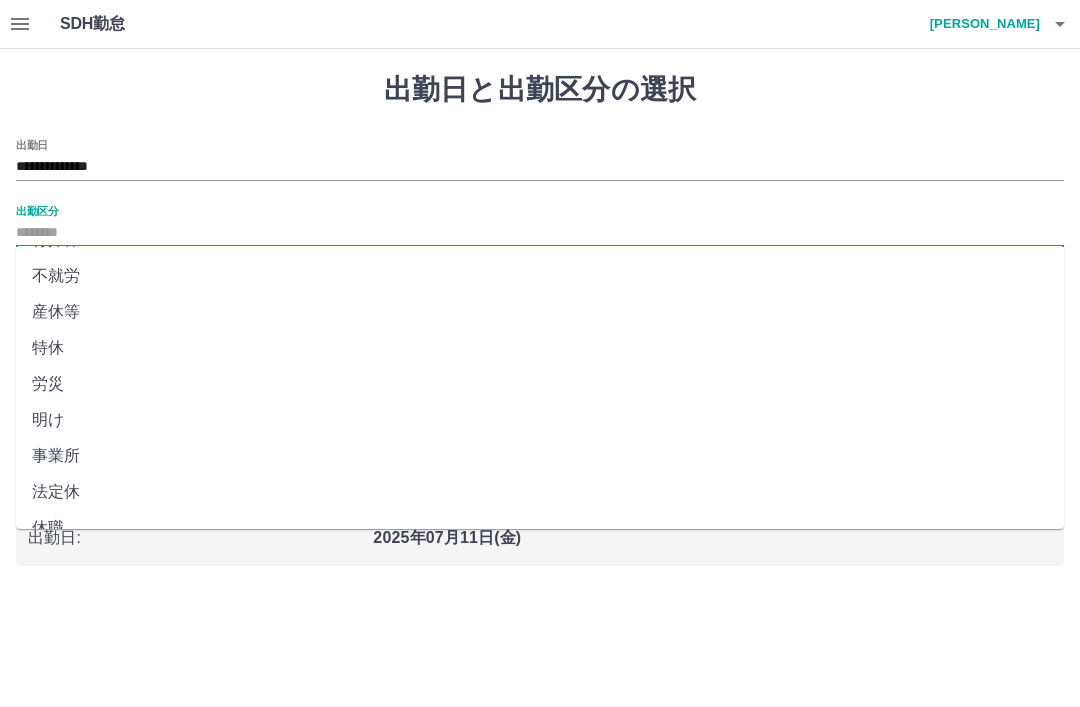 click on "法定休" at bounding box center [540, 492] 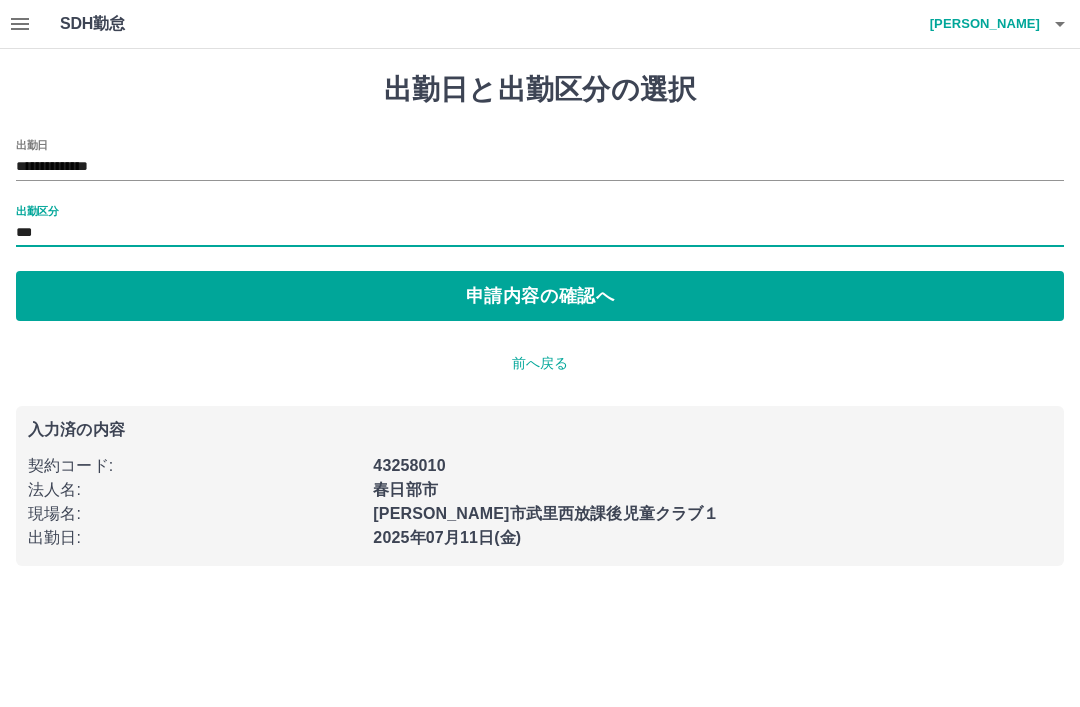 click on "申請内容の確認へ" at bounding box center [540, 296] 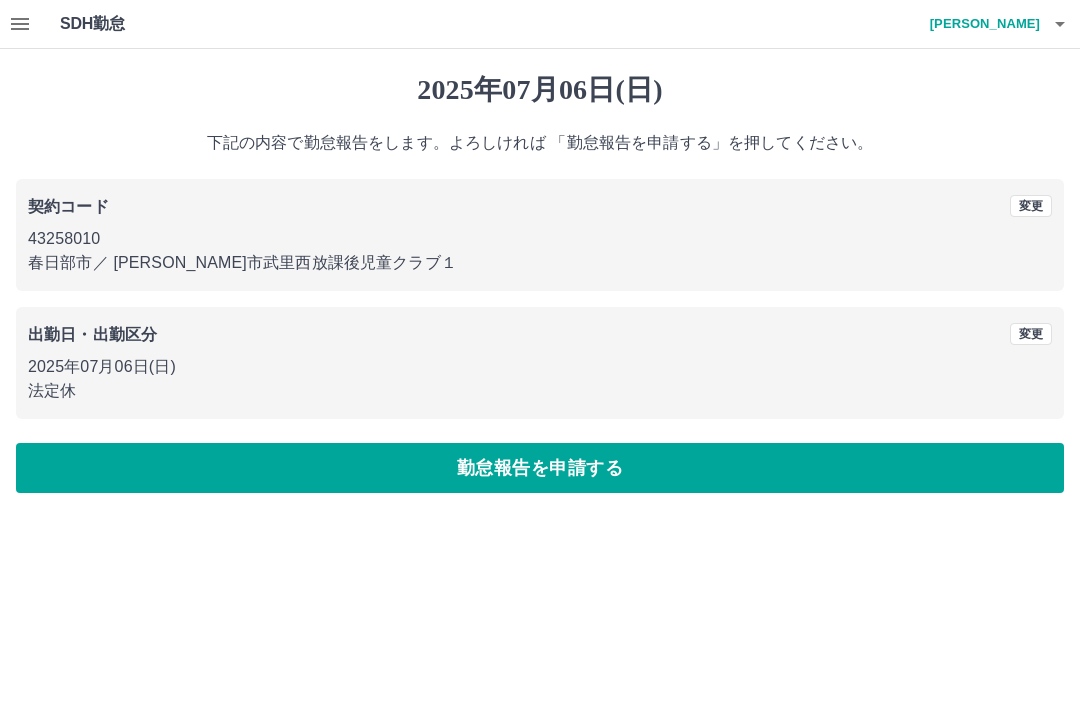click on "勤怠報告を申請する" at bounding box center (540, 468) 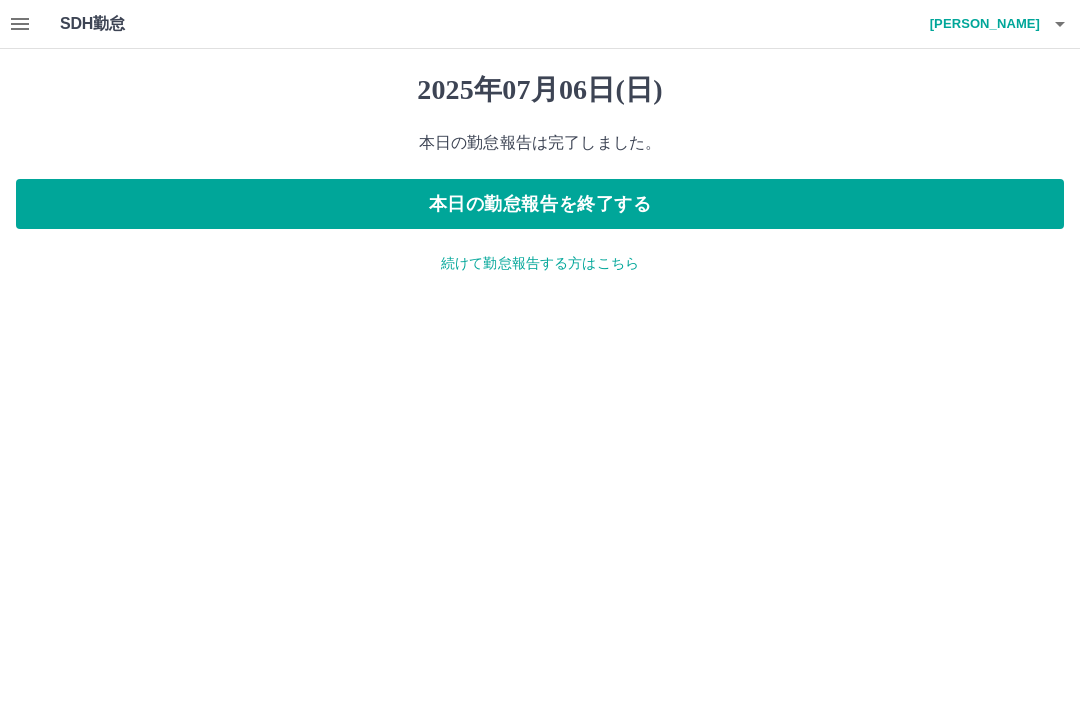click on "会田　康子" at bounding box center (980, 24) 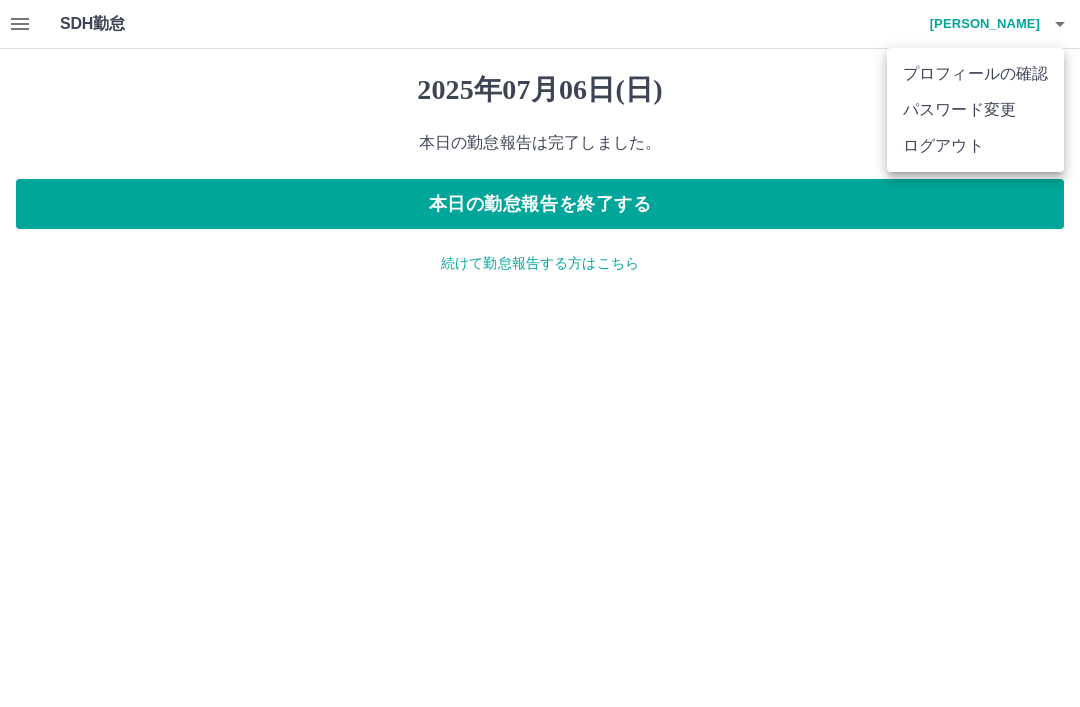 click on "ログアウト" at bounding box center (975, 146) 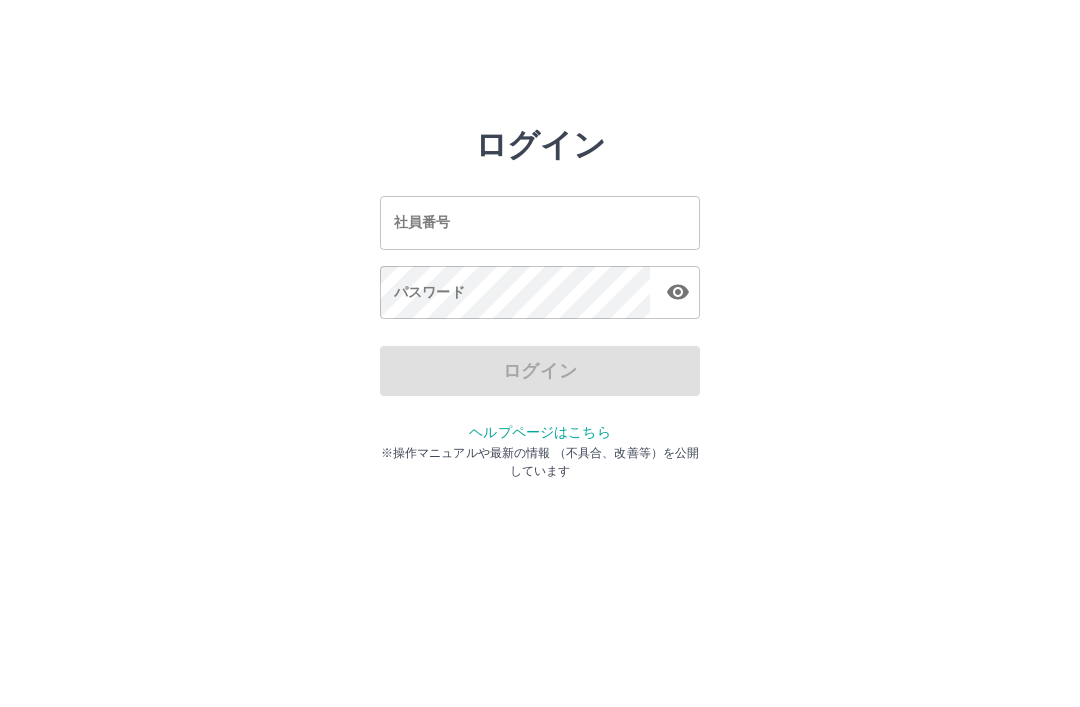 scroll, scrollTop: 0, scrollLeft: 0, axis: both 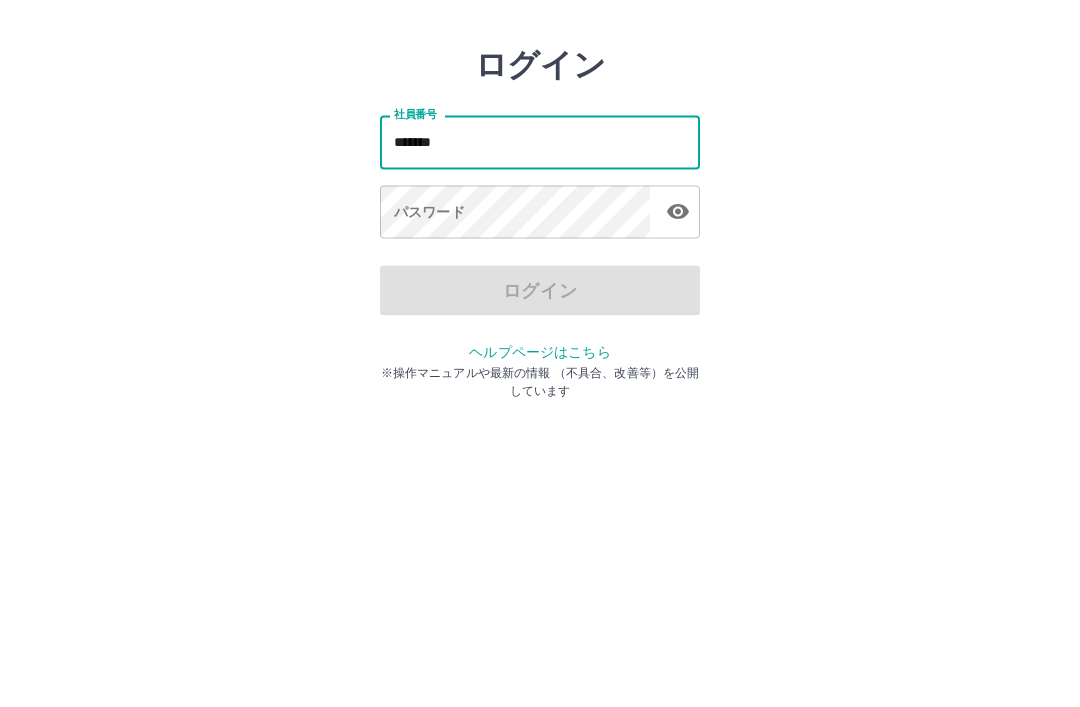type on "*******" 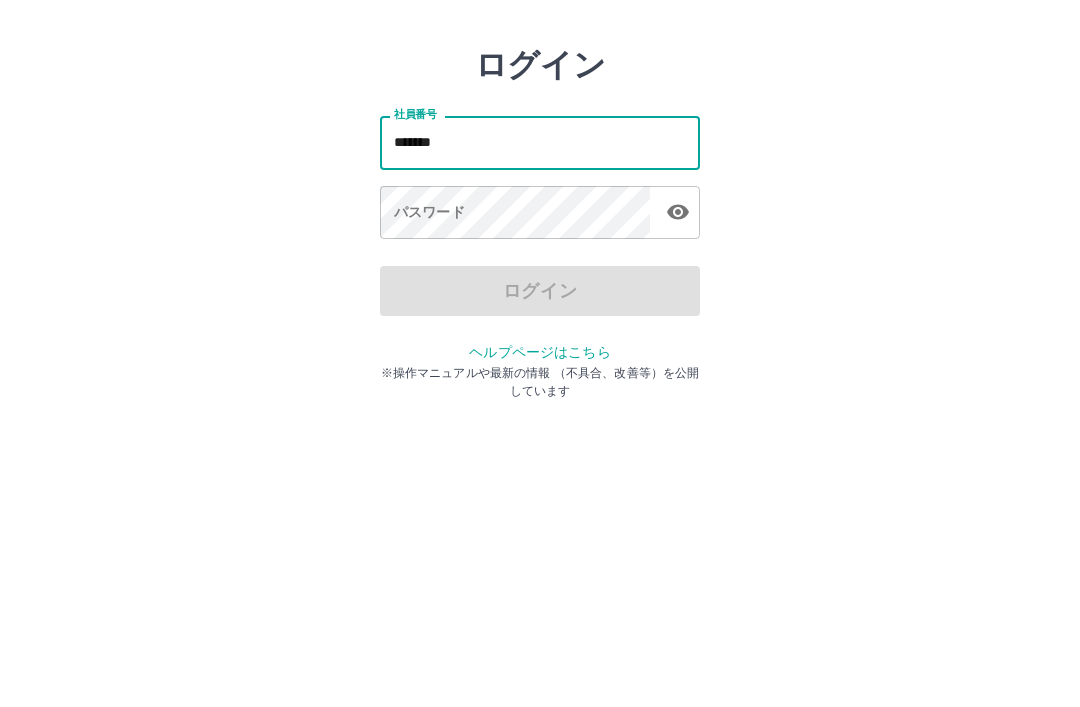 click on "パスワード パスワード" at bounding box center (540, 294) 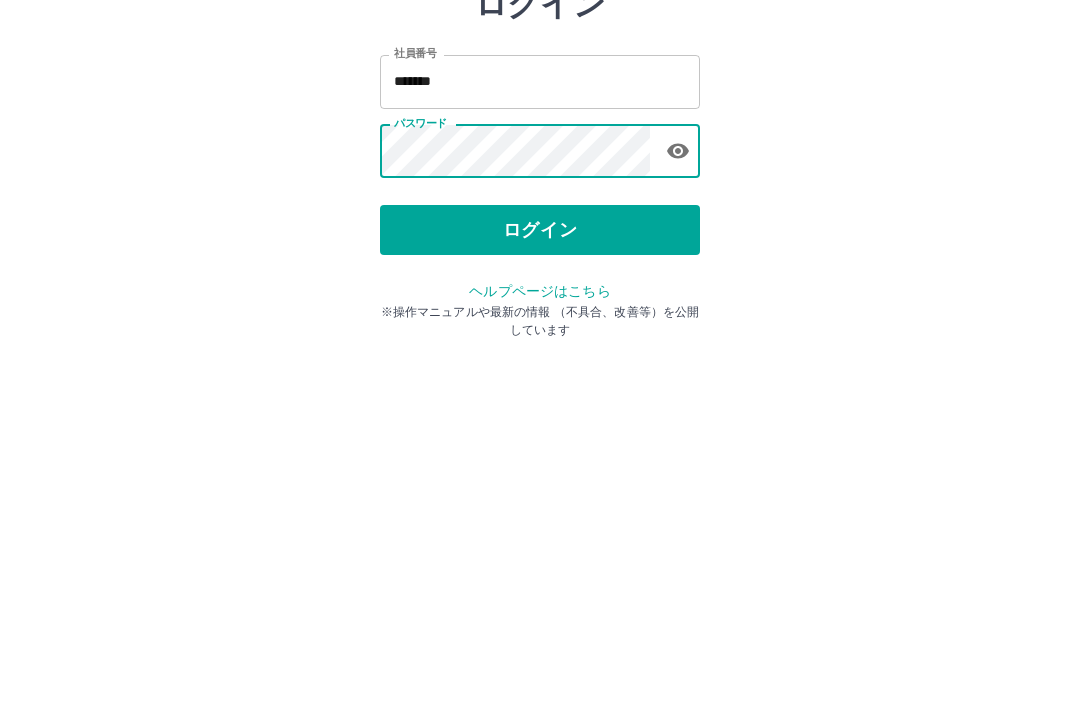 click on "ログイン" at bounding box center (540, 371) 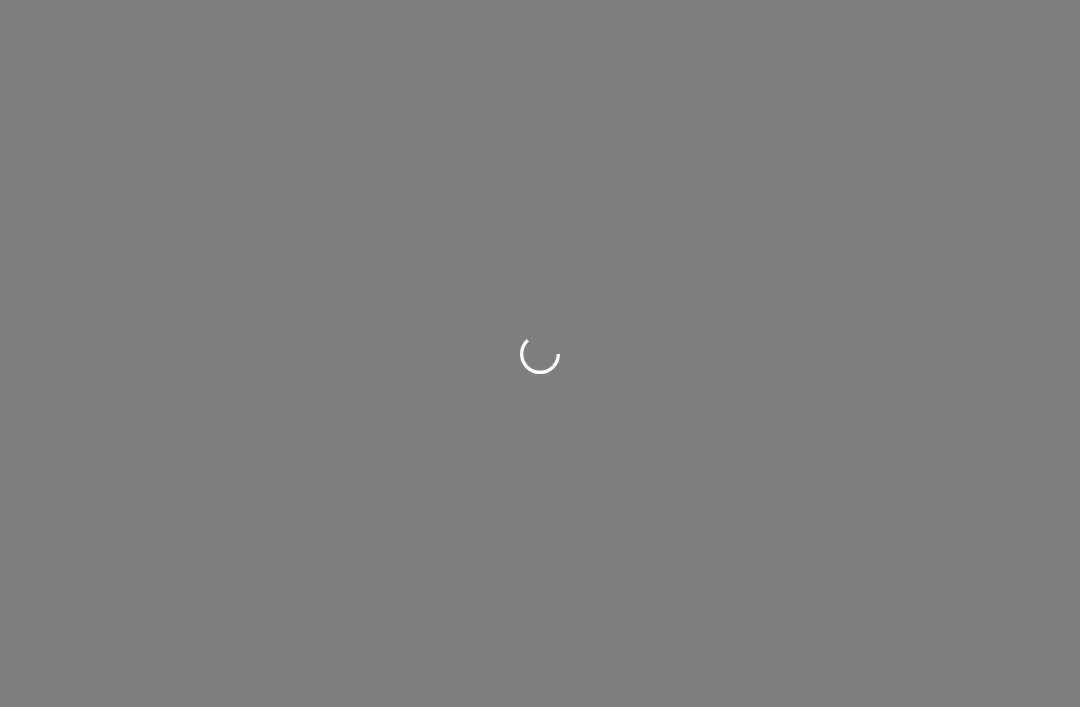 scroll, scrollTop: 0, scrollLeft: 0, axis: both 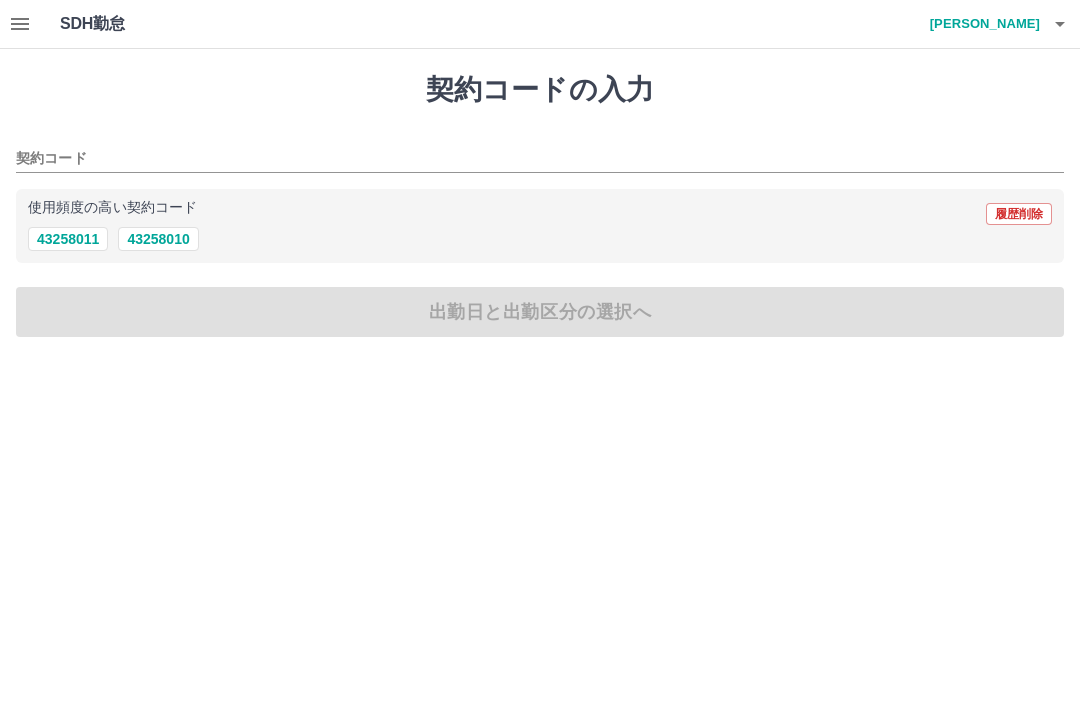 click on "43258010" at bounding box center (158, 239) 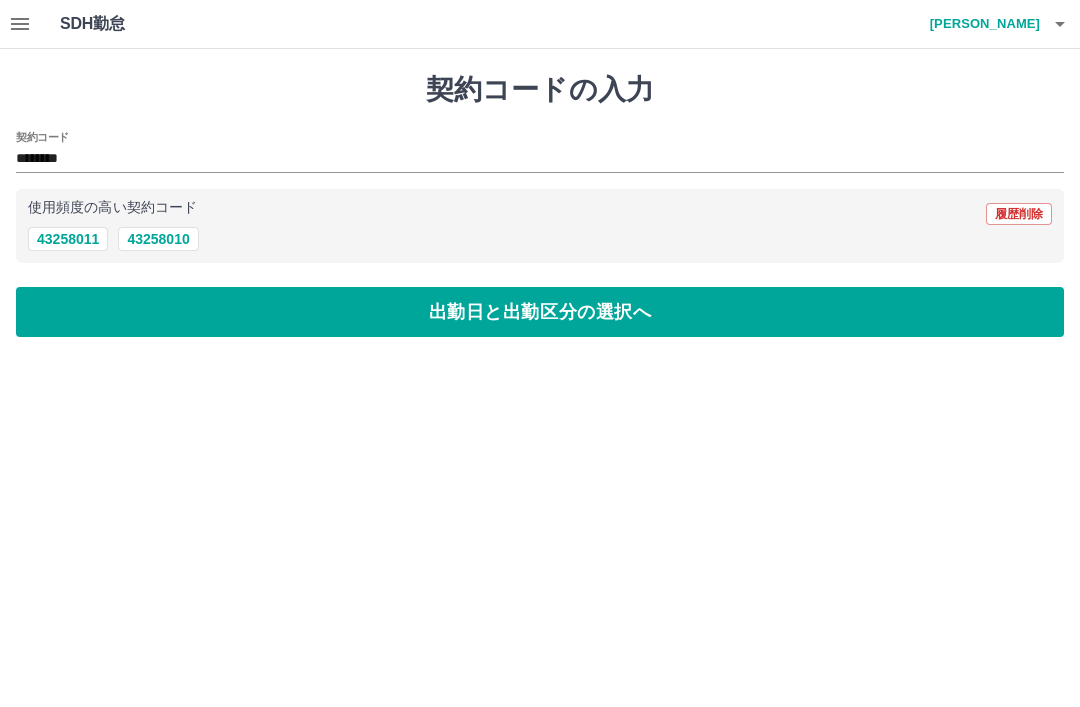 click on "出勤日と出勤区分の選択へ" at bounding box center [540, 312] 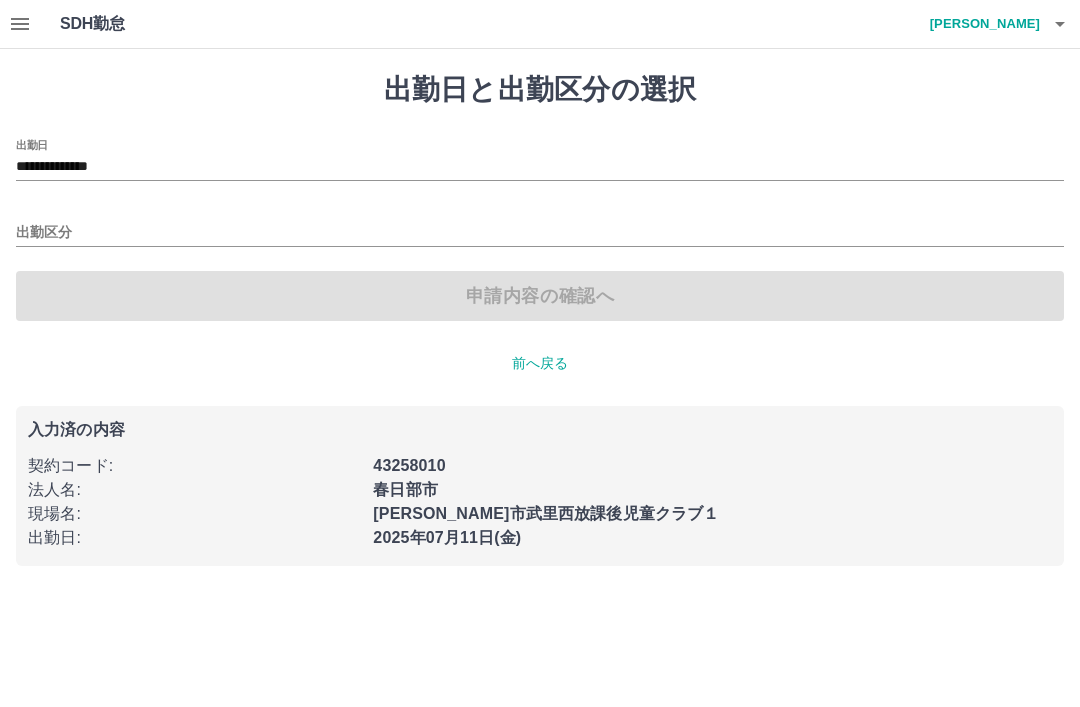 click on "**********" at bounding box center (540, 167) 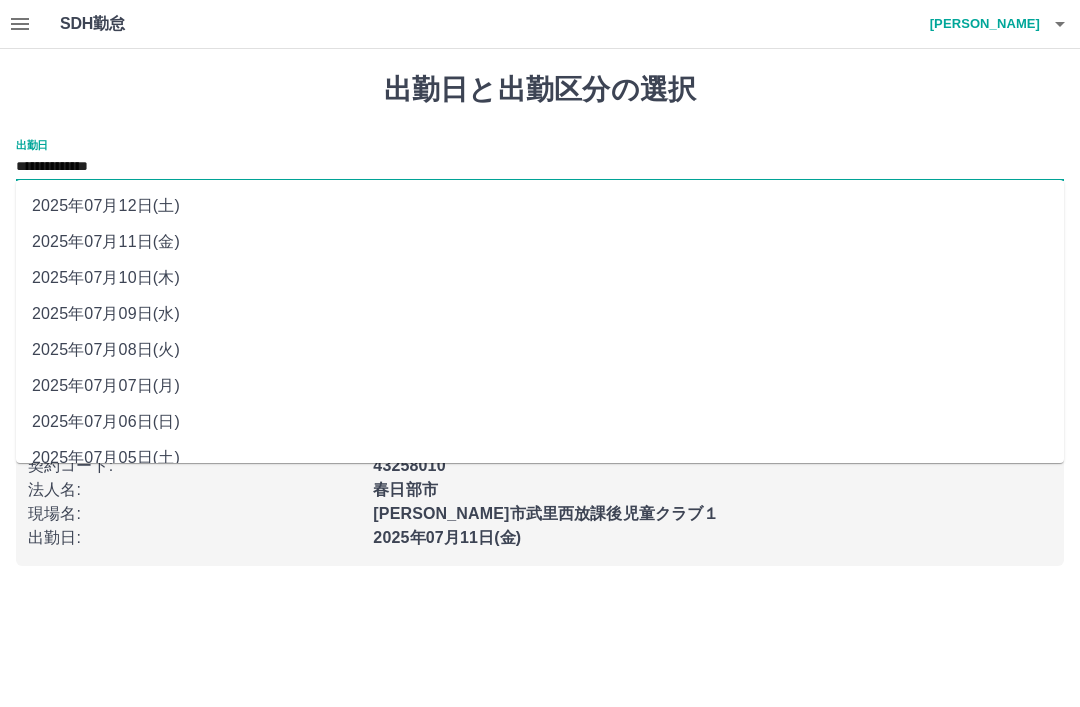 click on "2025年07月06日(日)" at bounding box center (540, 422) 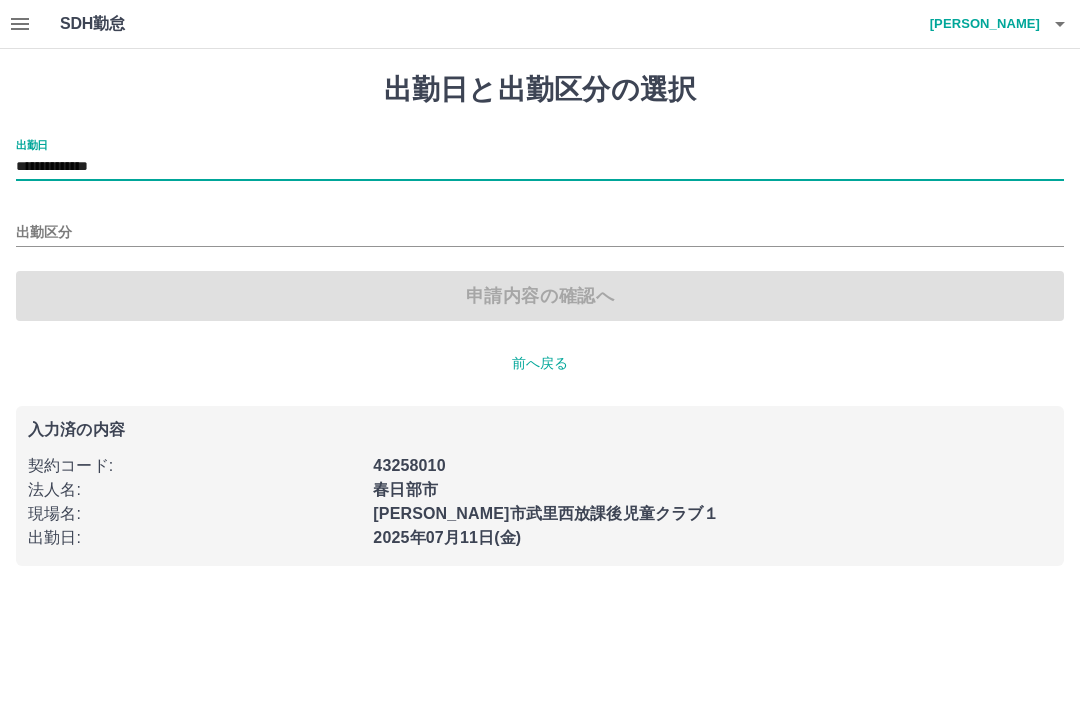 click on "出勤区分" at bounding box center [540, 233] 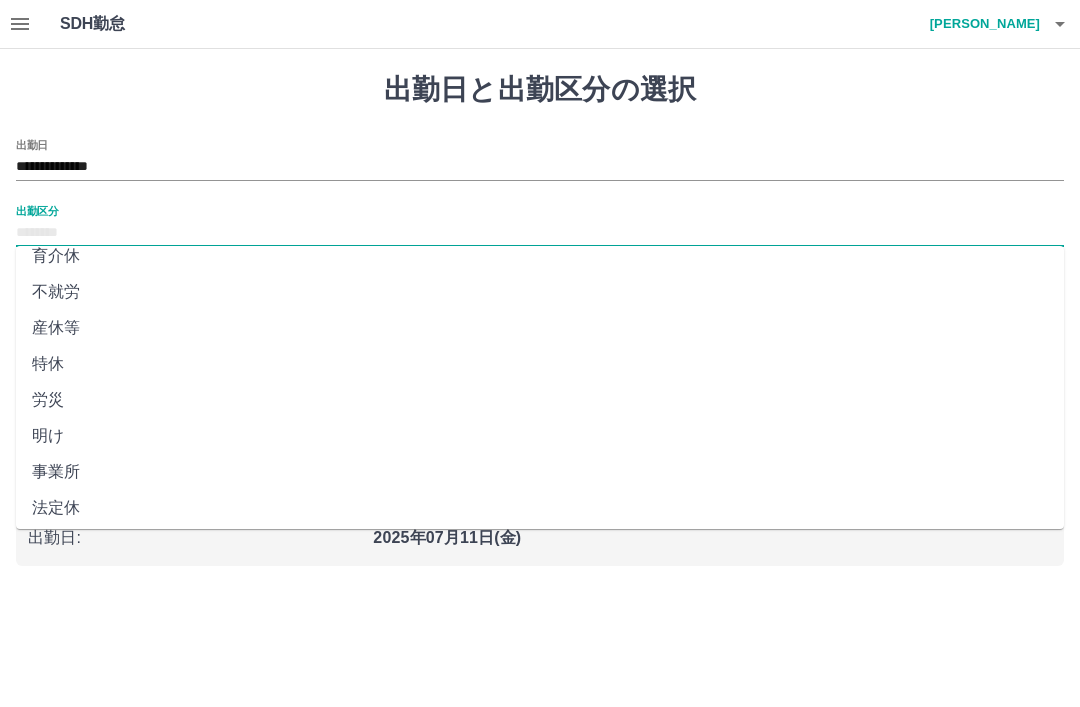 scroll, scrollTop: 341, scrollLeft: 0, axis: vertical 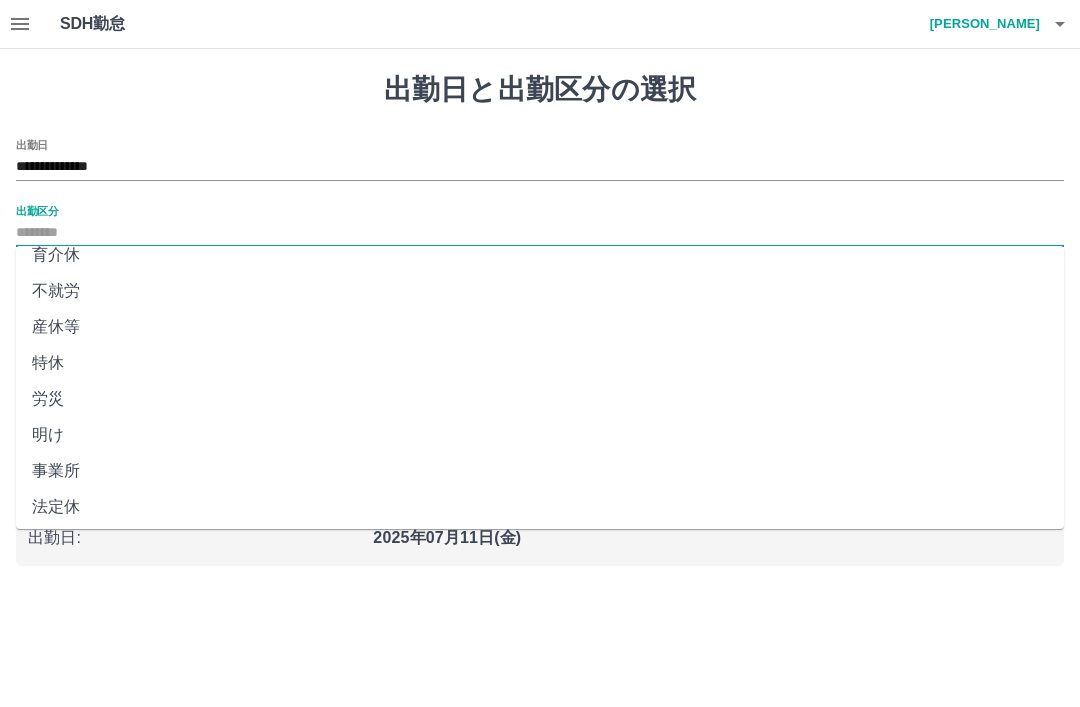 click on "法定休" at bounding box center (540, 507) 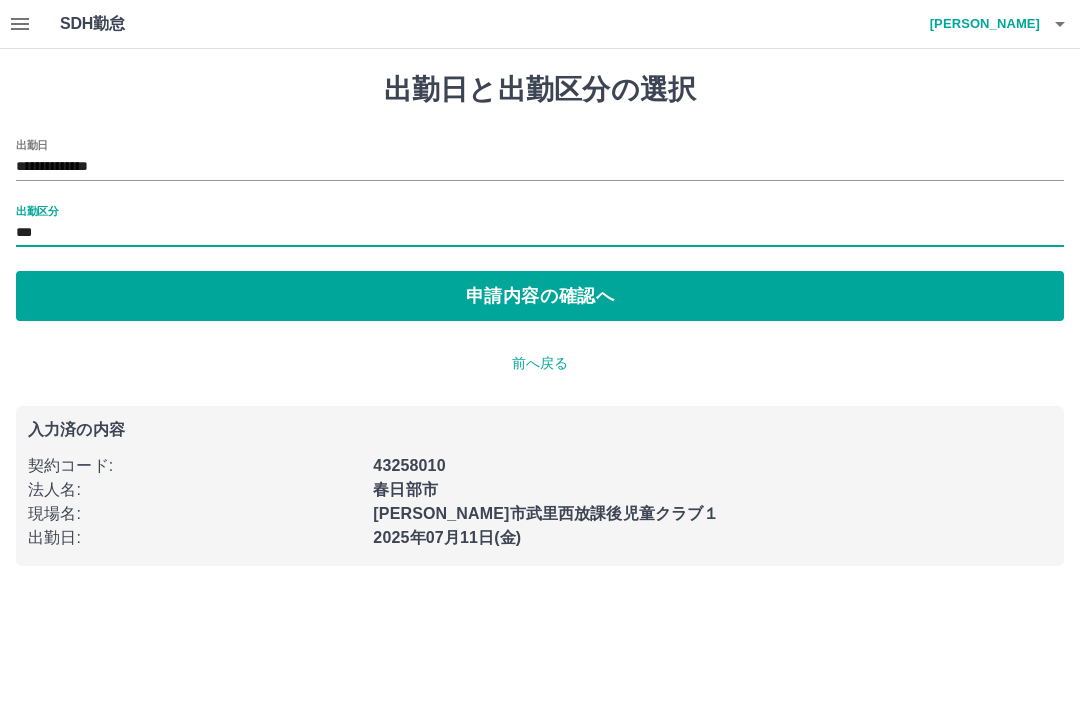 click on "申請内容の確認へ" at bounding box center (540, 296) 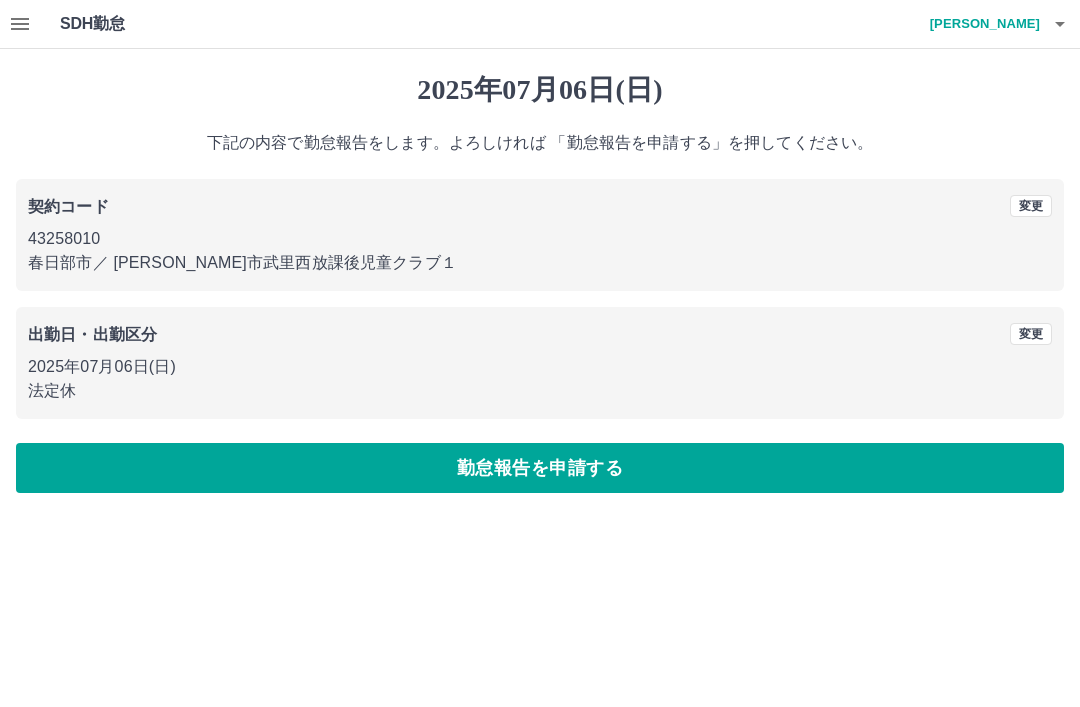 click on "勤怠報告を申請する" at bounding box center (540, 468) 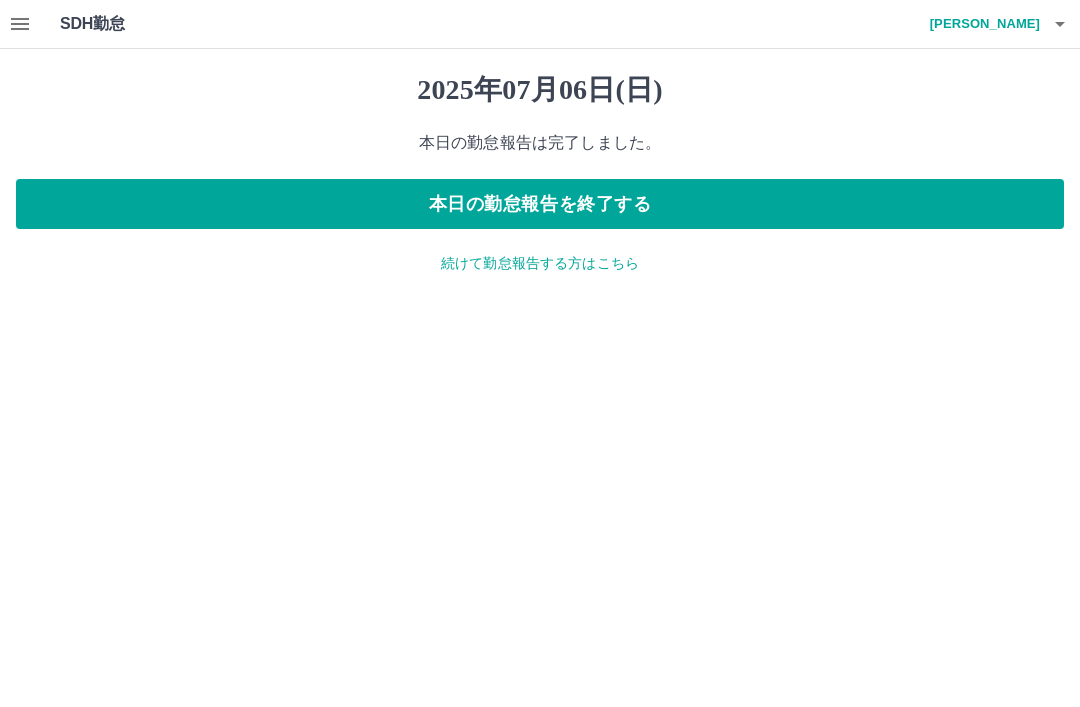 click on "[PERSON_NAME]" at bounding box center [980, 24] 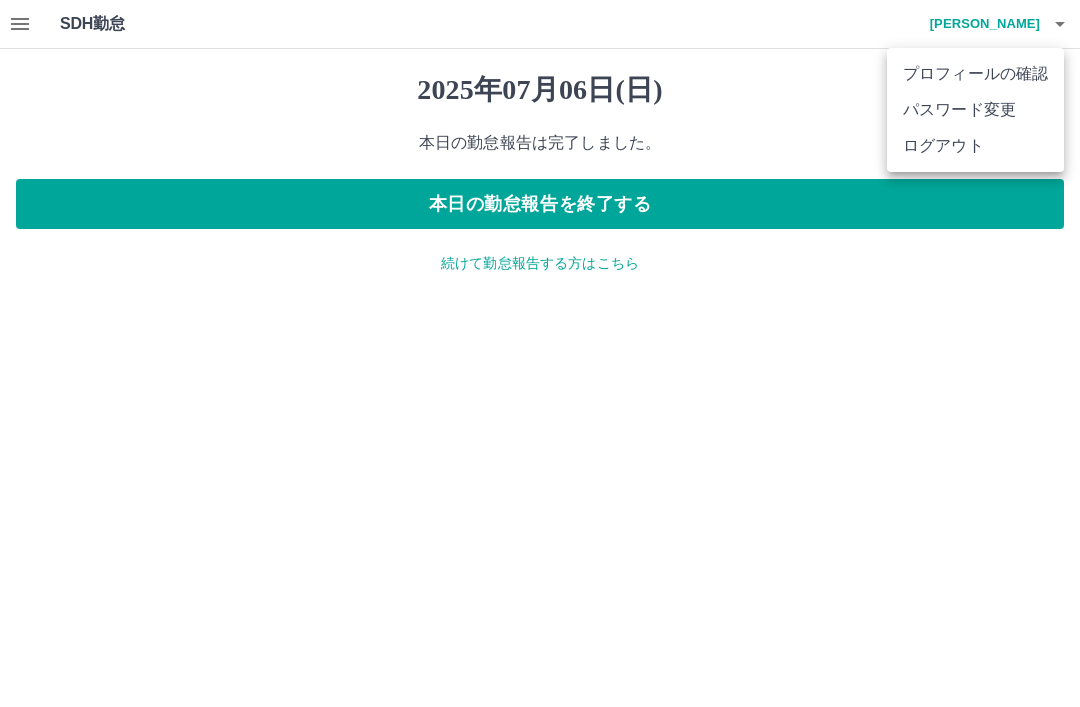 click on "ログアウト" at bounding box center [975, 146] 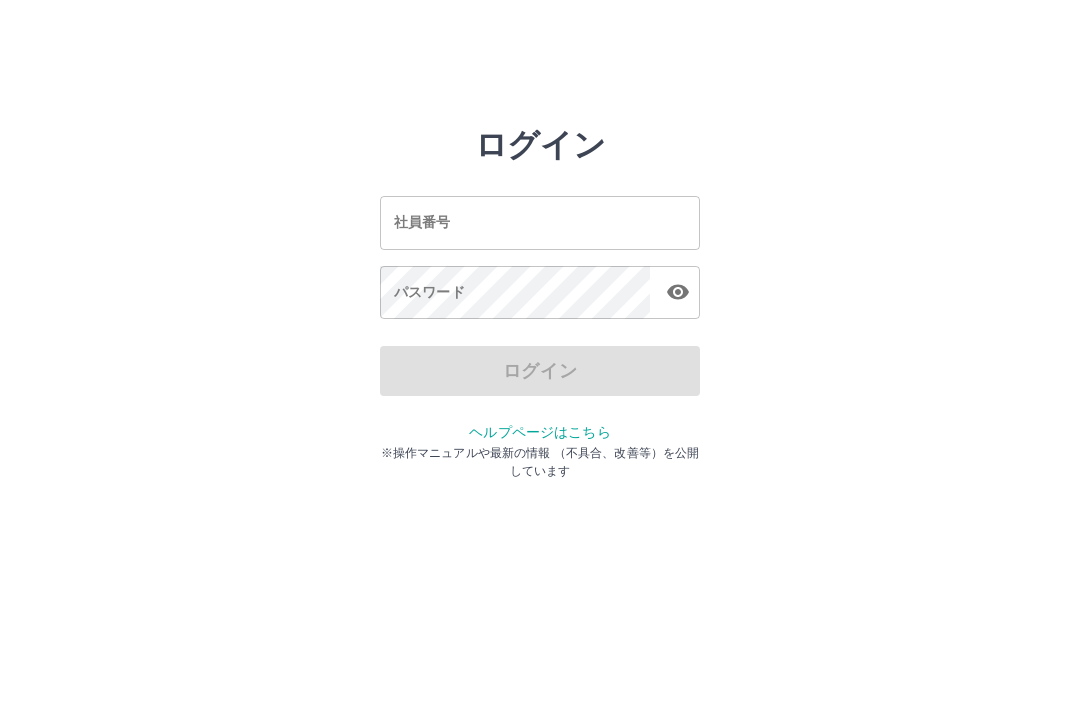 scroll, scrollTop: 0, scrollLeft: 0, axis: both 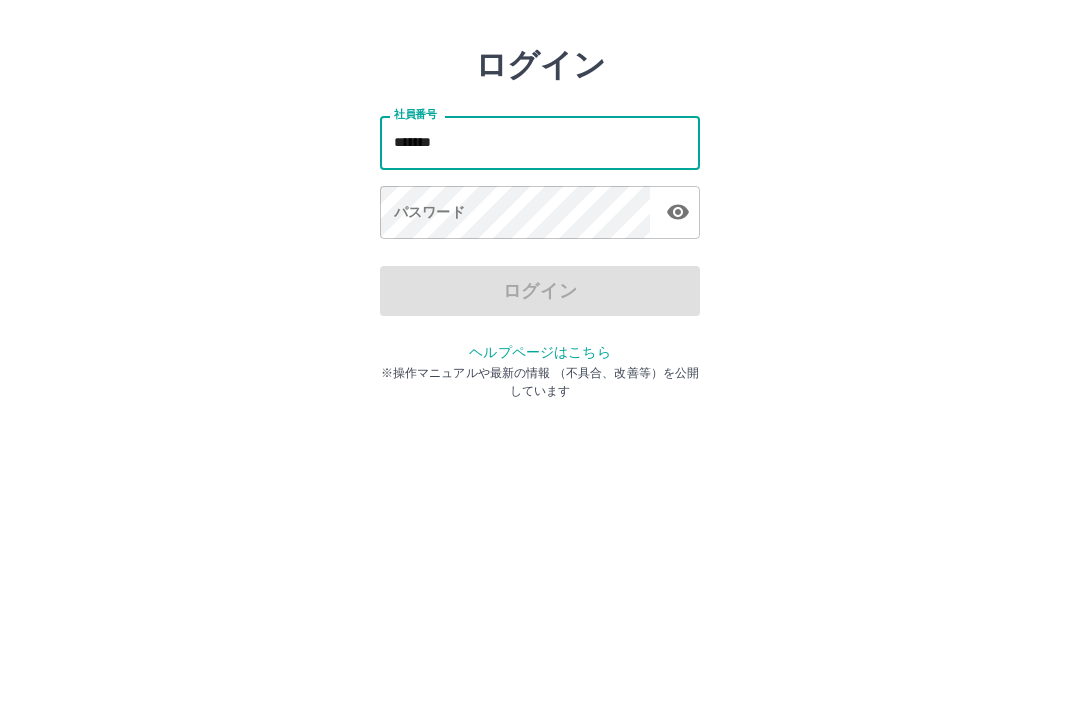 type on "*******" 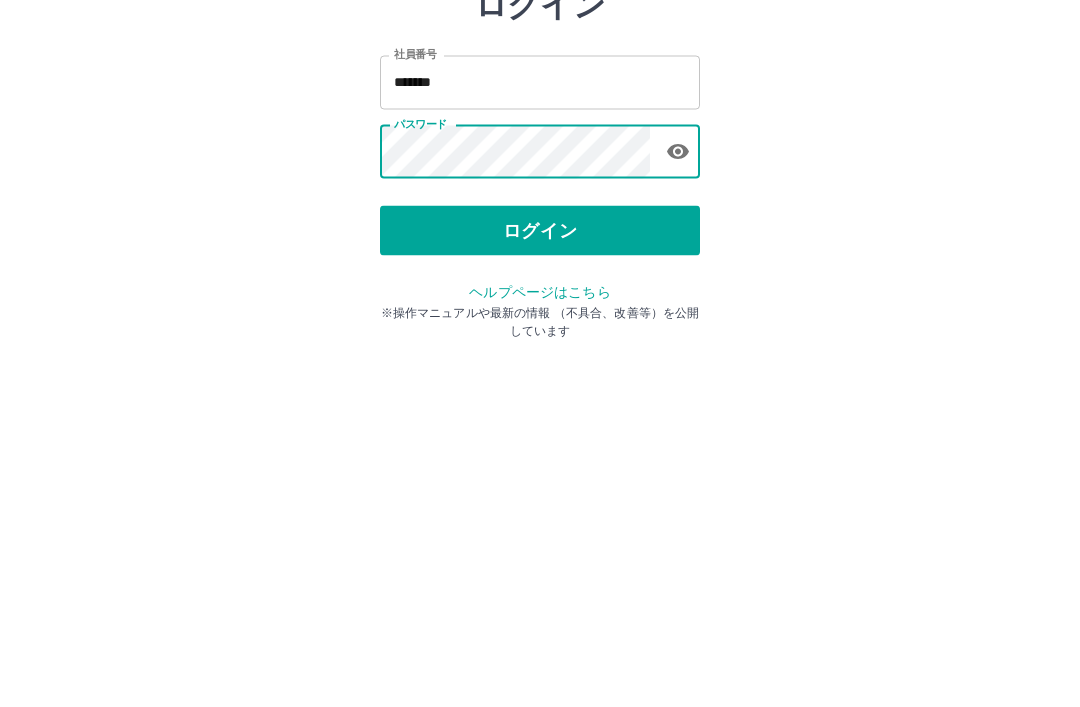 click on "ログイン" at bounding box center [540, 371] 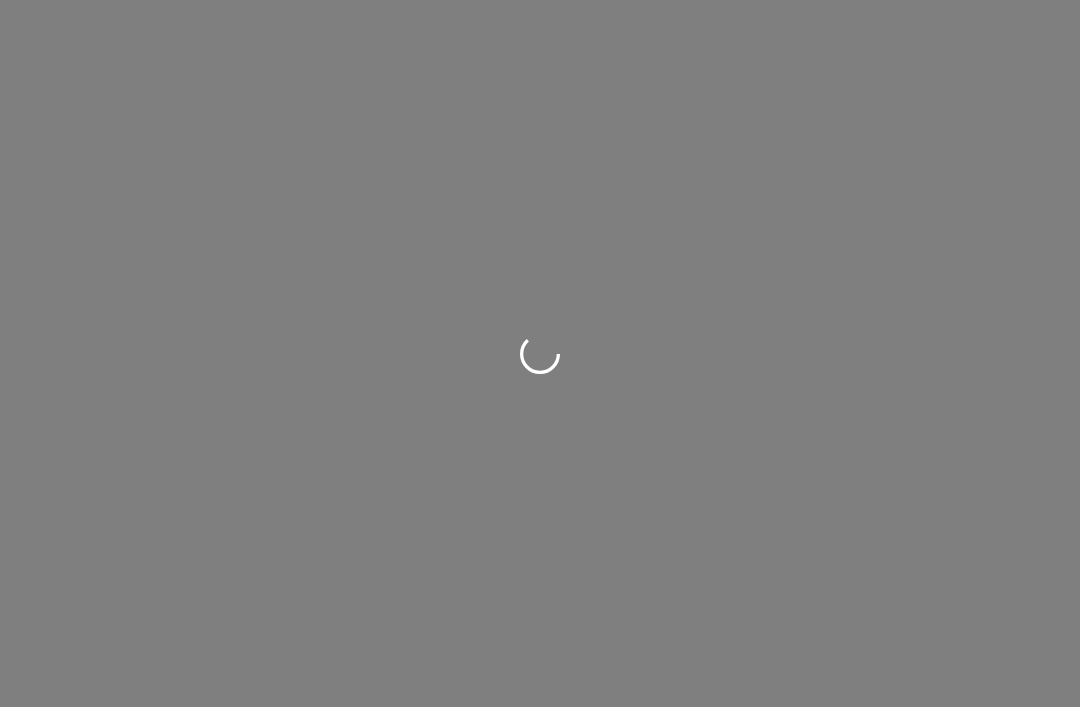 scroll, scrollTop: 0, scrollLeft: 0, axis: both 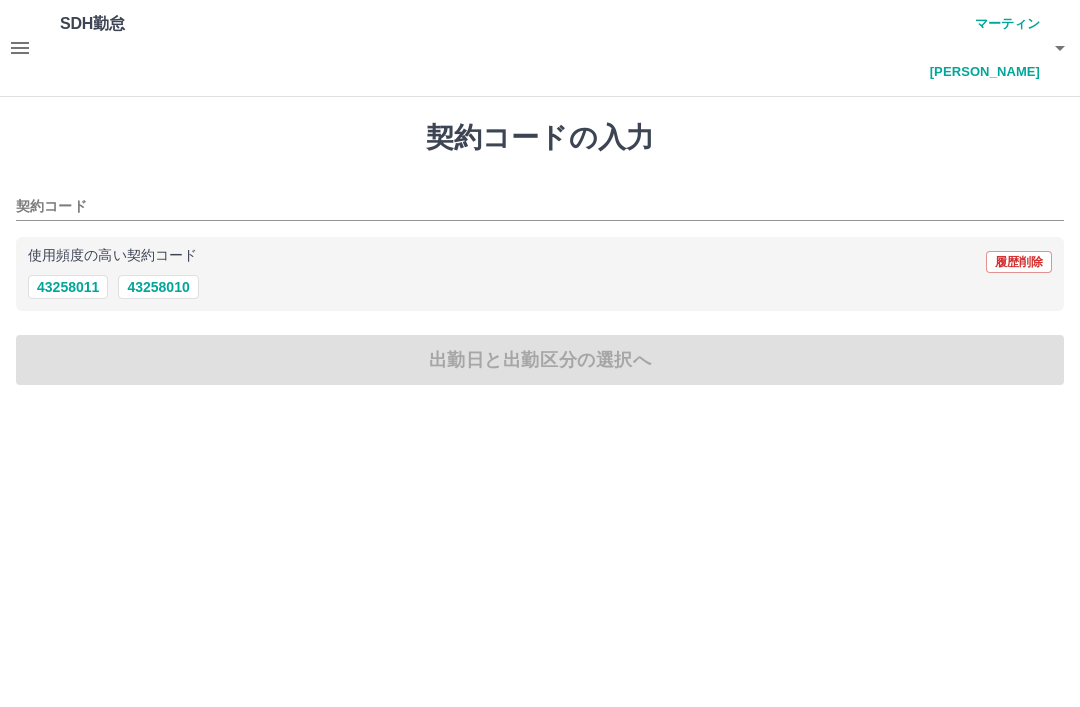 click on "43258010" at bounding box center [158, 287] 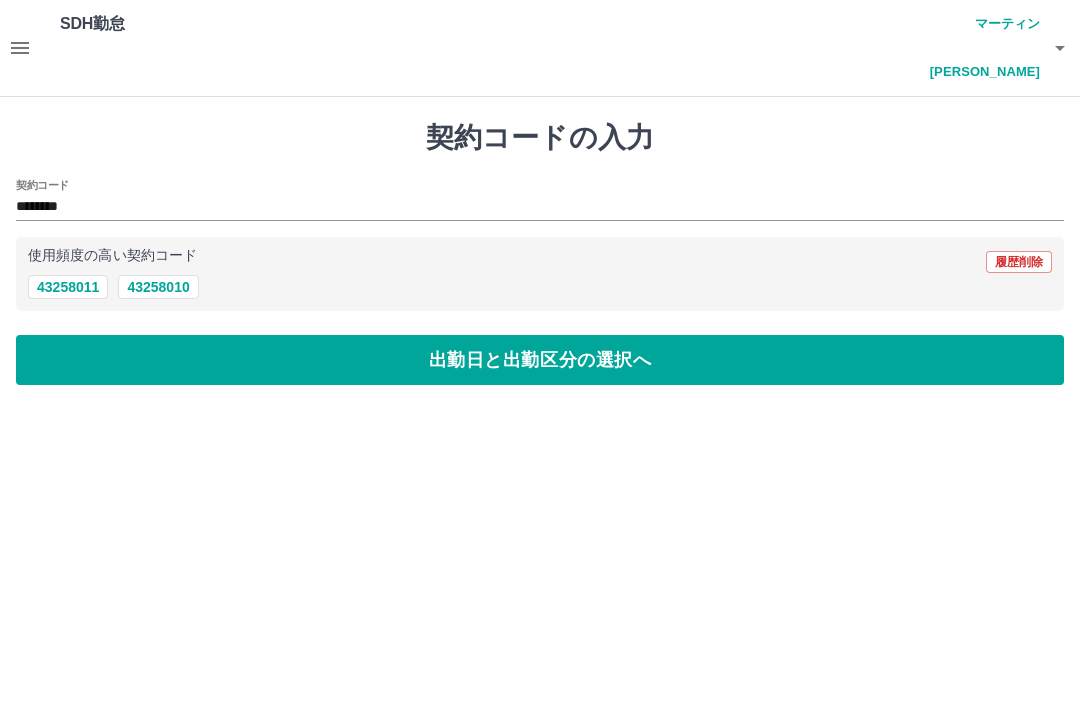 type on "********" 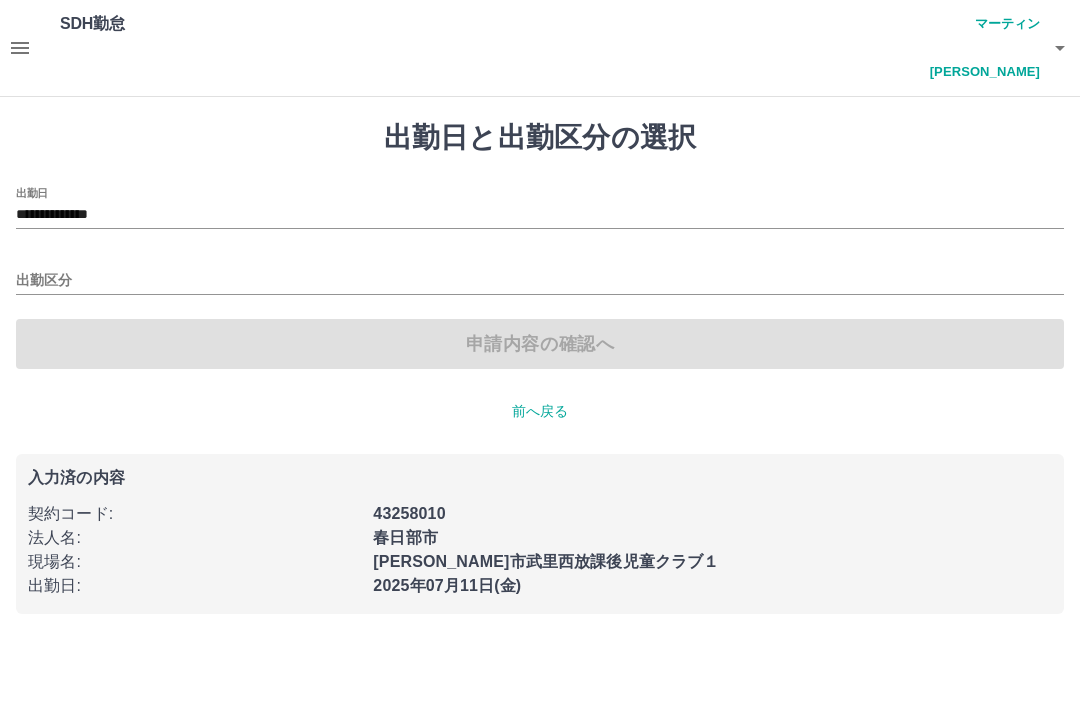 click on "出勤区分" at bounding box center [540, 281] 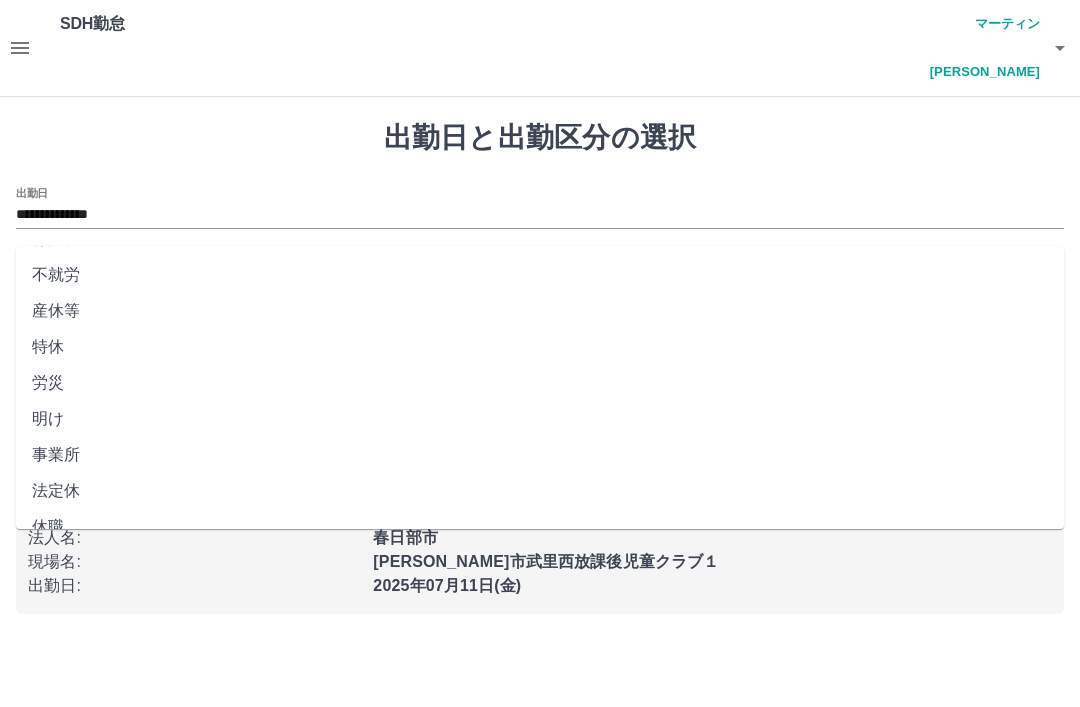 scroll, scrollTop: 356, scrollLeft: 0, axis: vertical 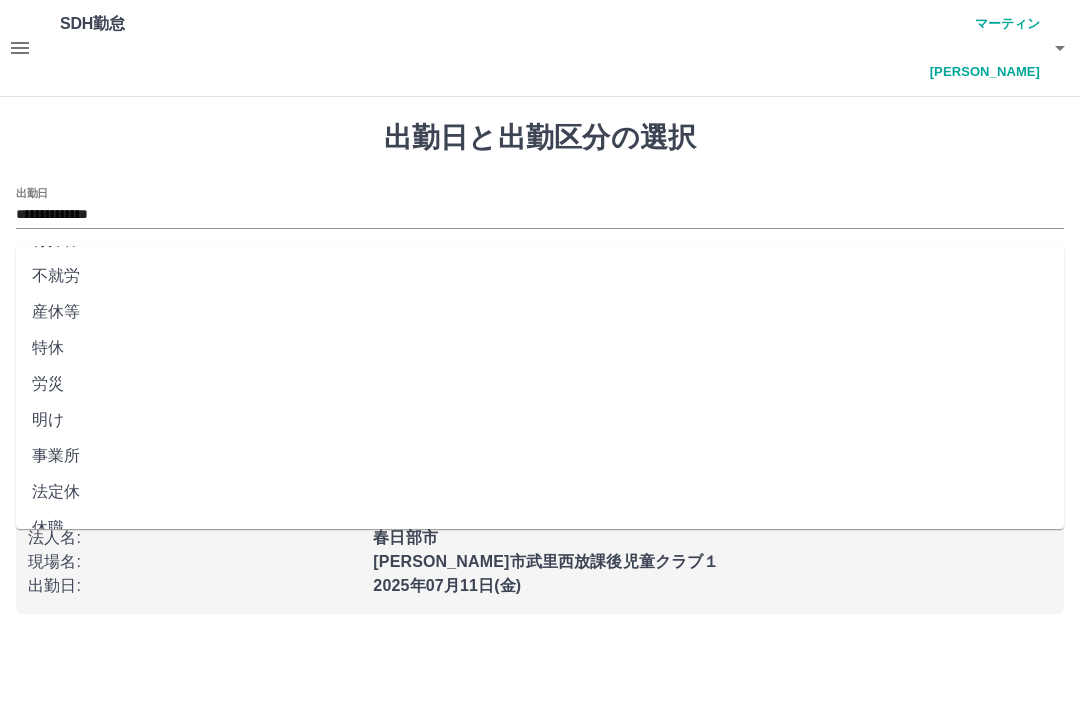 click on "法定休" at bounding box center [540, 492] 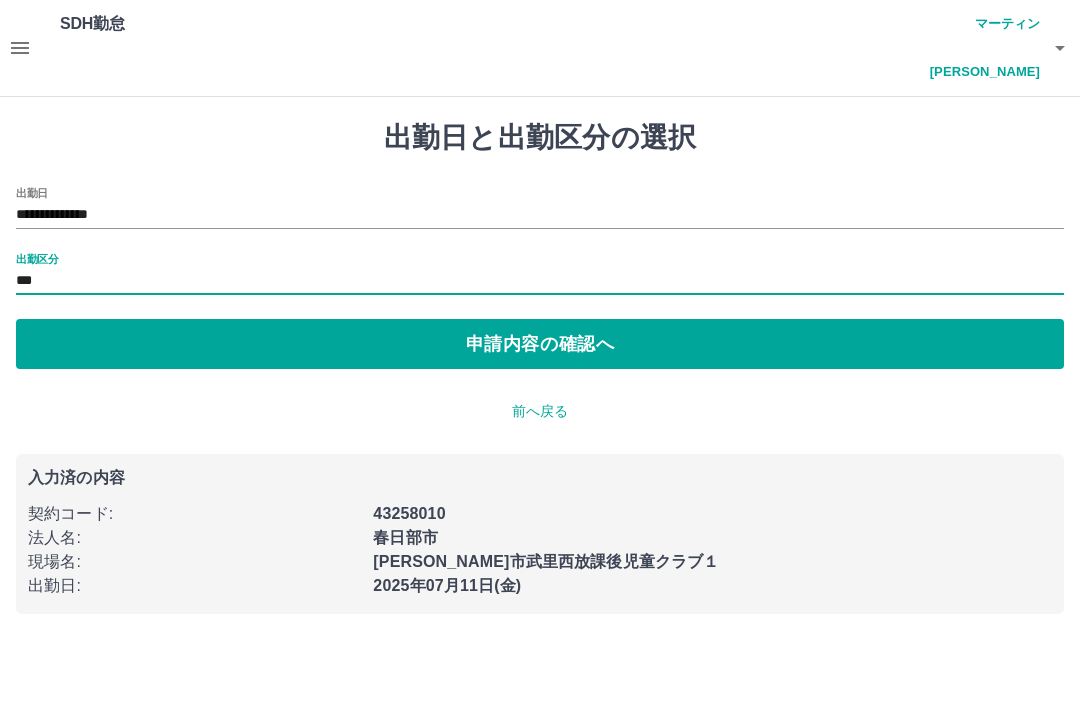 click on "申請内容の確認へ" at bounding box center (540, 344) 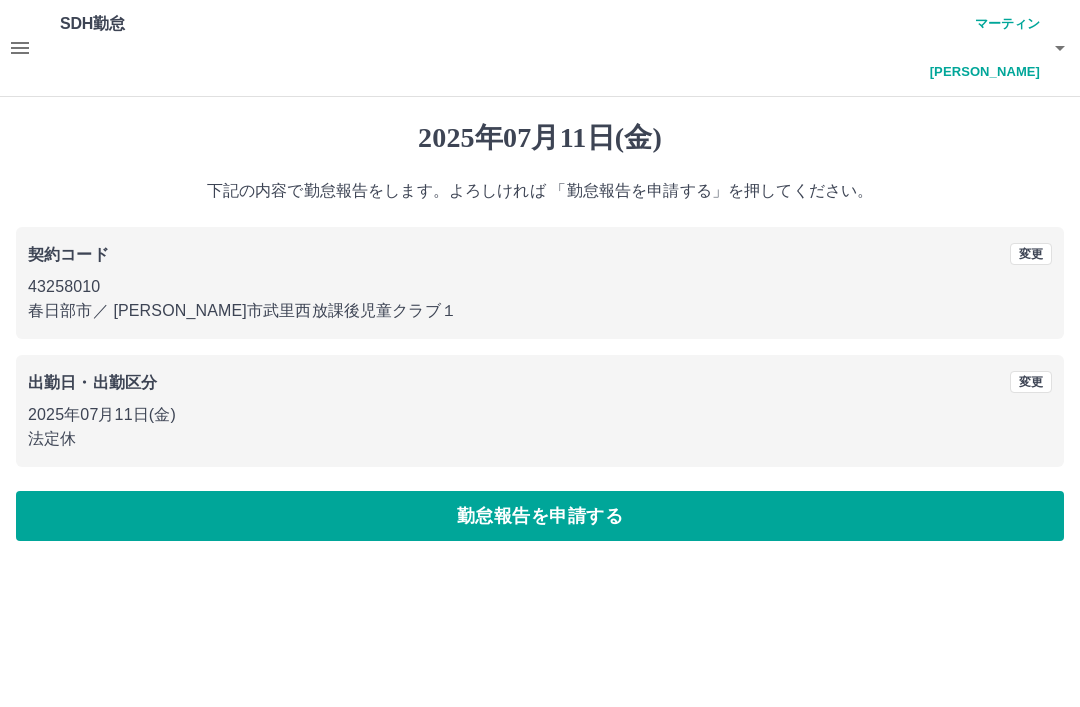 click on "変更" at bounding box center (1031, 382) 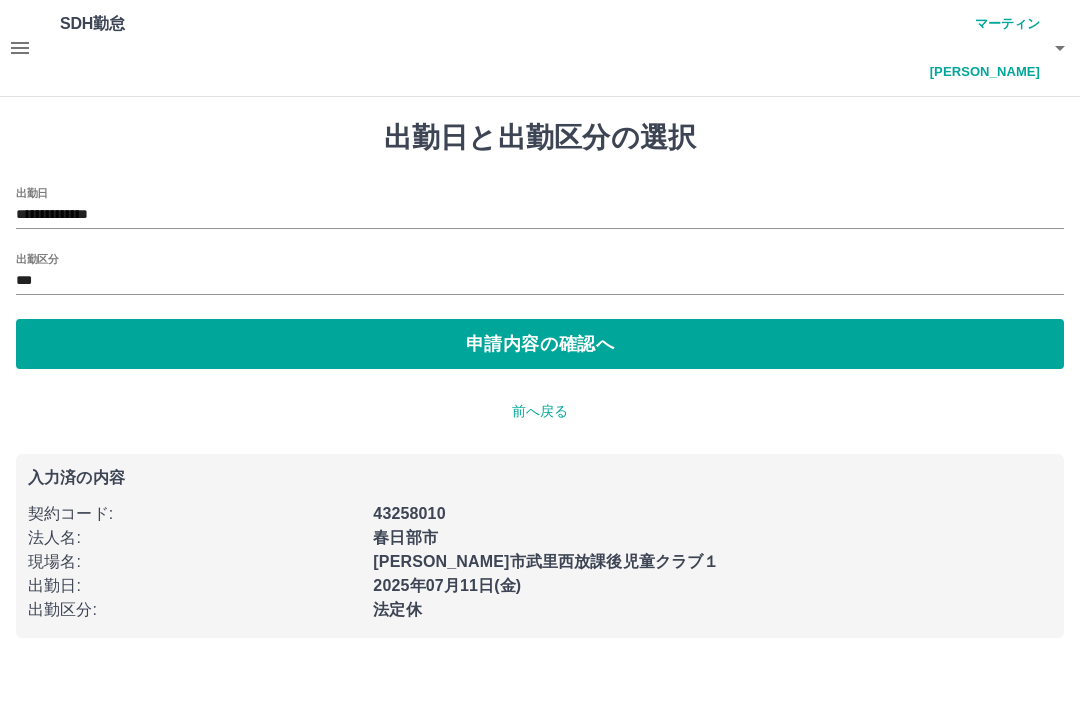 click on "**********" at bounding box center (540, 215) 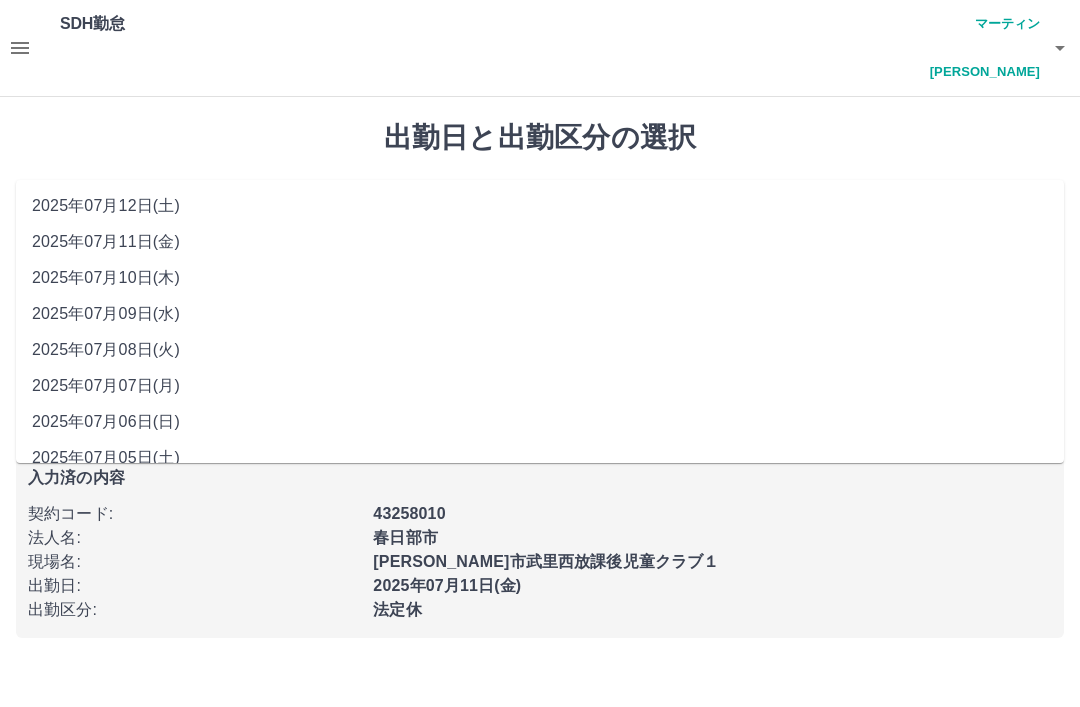 click on "2025年07月06日(日)" at bounding box center (540, 422) 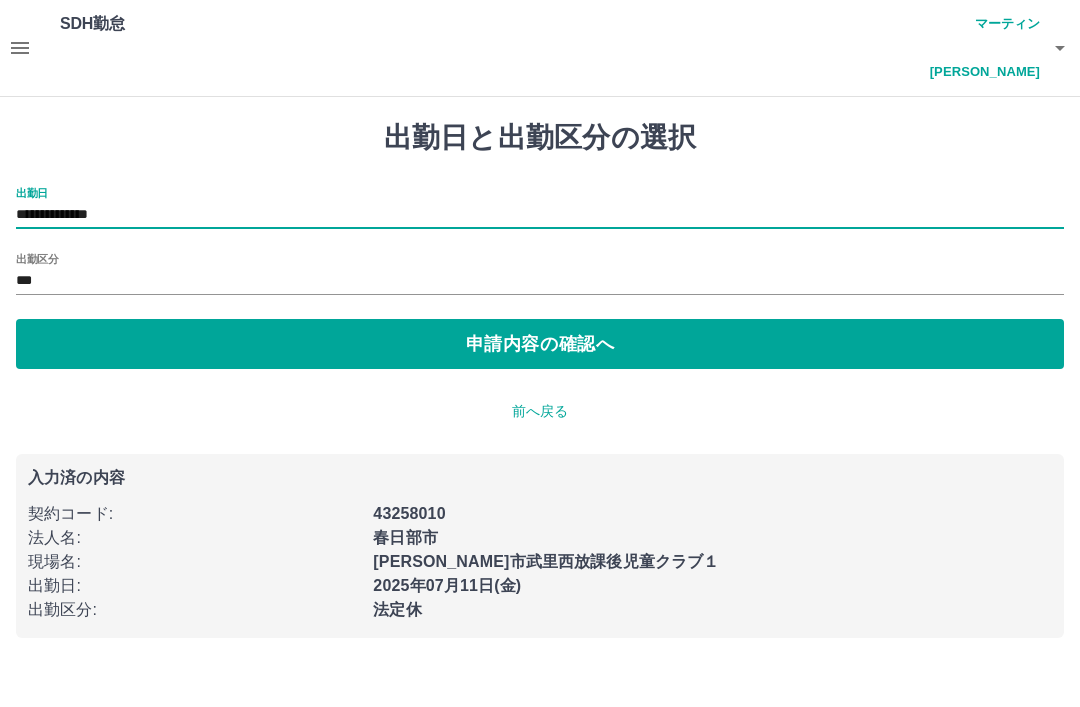 click on "申請内容の確認へ" at bounding box center (540, 344) 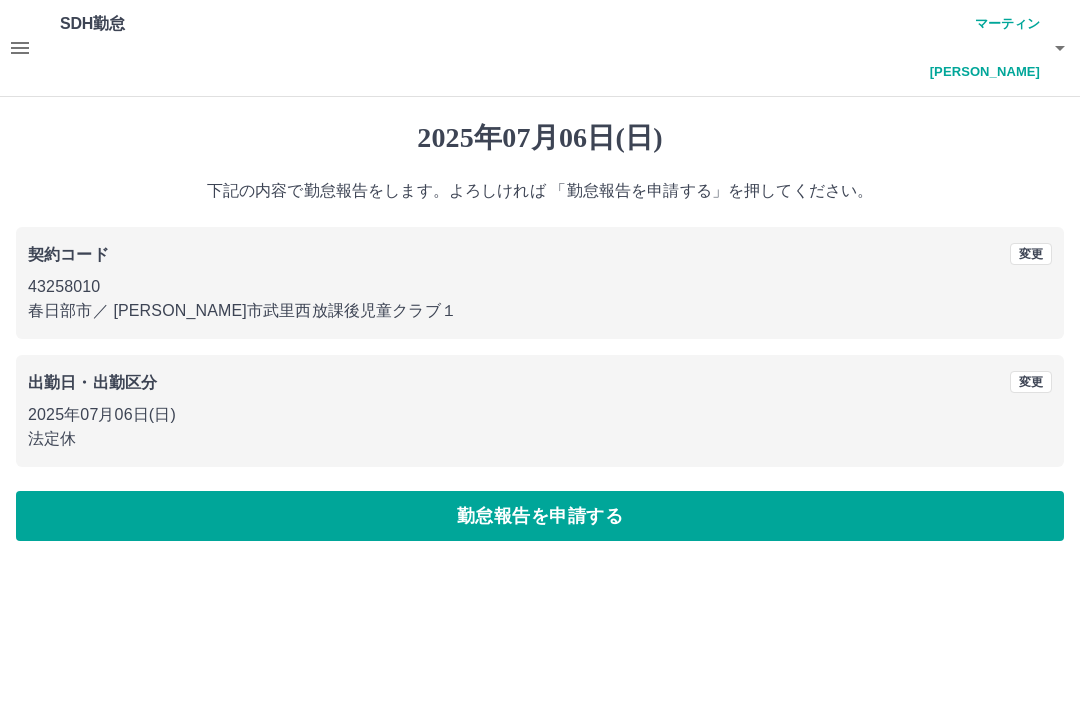 click on "勤怠報告を申請する" at bounding box center (540, 516) 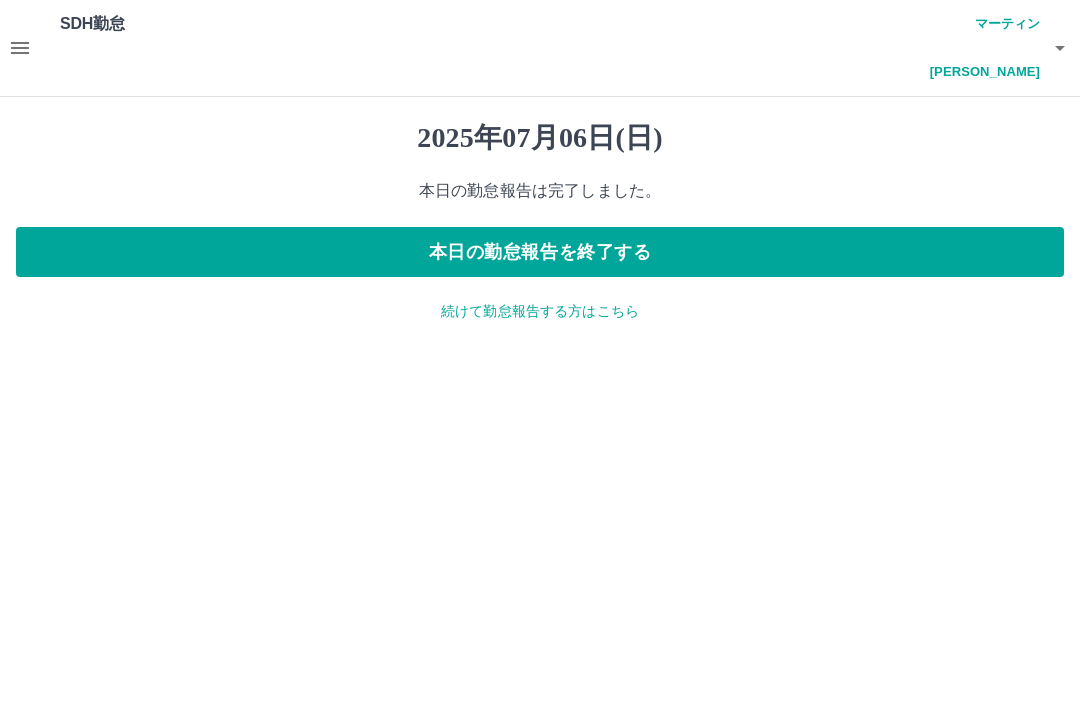 click on "マーティン　美保" at bounding box center [980, 48] 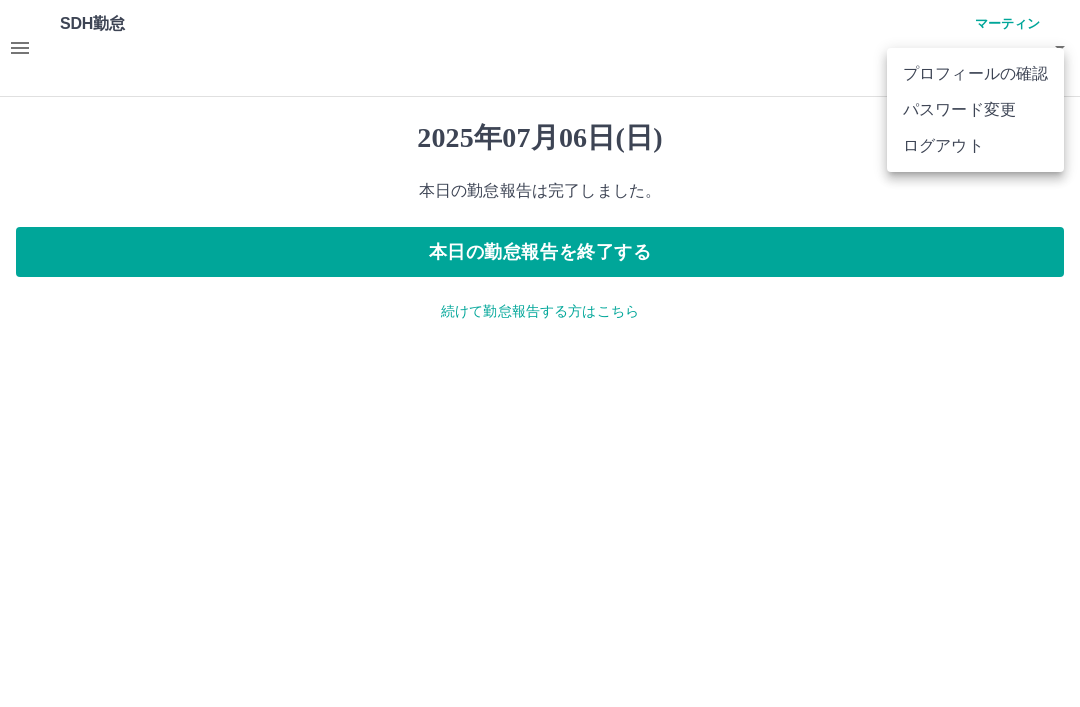 click on "ログアウト" at bounding box center [975, 146] 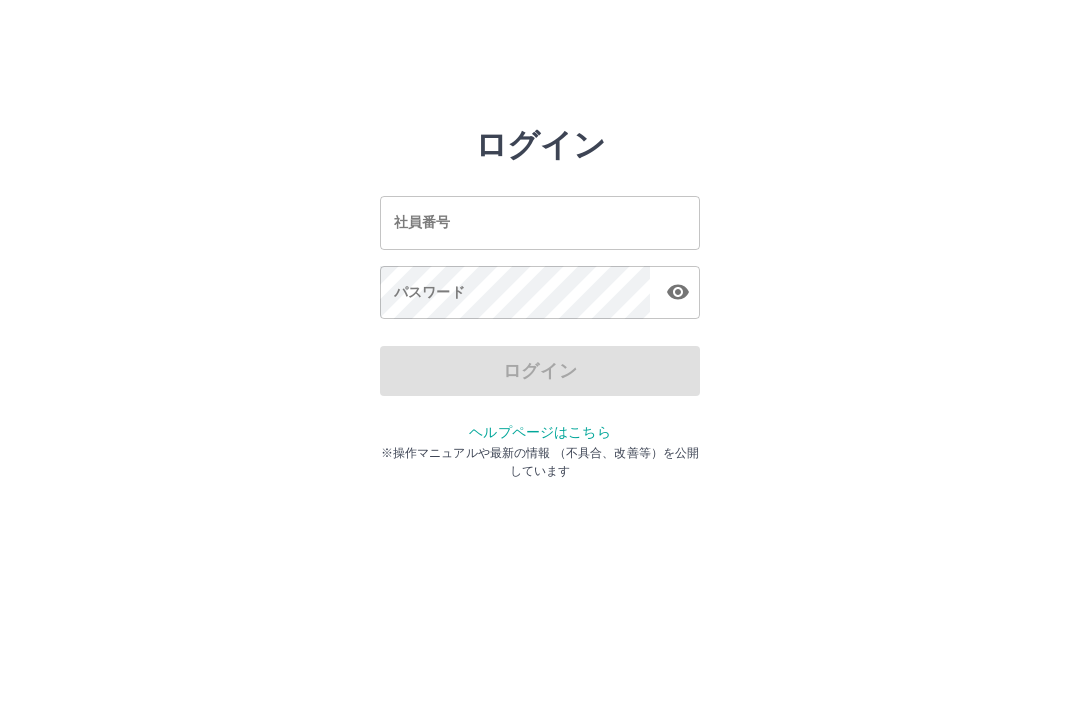 scroll, scrollTop: 0, scrollLeft: 0, axis: both 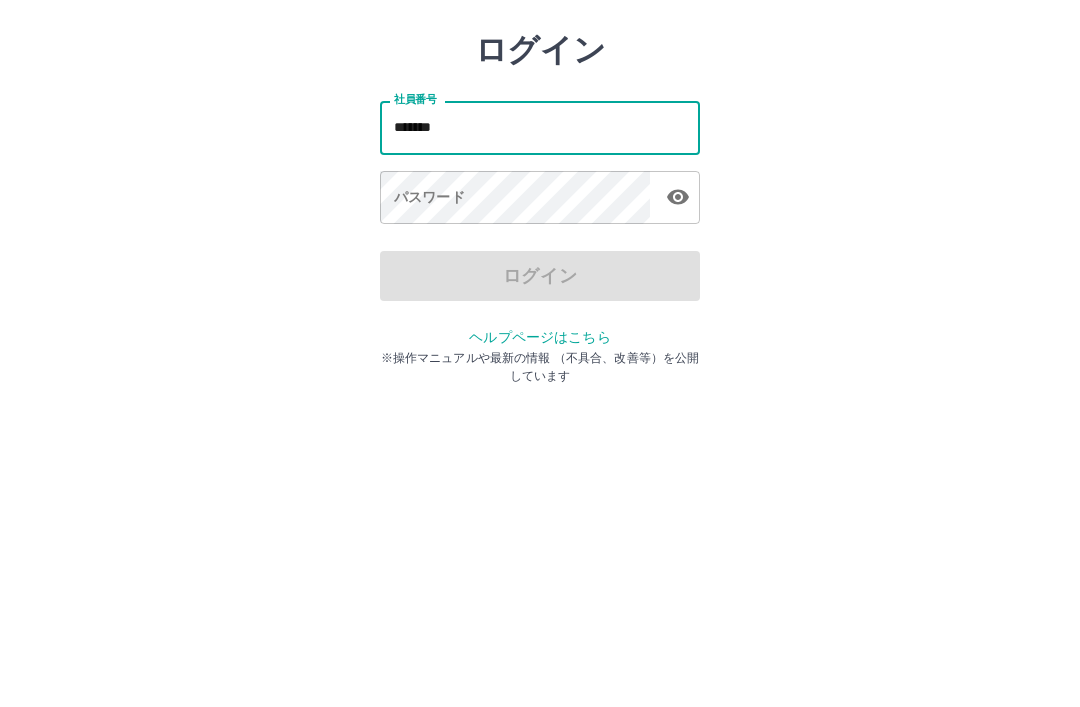 type on "*******" 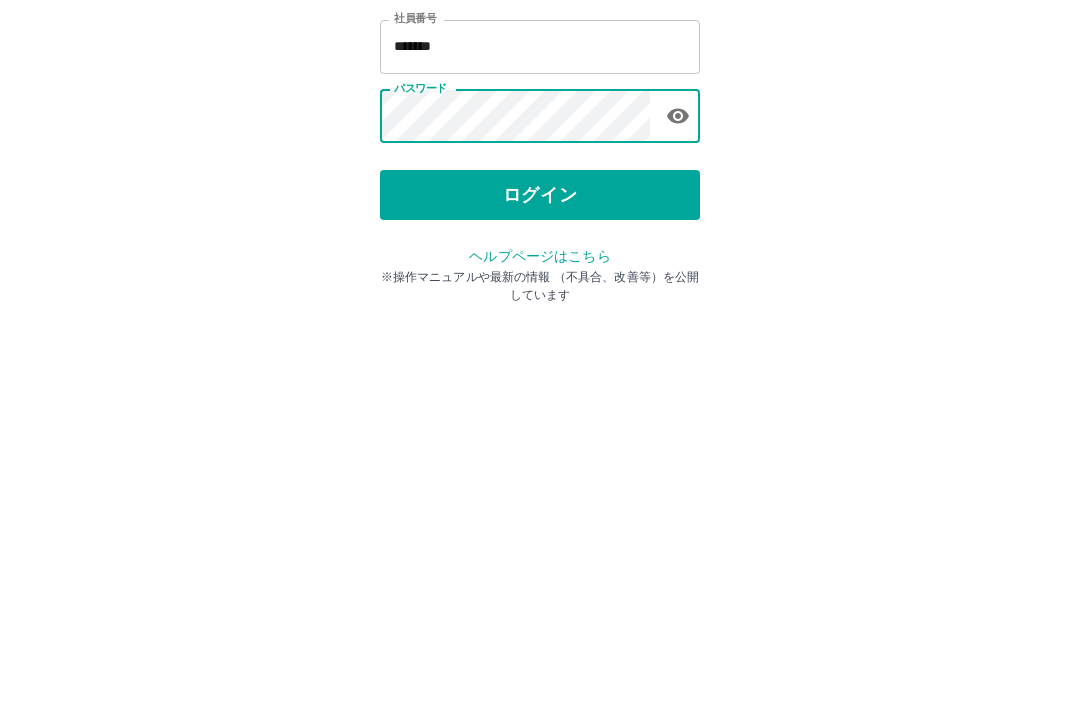 click on "ログイン" at bounding box center (540, 371) 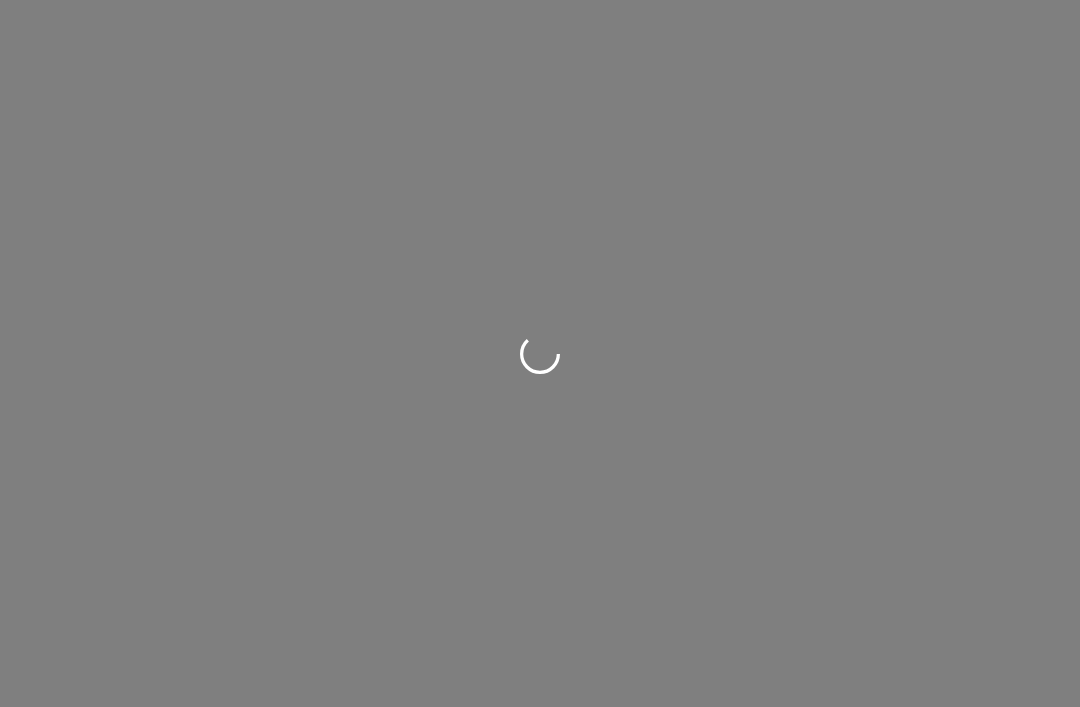 scroll, scrollTop: 0, scrollLeft: 0, axis: both 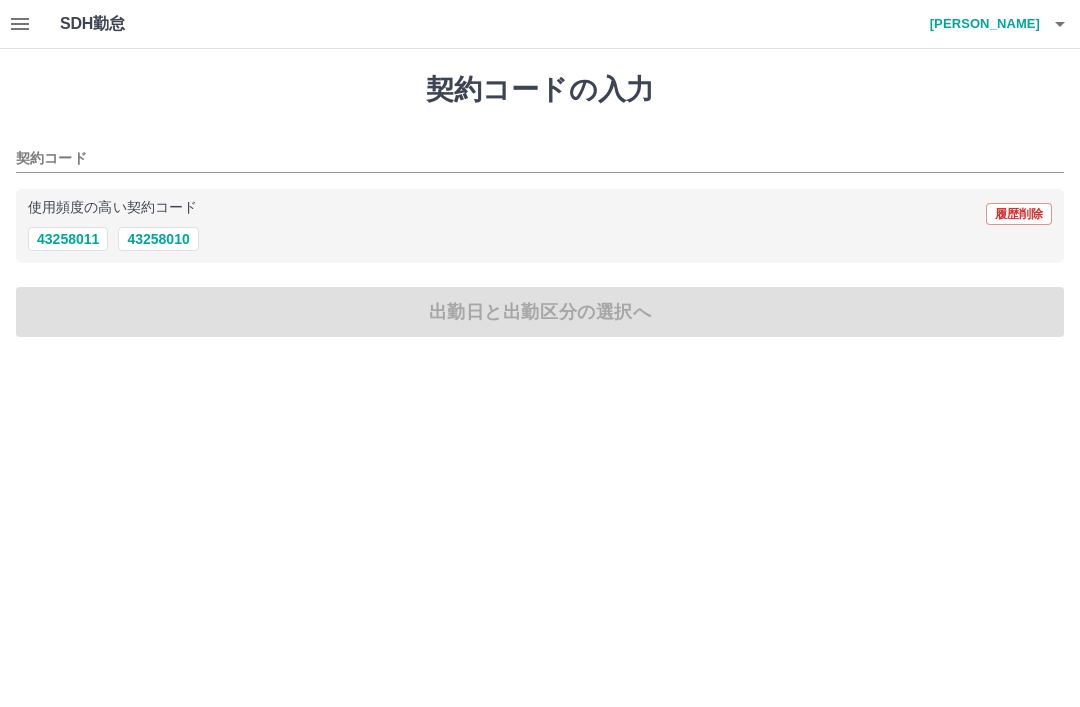 click on "43258010" at bounding box center (158, 239) 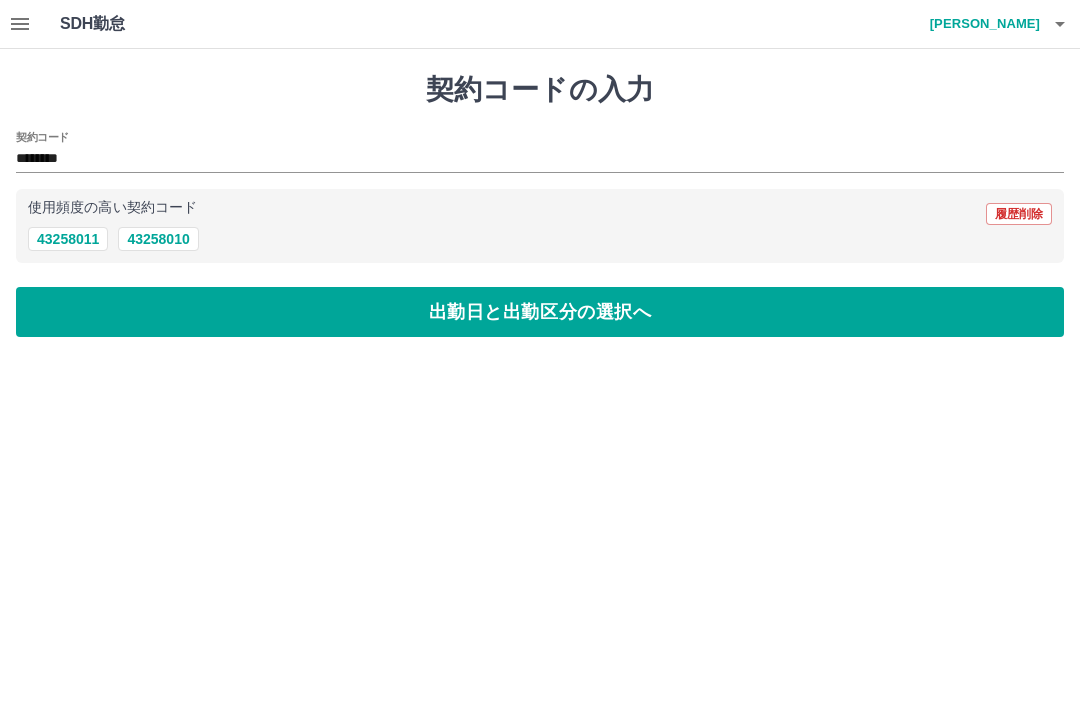 click on "出勤日と出勤区分の選択へ" at bounding box center [540, 312] 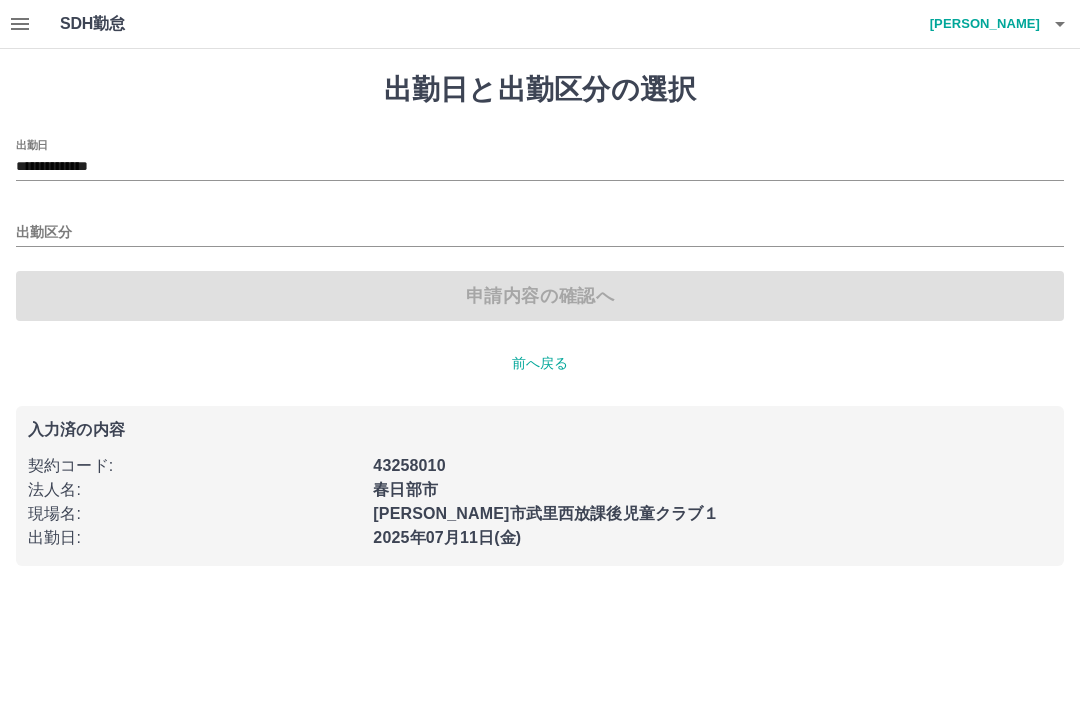 click on "**********" at bounding box center [540, 167] 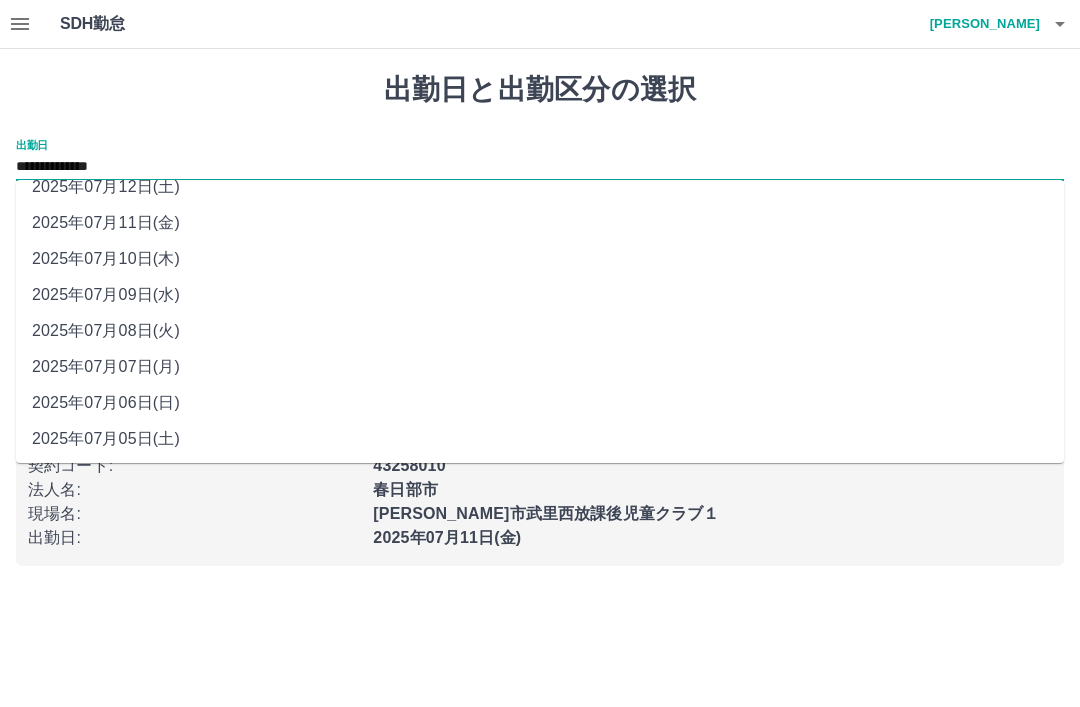 scroll, scrollTop: 30, scrollLeft: 0, axis: vertical 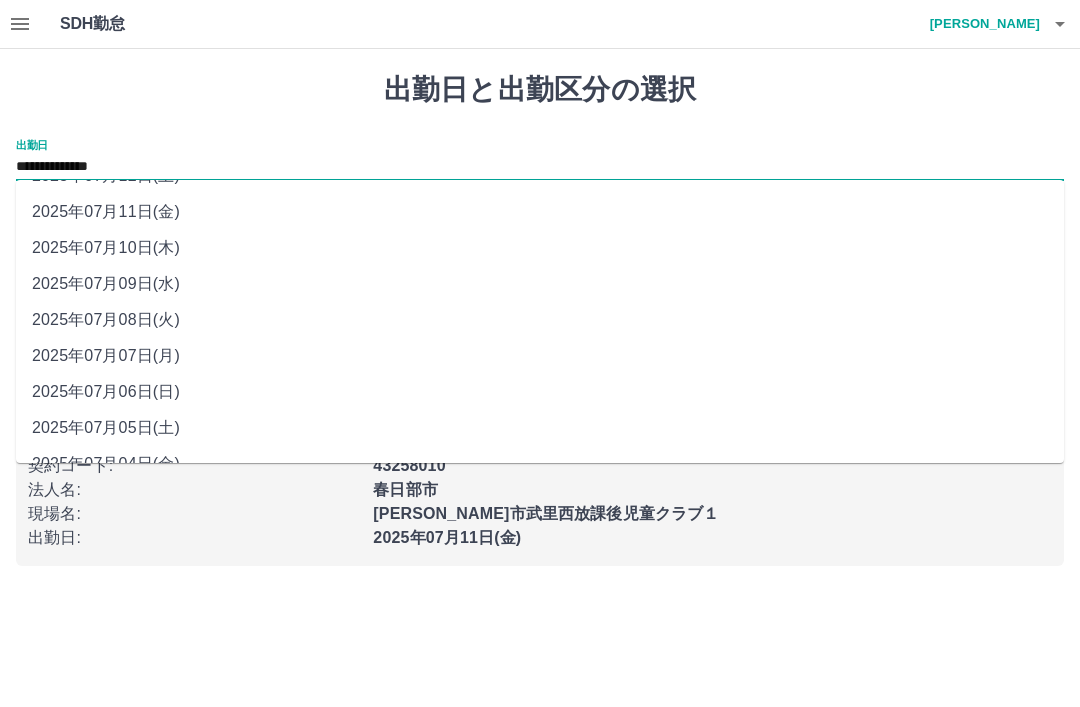 click on "2025年07月06日(日)" at bounding box center [540, 392] 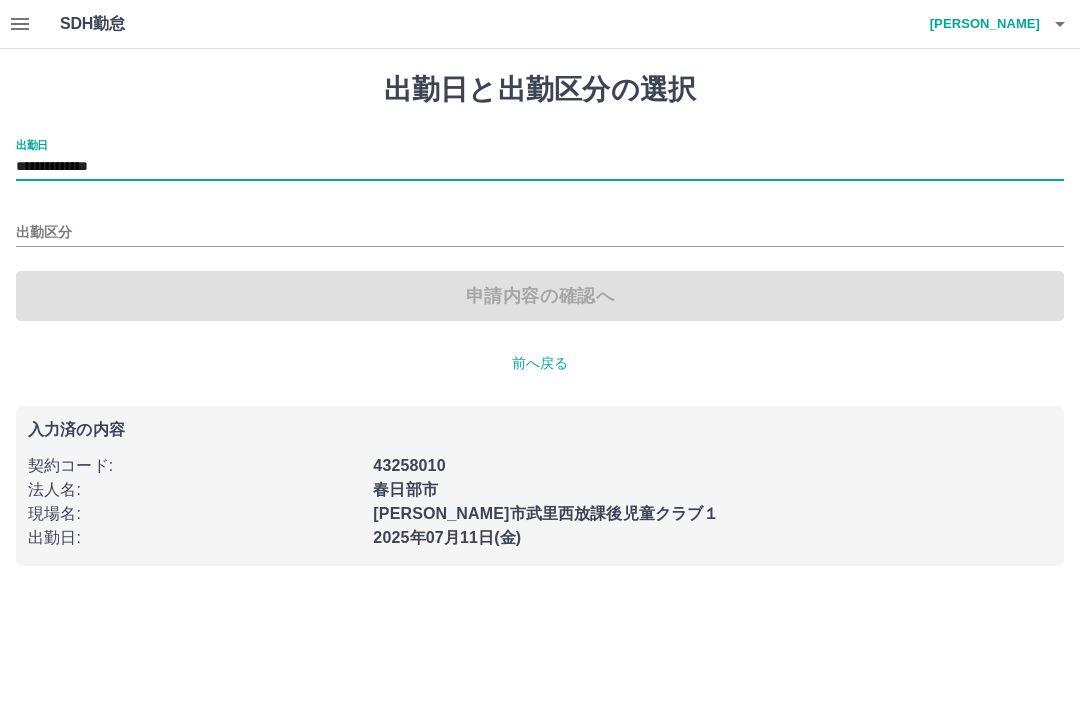 click on "出勤区分" at bounding box center [540, 233] 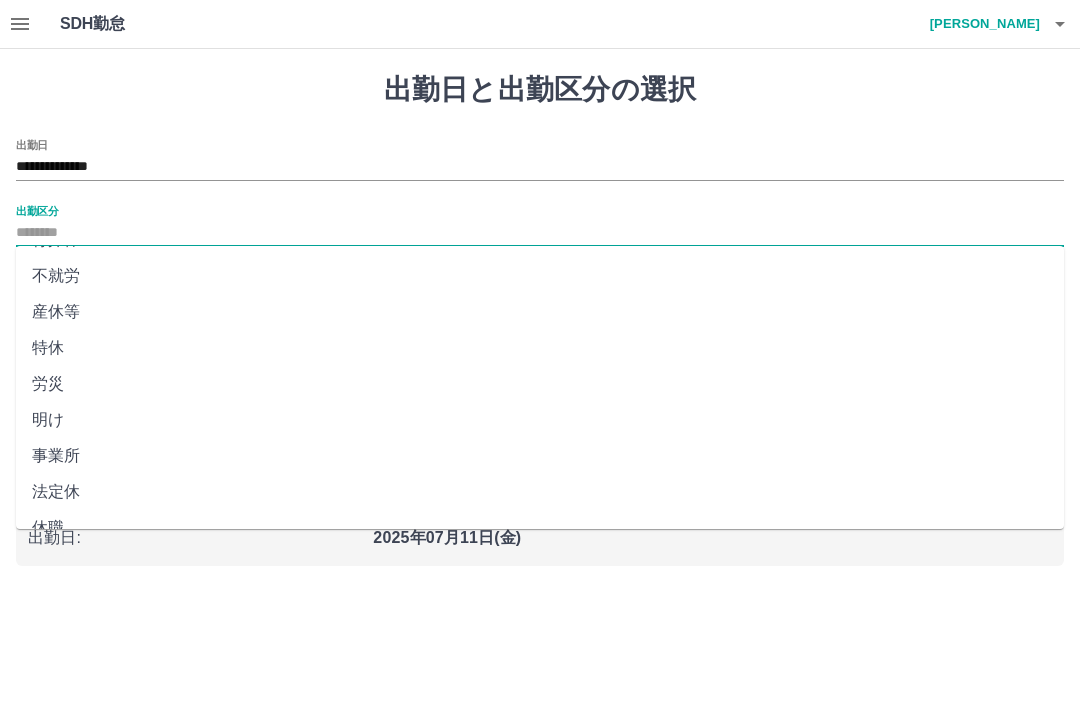 scroll, scrollTop: 356, scrollLeft: 0, axis: vertical 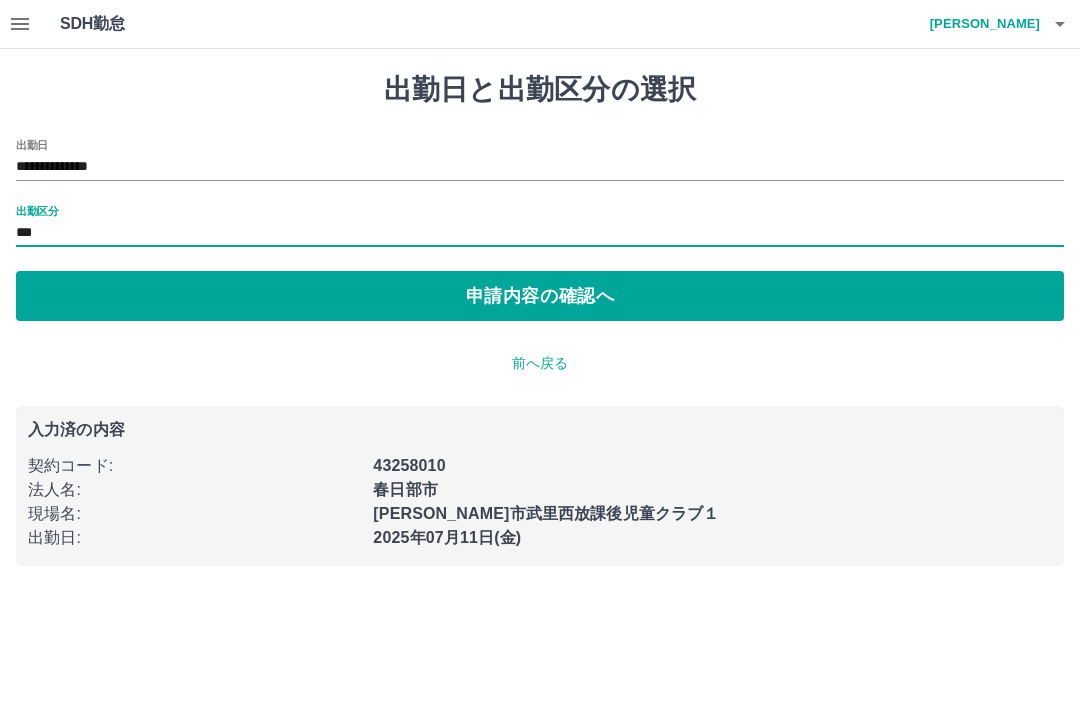 click on "申請内容の確認へ" at bounding box center [540, 296] 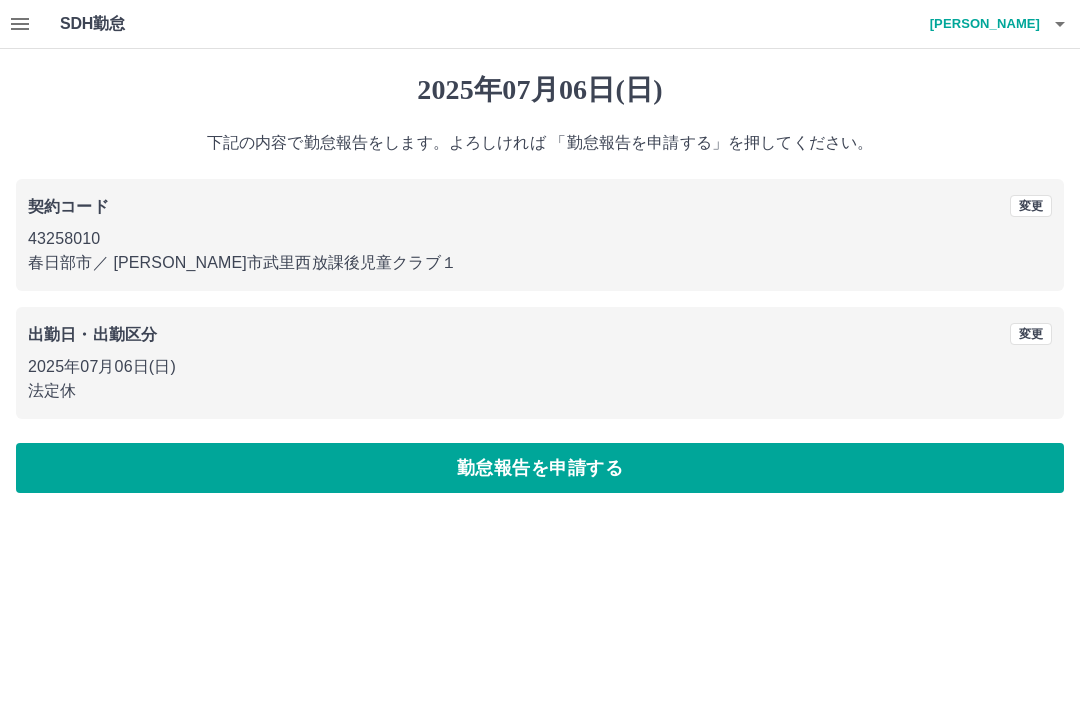 click on "勤怠報告を申請する" at bounding box center [540, 468] 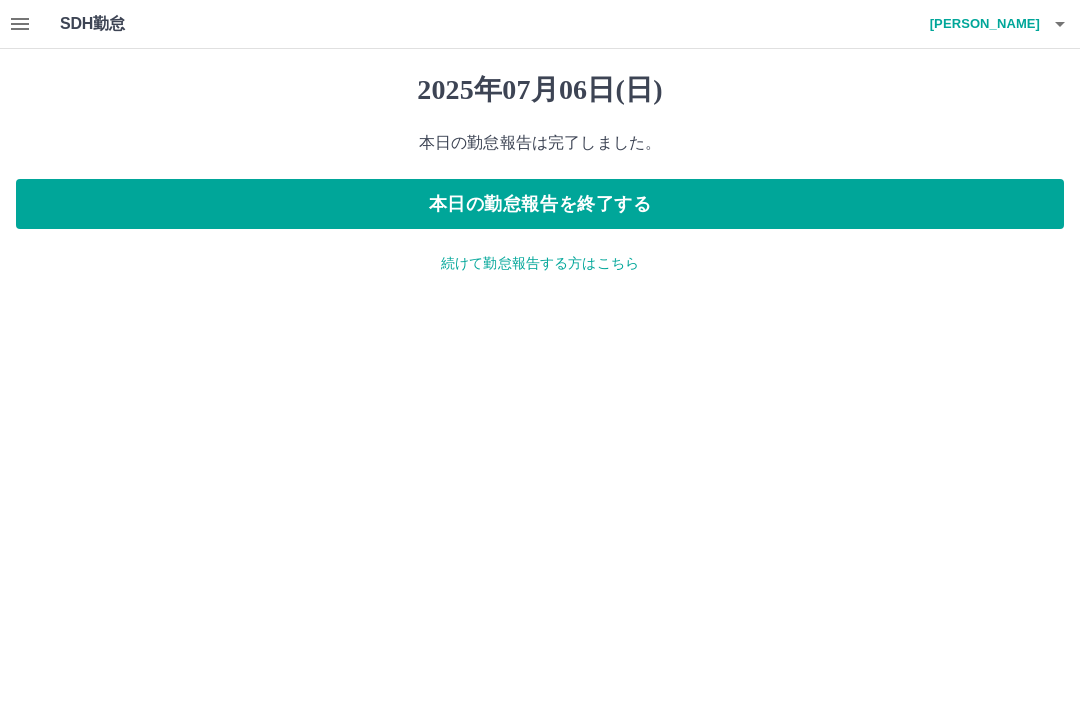 click on "小林　明子" at bounding box center [980, 24] 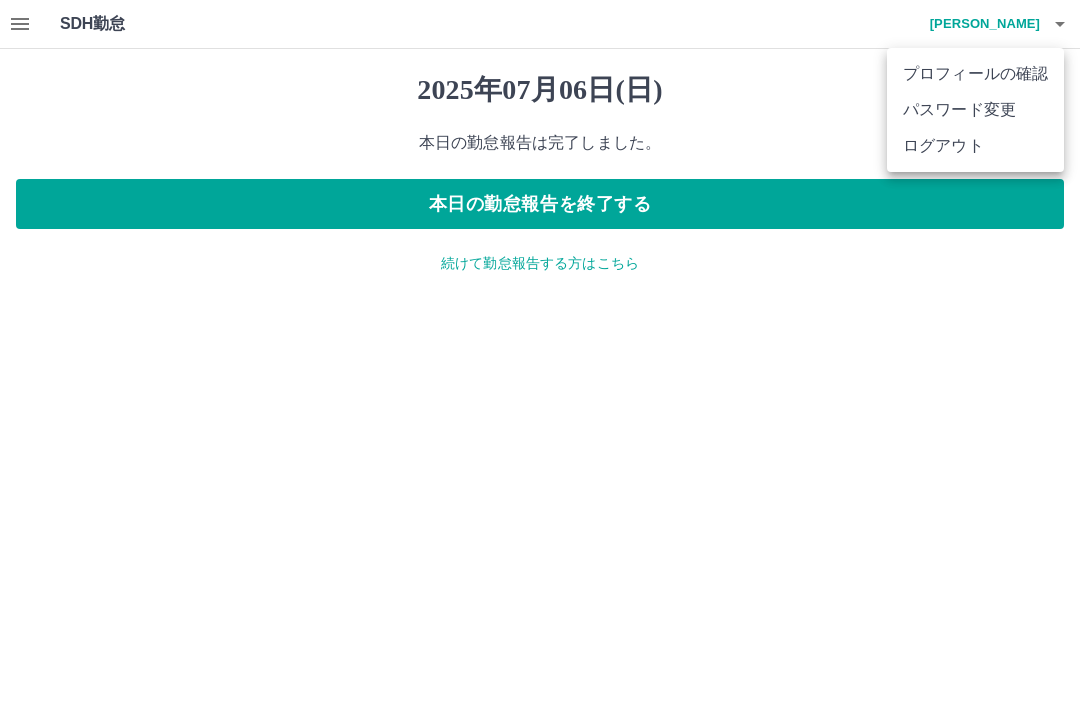 click at bounding box center (540, 353) 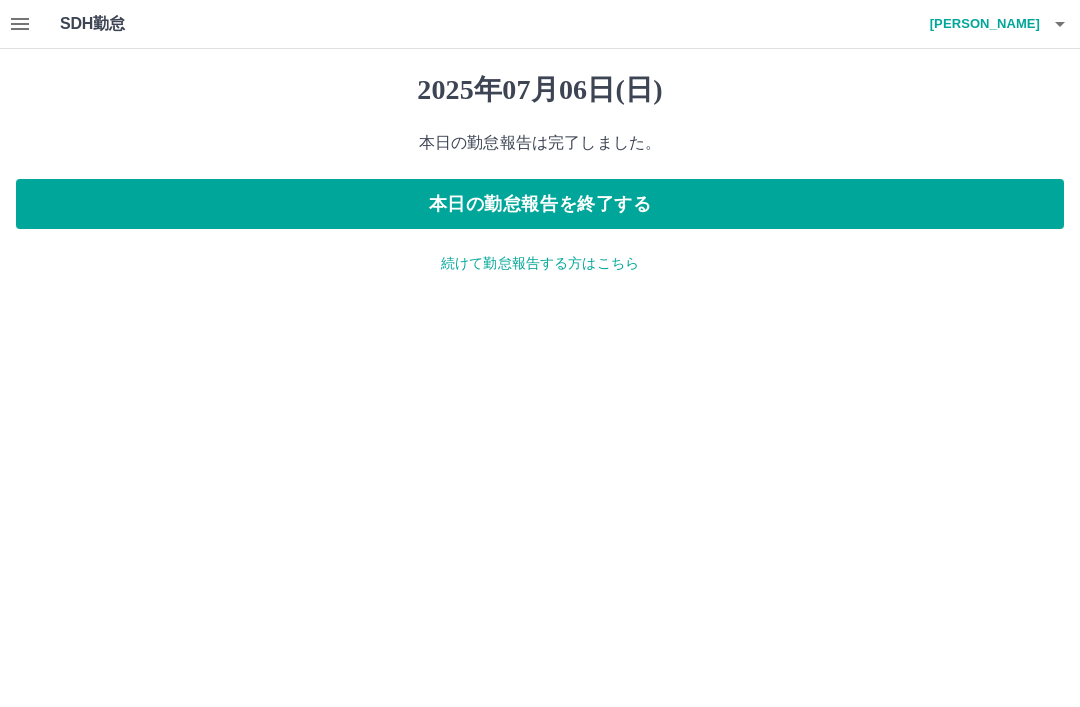 click on "本日の勤怠報告を終了する" at bounding box center [540, 204] 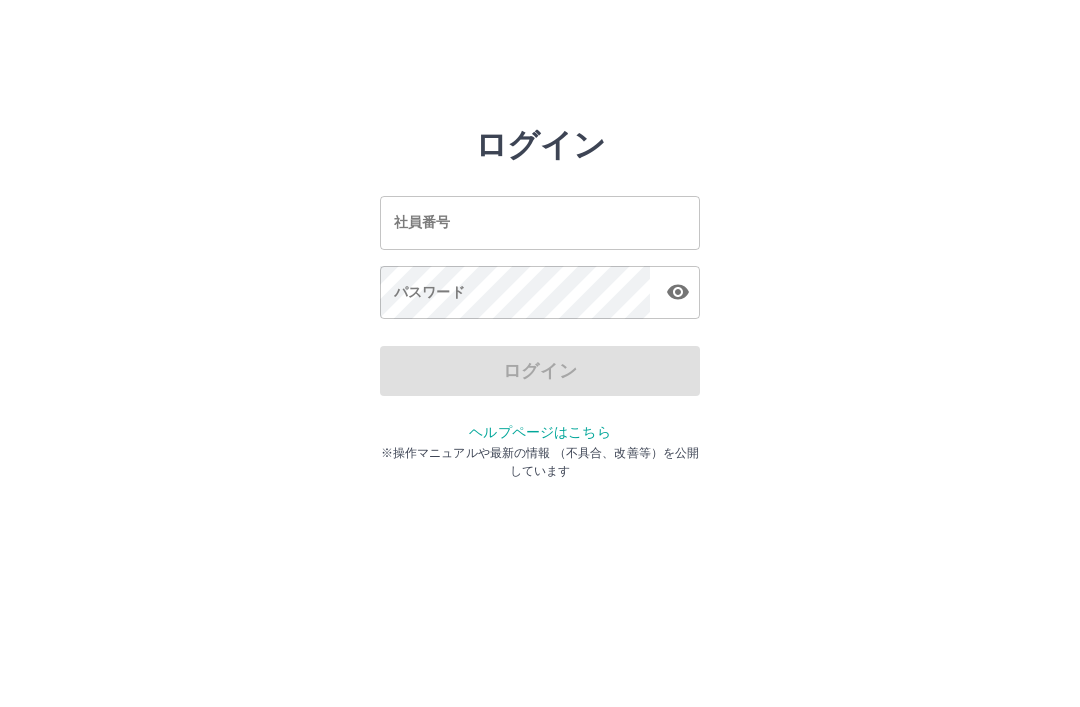 scroll, scrollTop: 0, scrollLeft: 0, axis: both 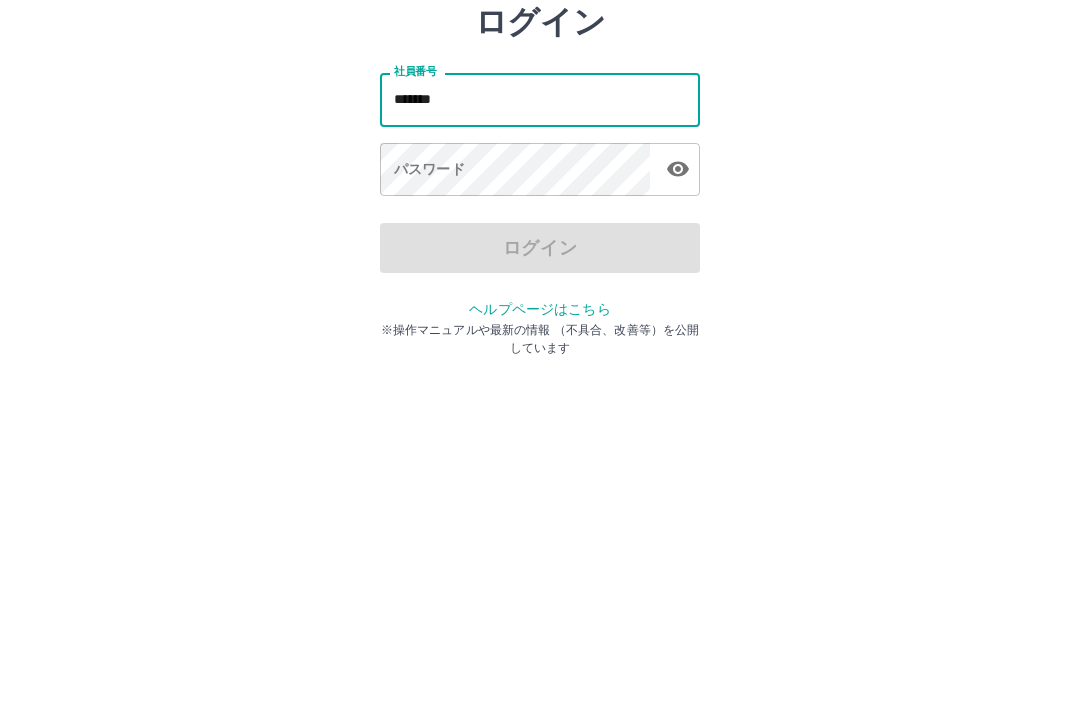 type on "*******" 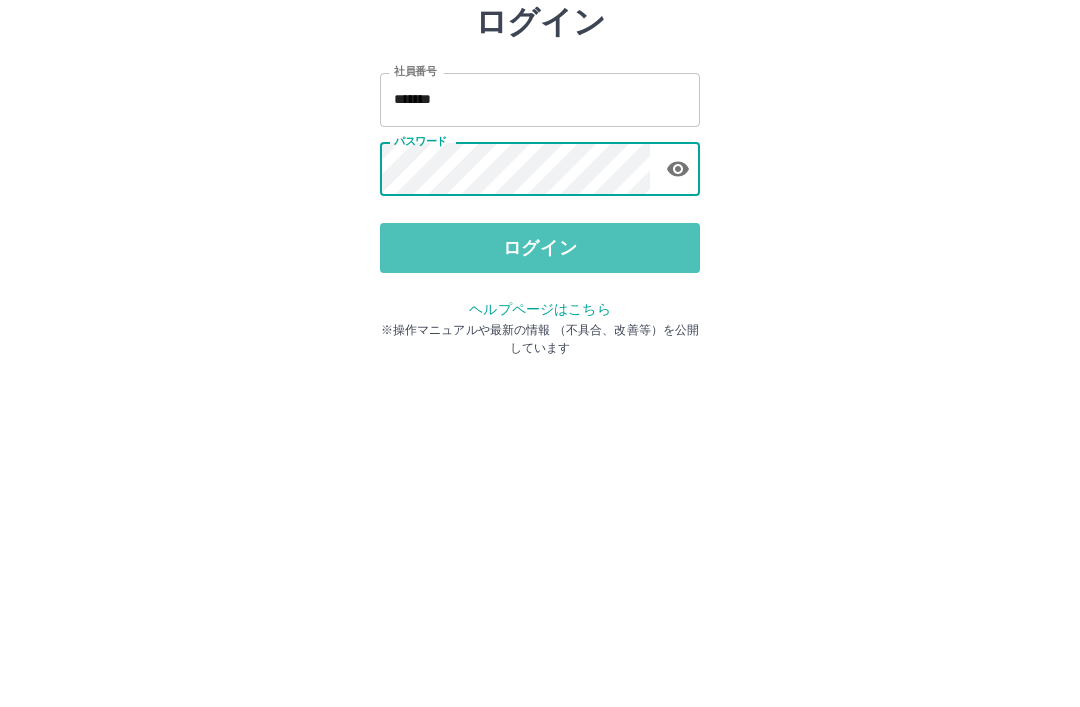 click on "ログイン" at bounding box center (540, 371) 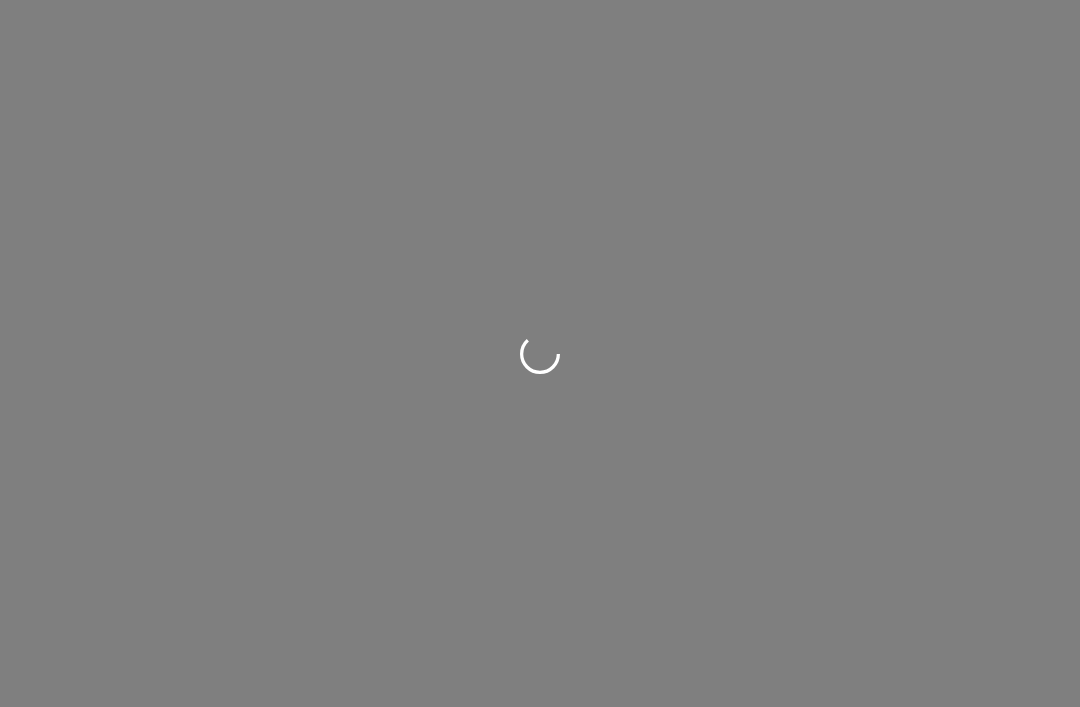 scroll, scrollTop: 0, scrollLeft: 0, axis: both 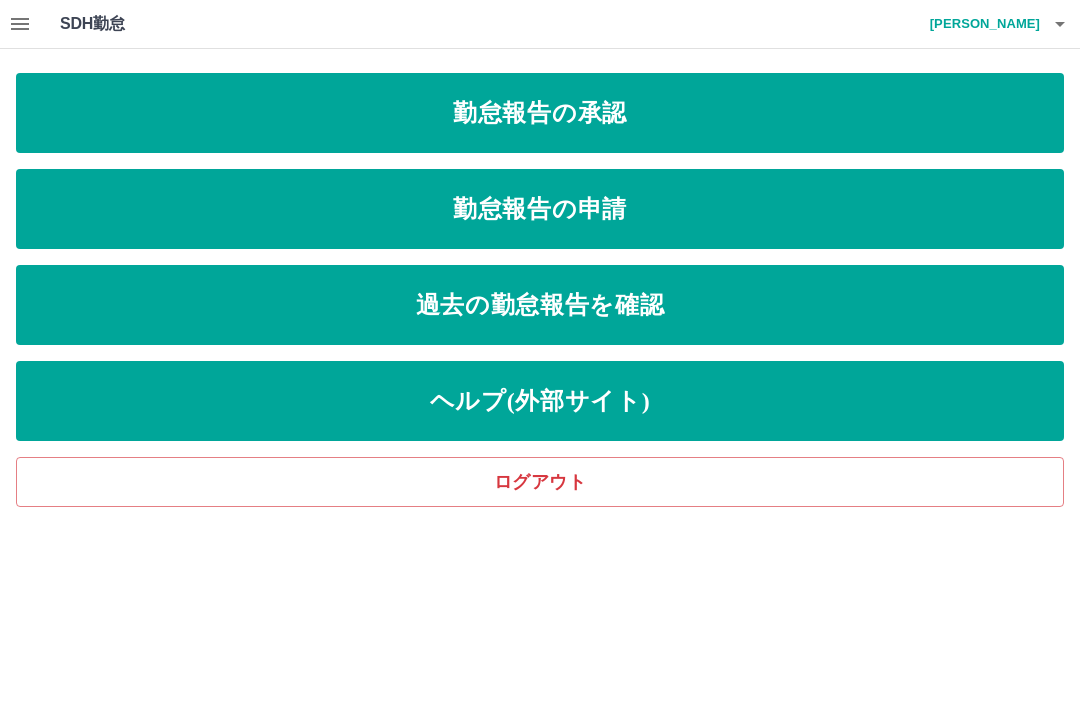 click on "勤怠報告の承認" at bounding box center (540, 113) 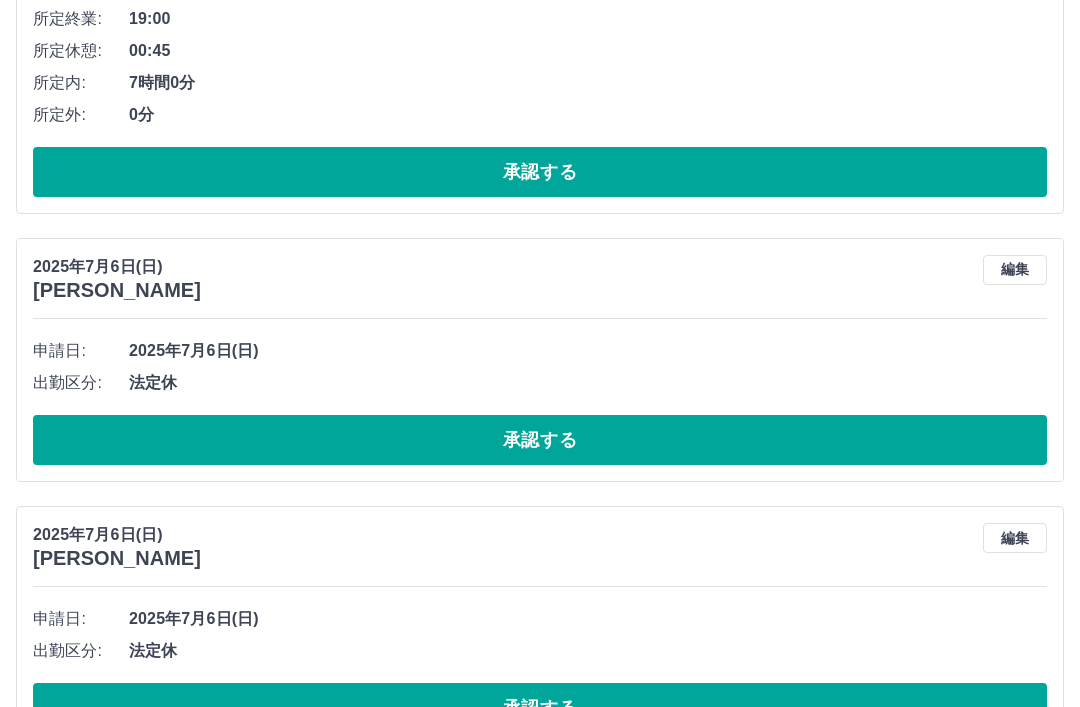 scroll, scrollTop: 2202, scrollLeft: 0, axis: vertical 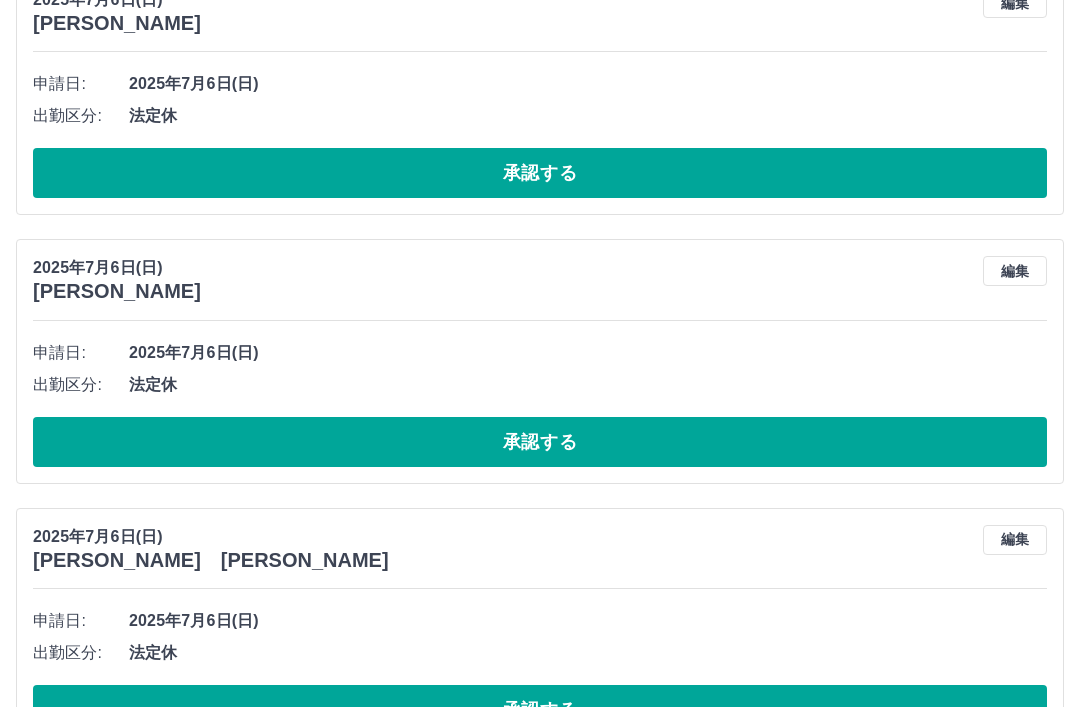click on "承認する" at bounding box center (540, 710) 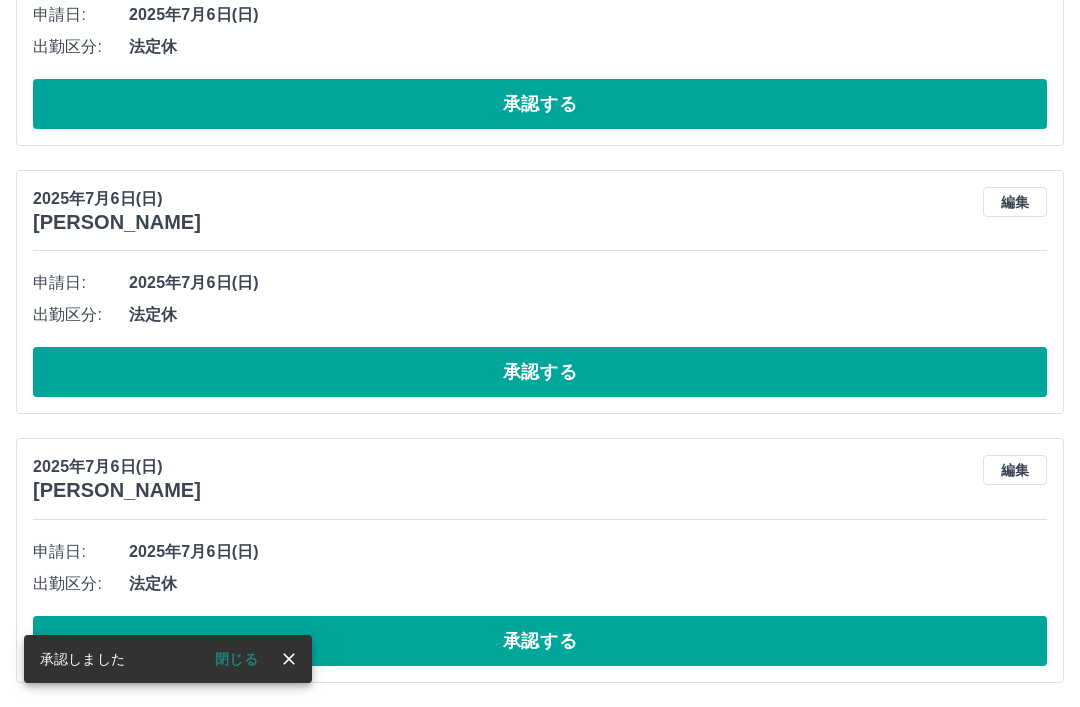 scroll, scrollTop: 1934, scrollLeft: 0, axis: vertical 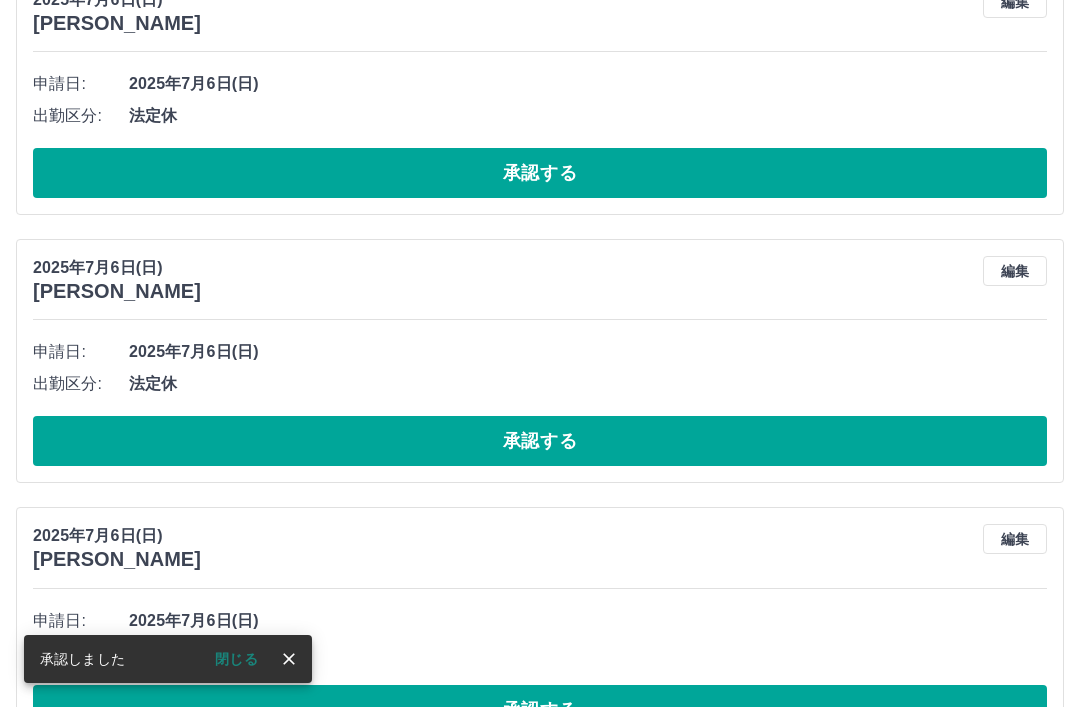 click on "承認する" at bounding box center (540, 710) 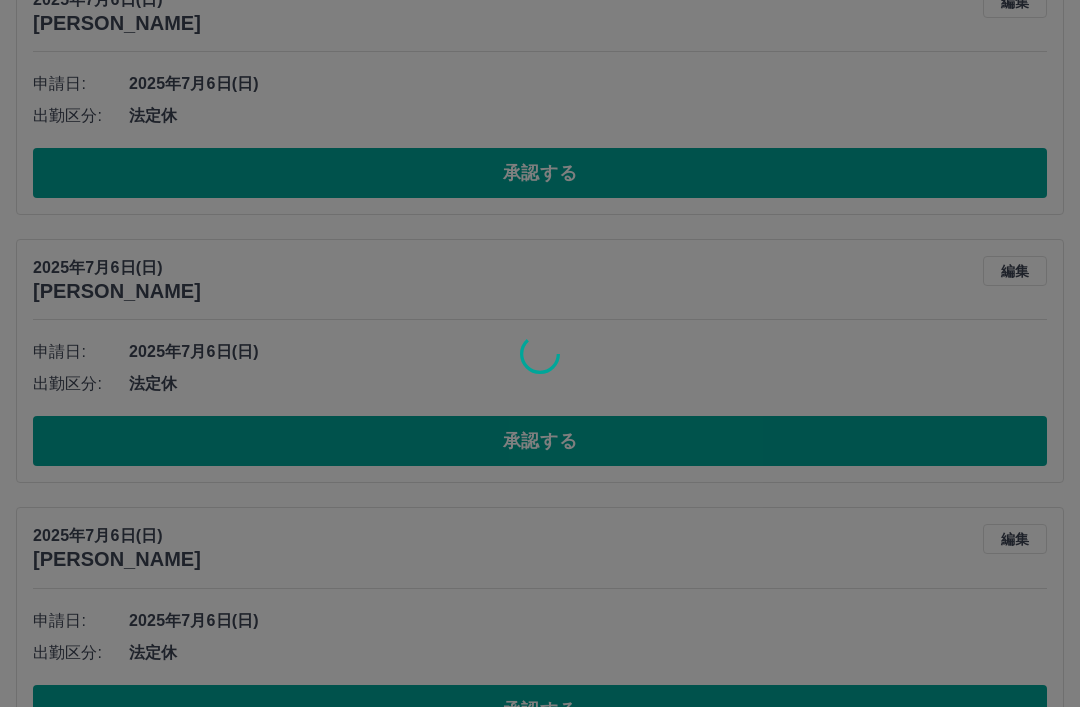 scroll, scrollTop: 1666, scrollLeft: 0, axis: vertical 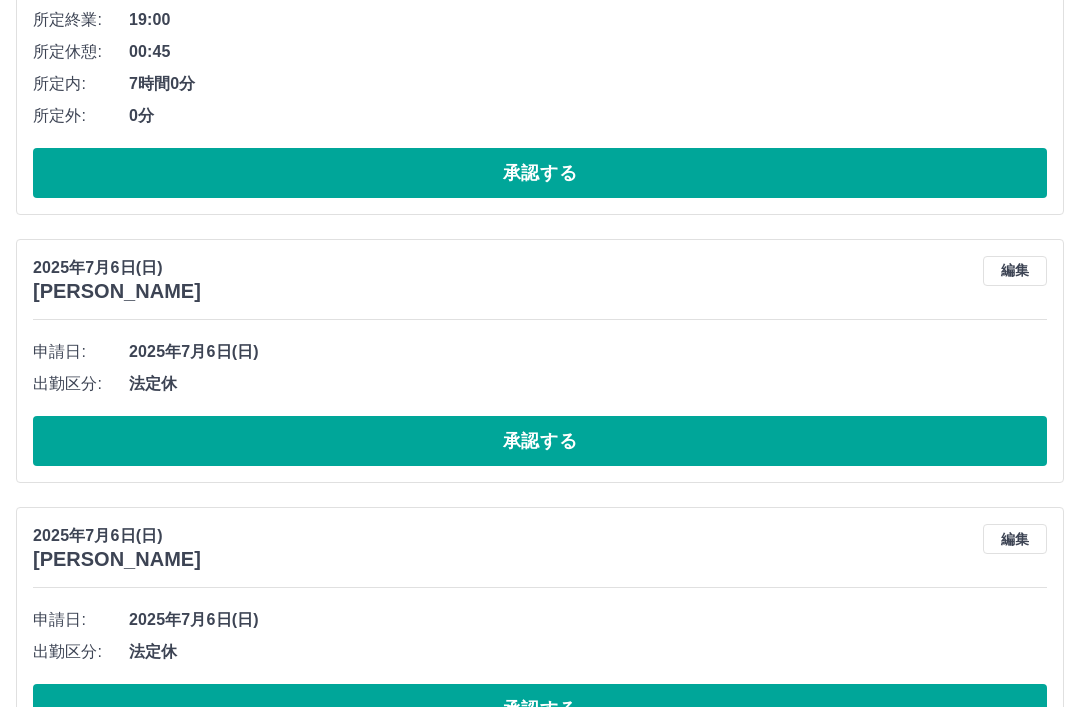 click on "承認する" at bounding box center (540, 709) 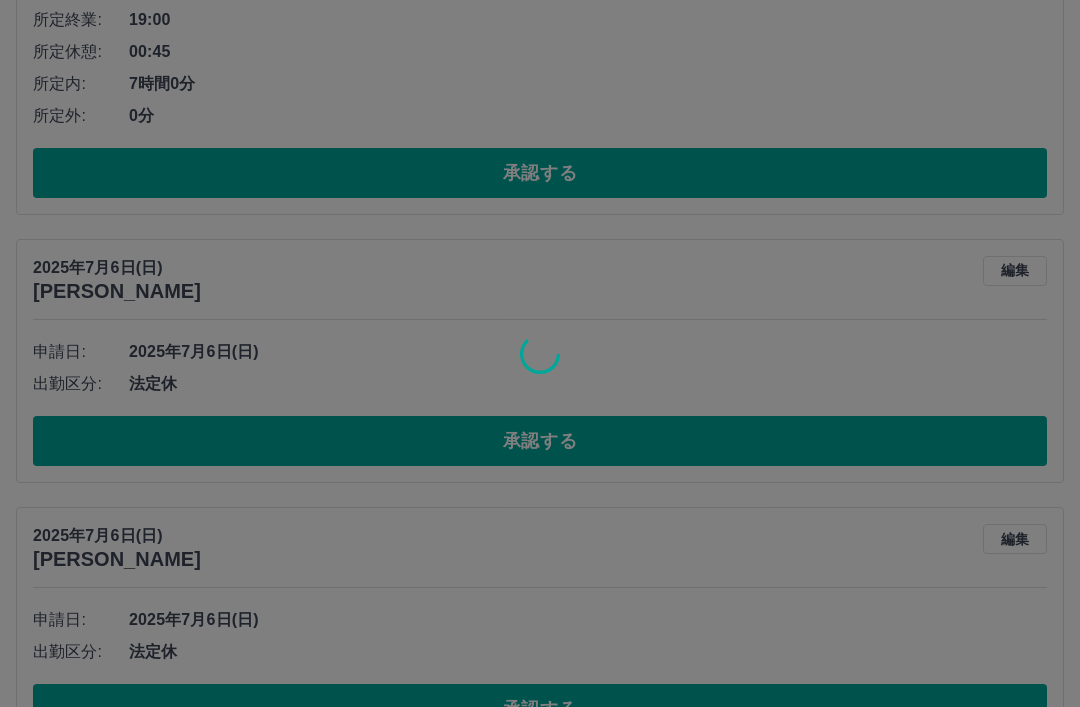 scroll, scrollTop: 1398, scrollLeft: 0, axis: vertical 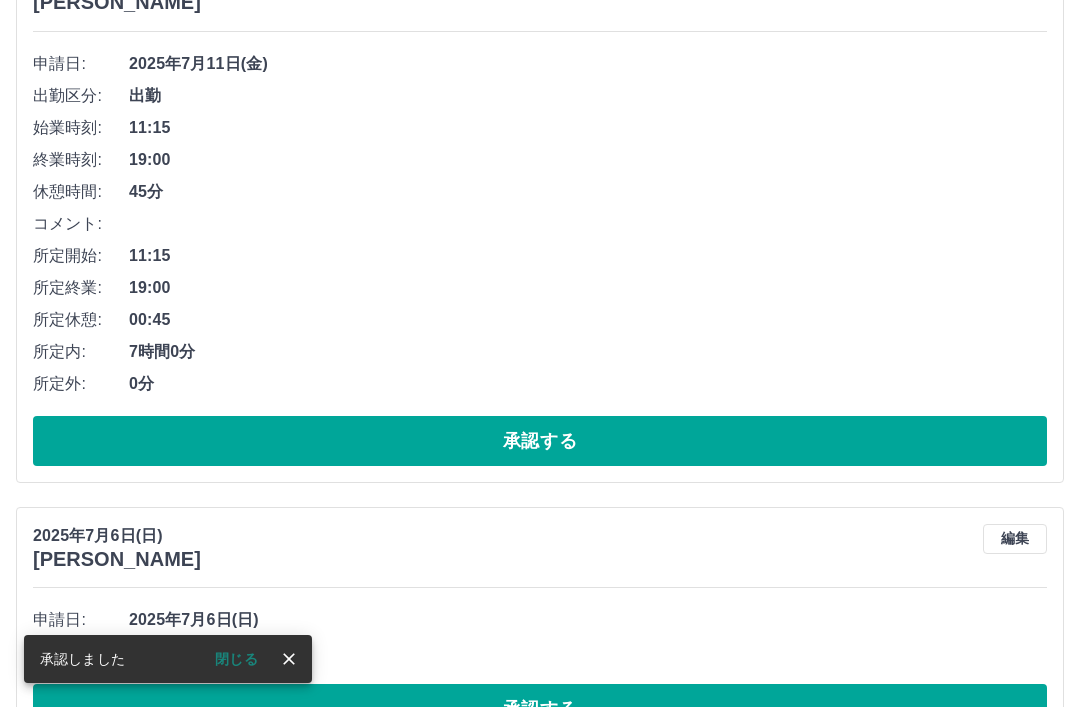 click on "承認する" at bounding box center (540, 709) 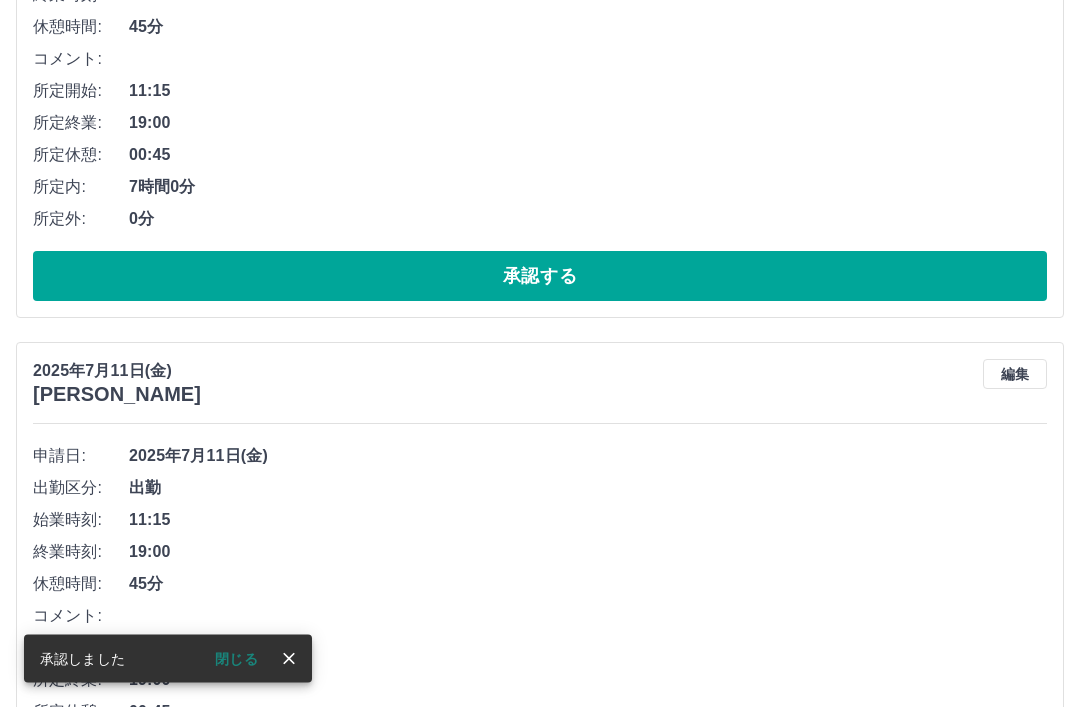 scroll, scrollTop: 1130, scrollLeft: 0, axis: vertical 